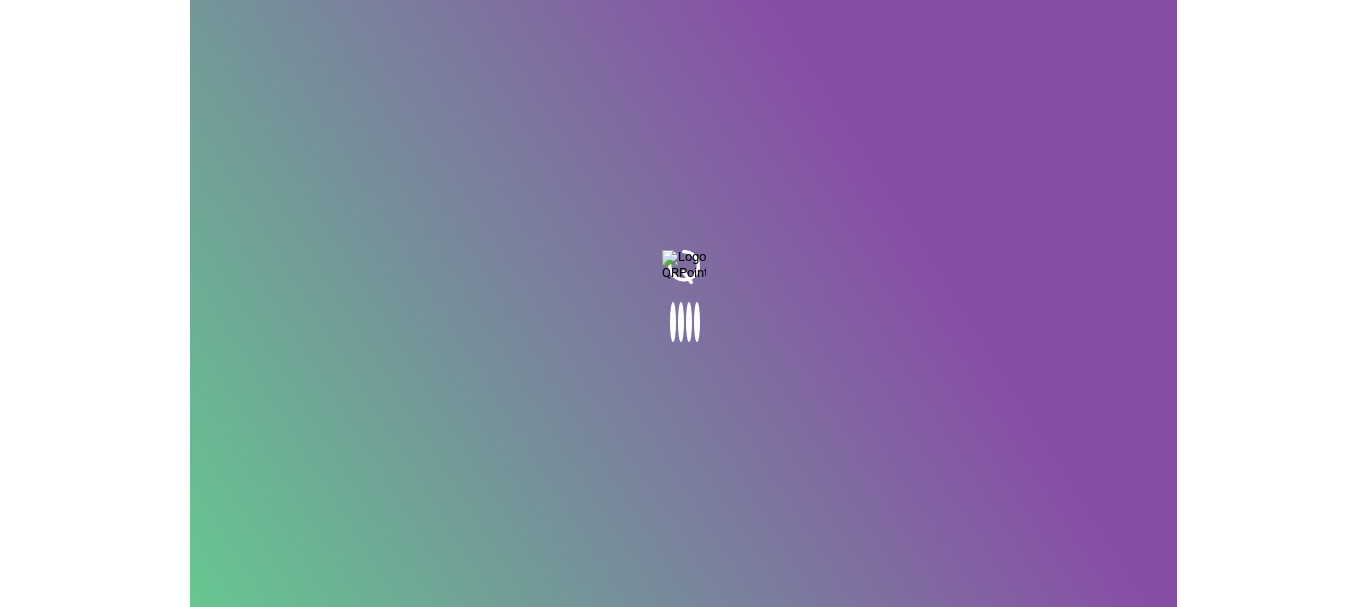 scroll, scrollTop: 0, scrollLeft: 0, axis: both 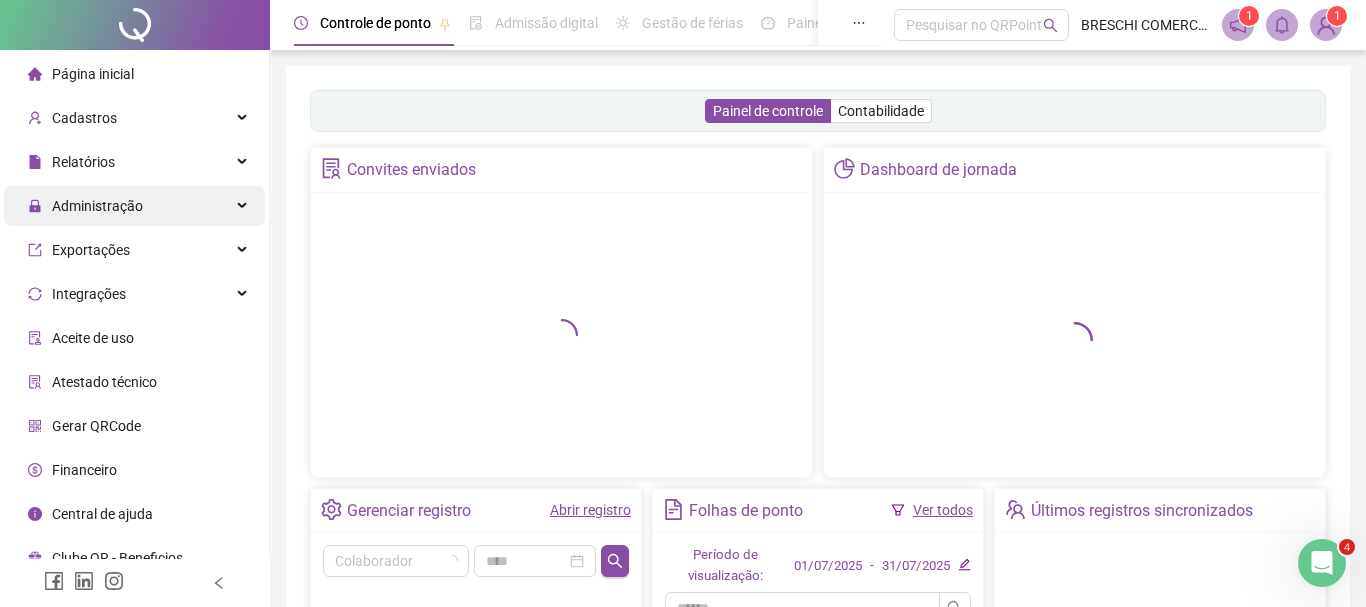 click on "Administração" at bounding box center (134, 206) 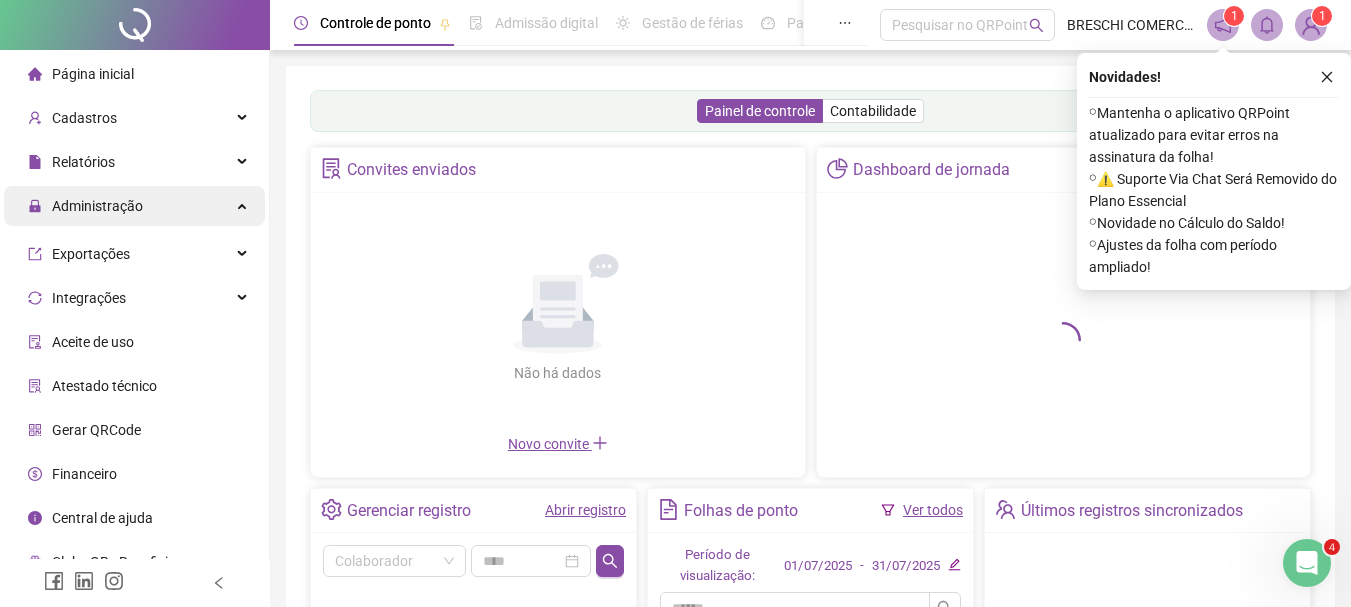 click on "Administração" at bounding box center [134, 206] 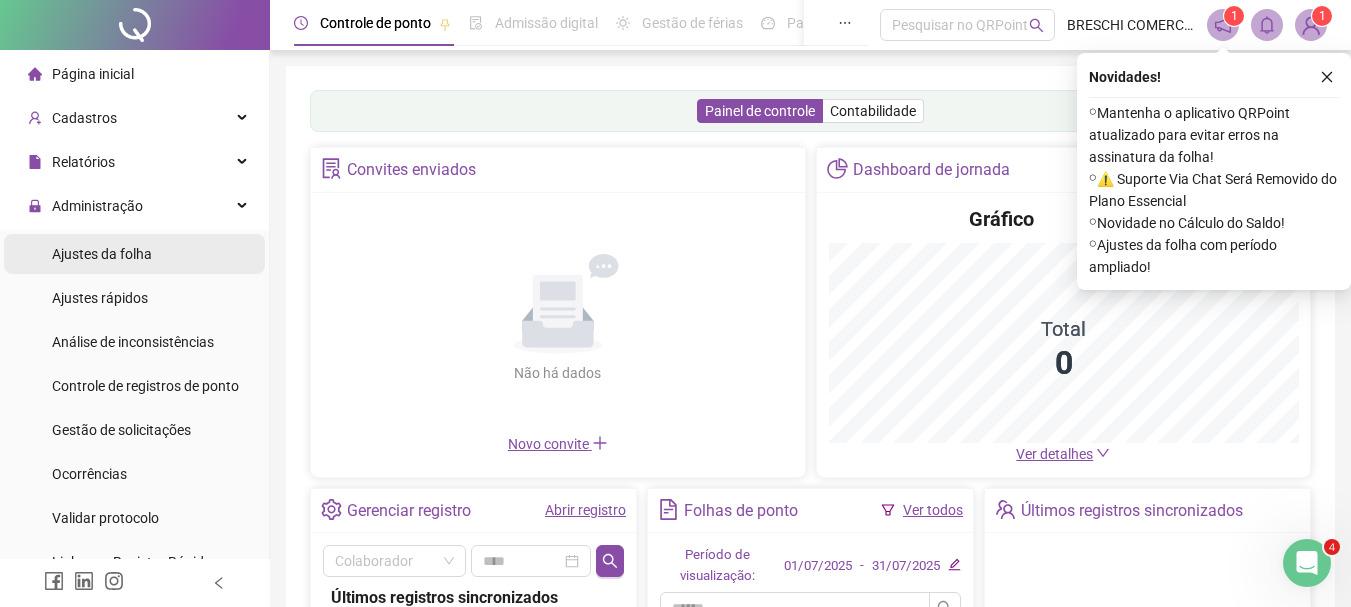 click on "Ajustes da folha" at bounding box center (134, 254) 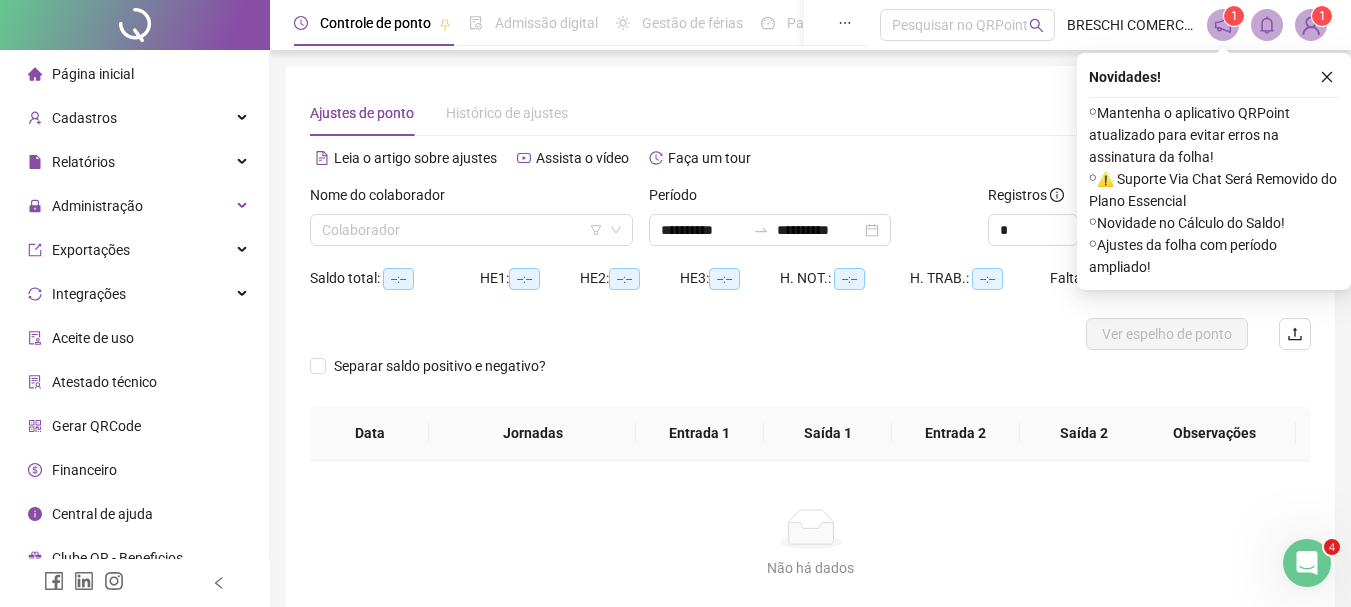 click at bounding box center (1327, 77) 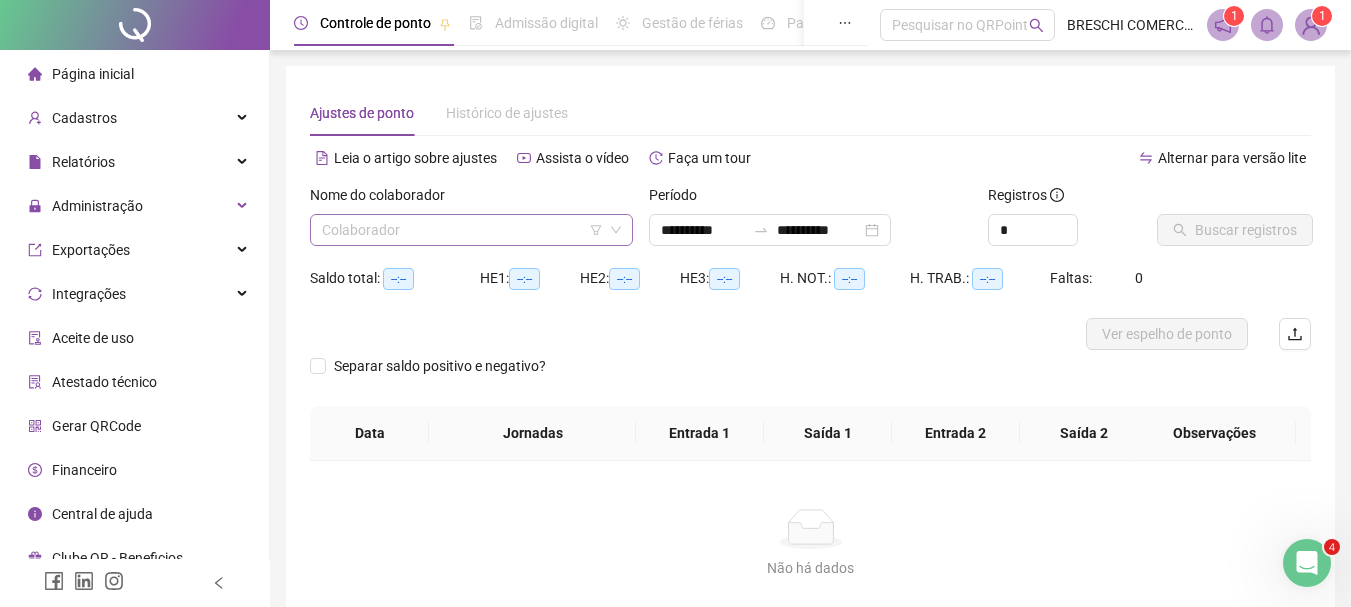 click at bounding box center [462, 230] 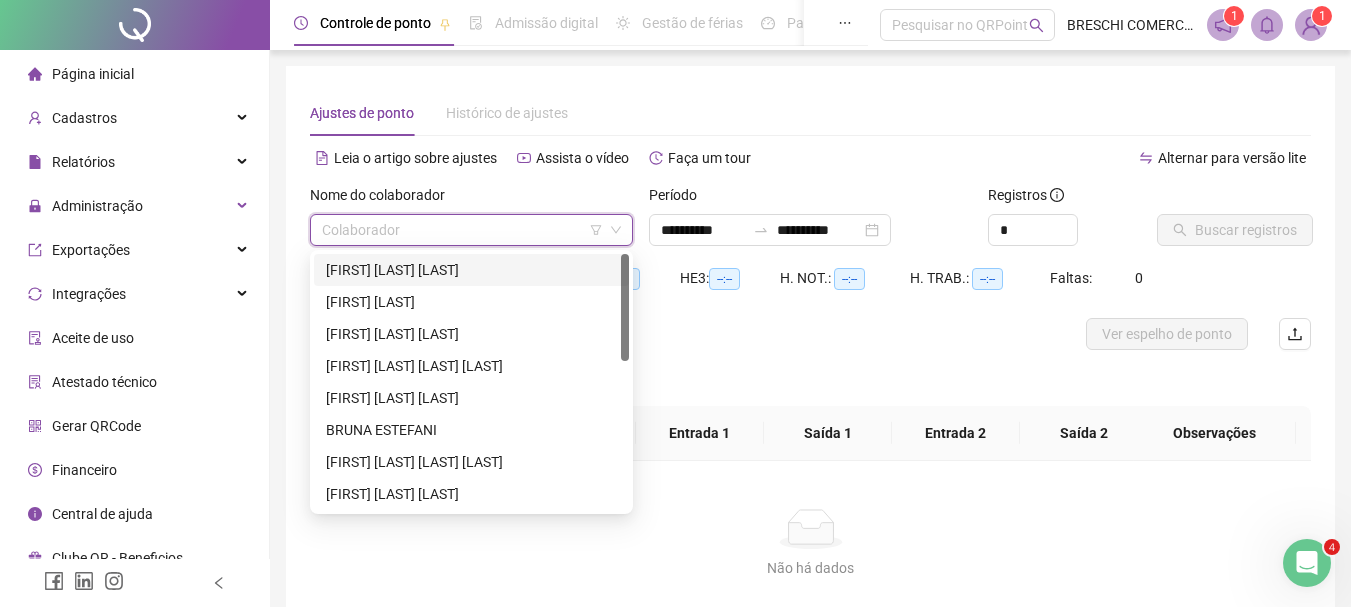 click on "[FIRST] [LAST] [LAST]" at bounding box center [471, 270] 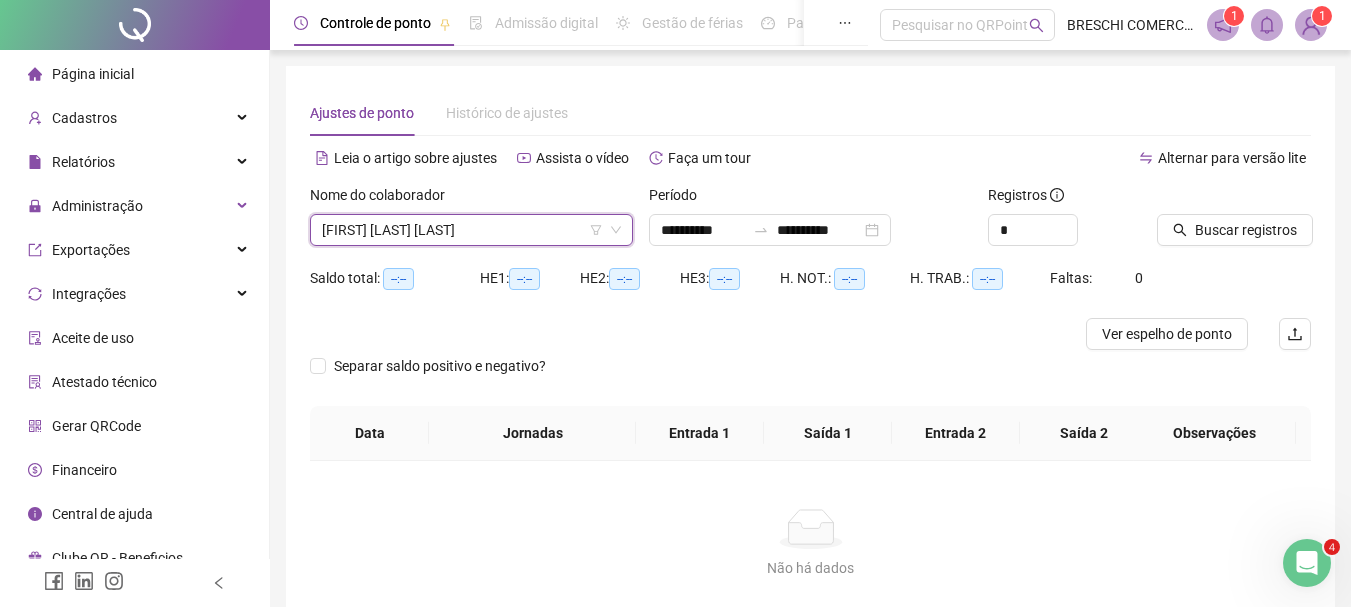 click on "Nome do colaborador [FIRST] [LAST] [LAST] [FIRST] [LAST] [LAST]" at bounding box center [471, 223] 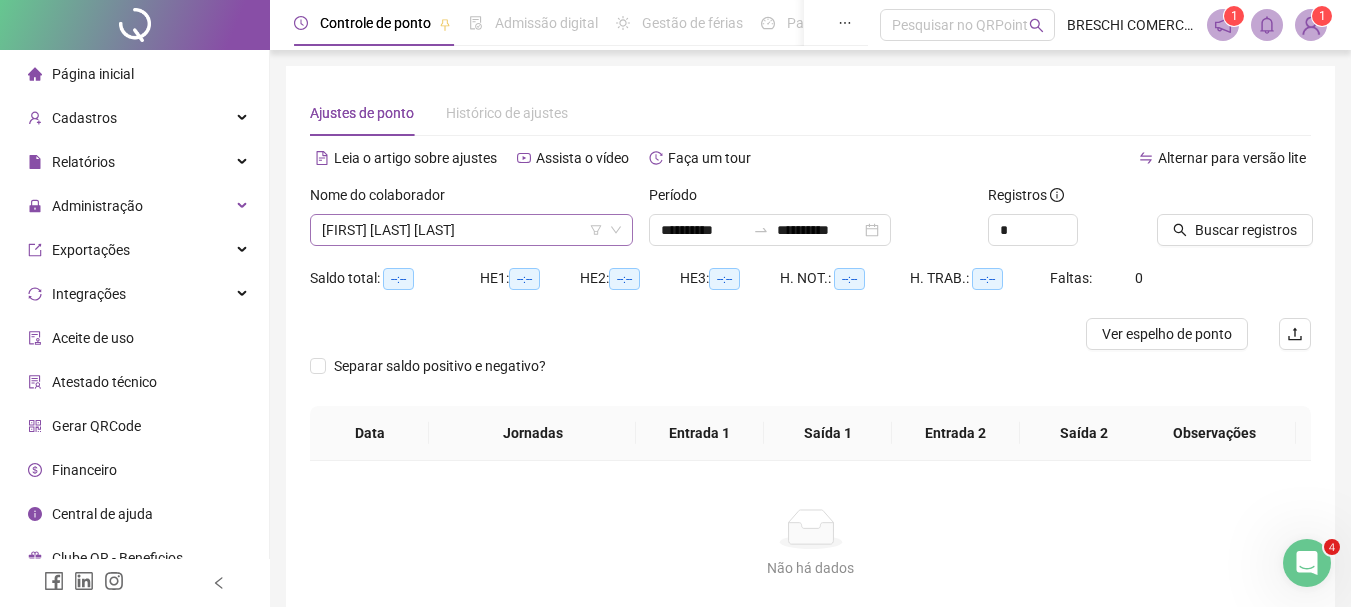 click on "[FIRST] [LAST] [LAST]" at bounding box center [471, 230] 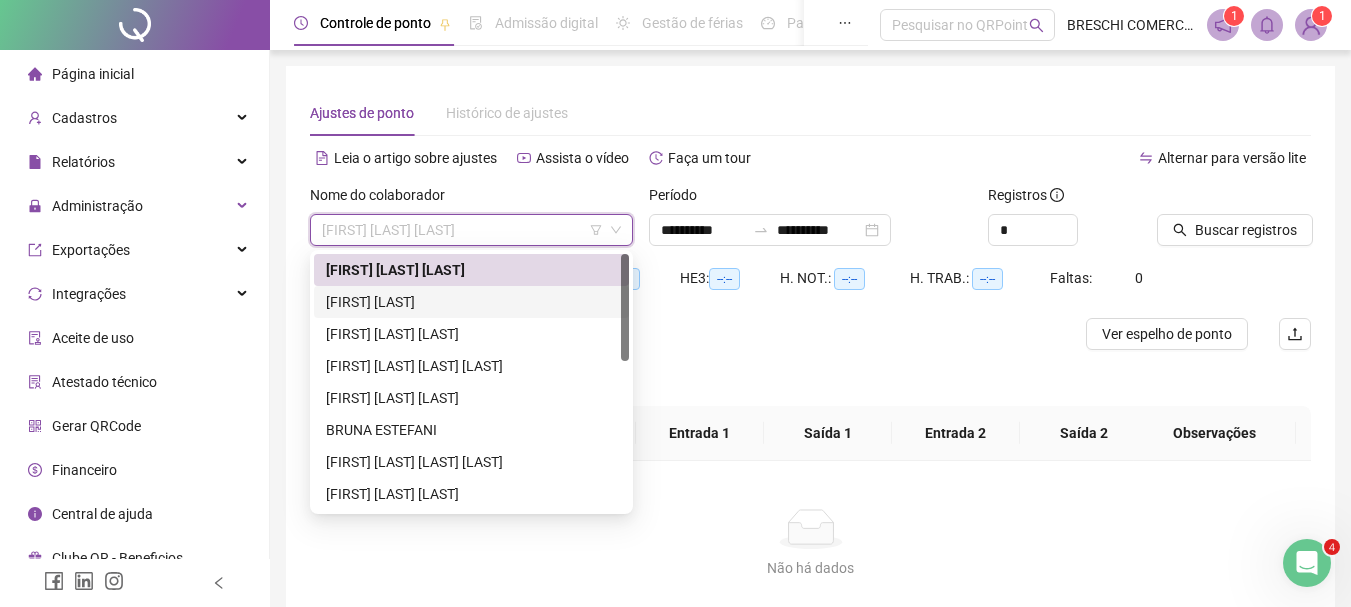 click on "[FIRST] [LAST]" at bounding box center [471, 302] 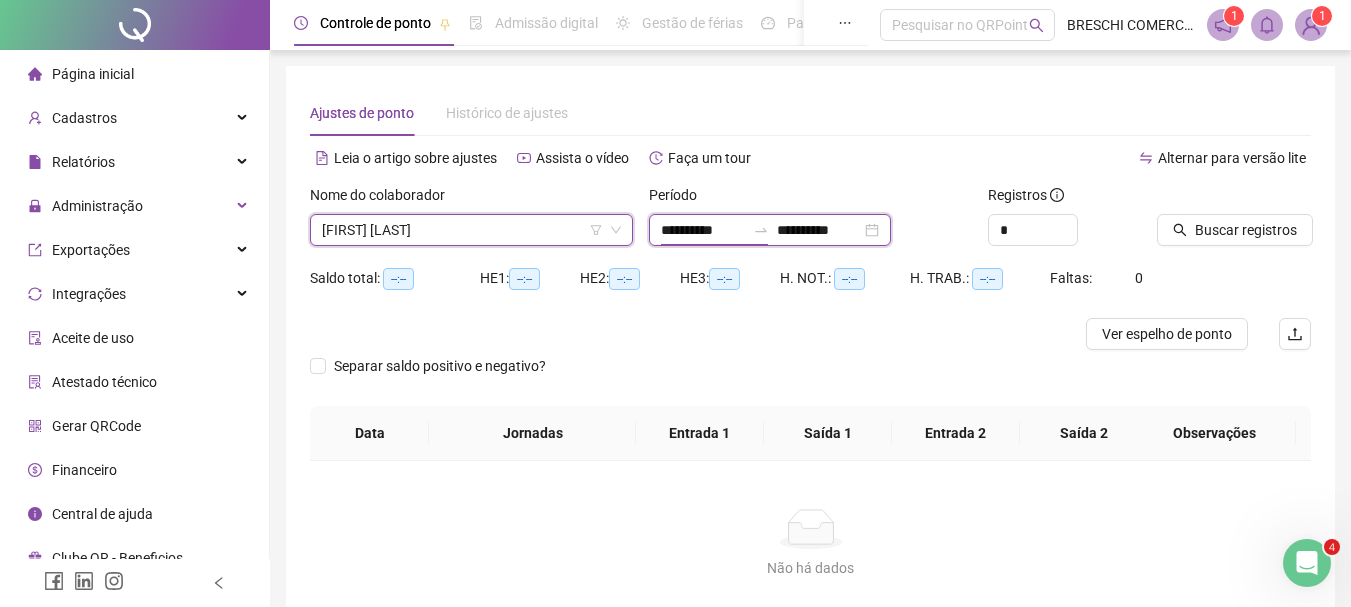 click on "**********" at bounding box center [703, 230] 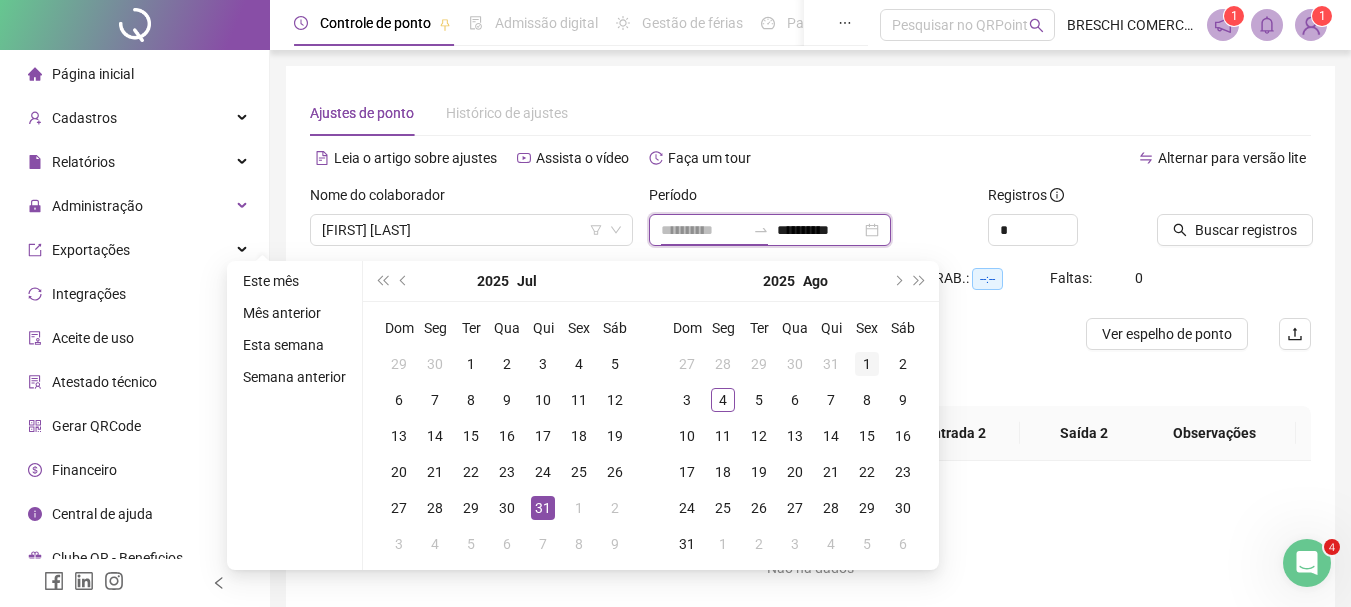 type on "**********" 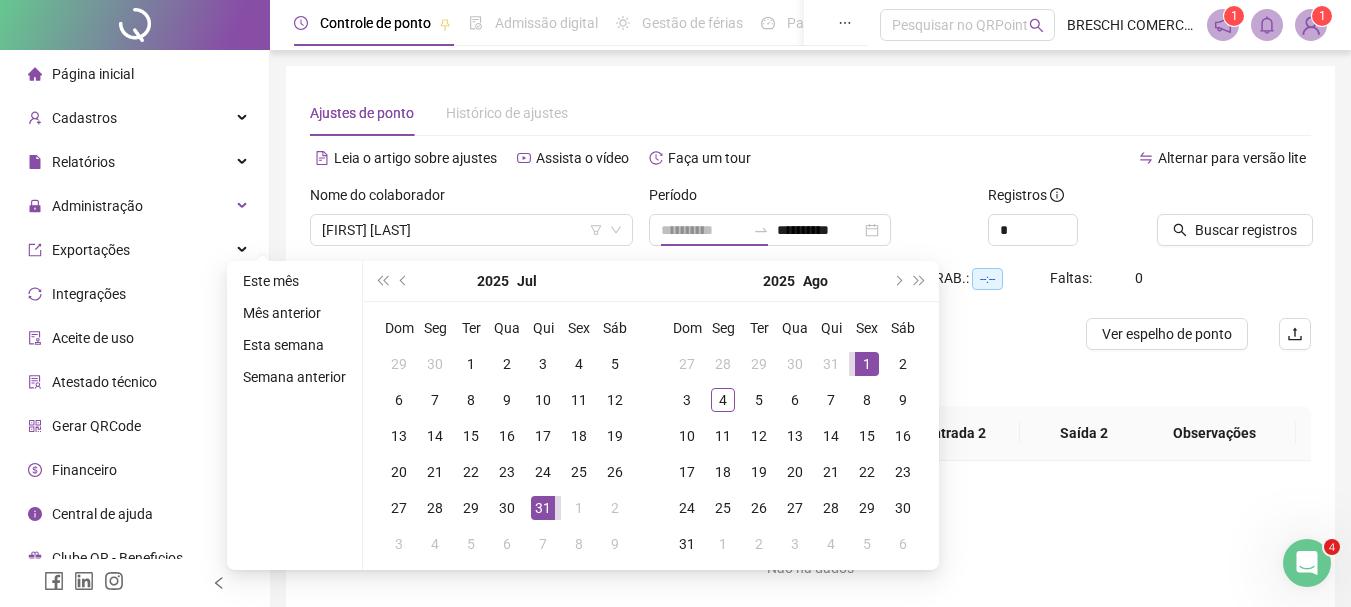 click on "1" at bounding box center (867, 364) 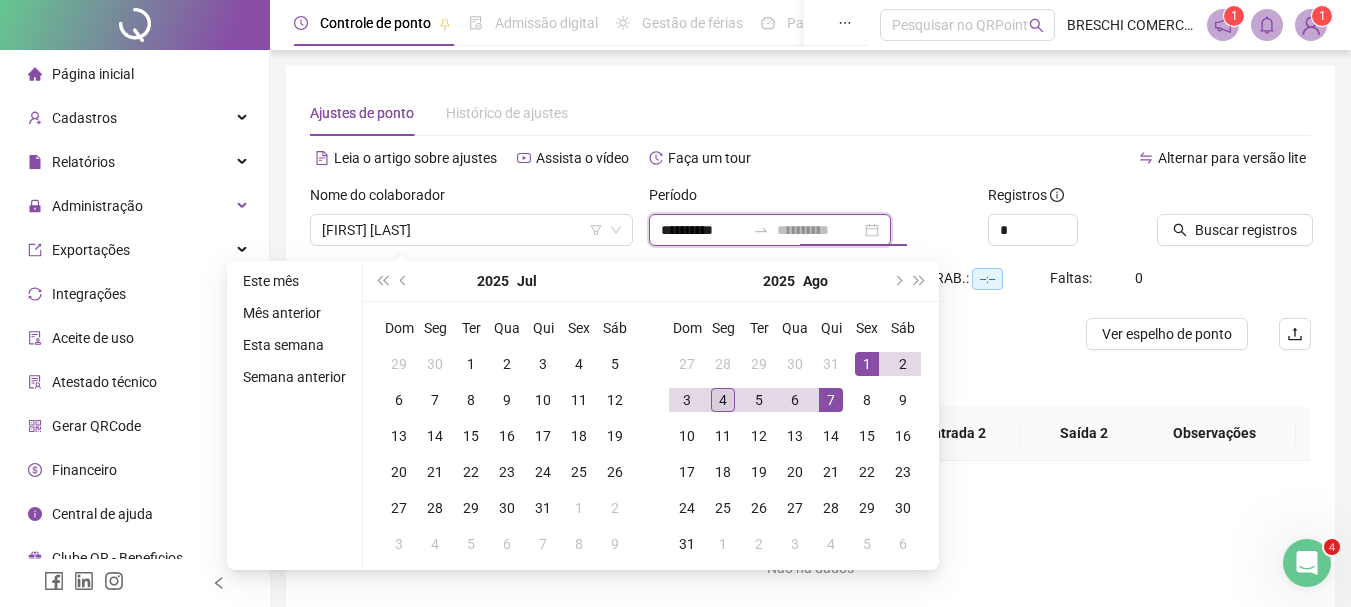 type on "**********" 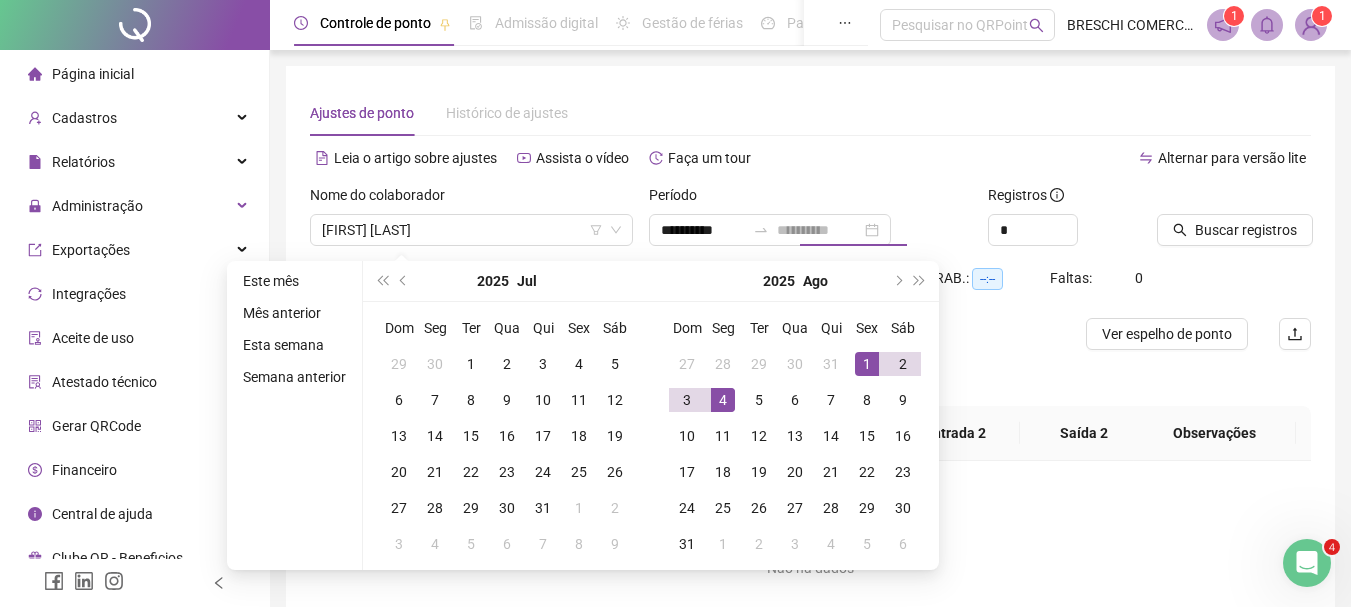 click on "4" at bounding box center (723, 400) 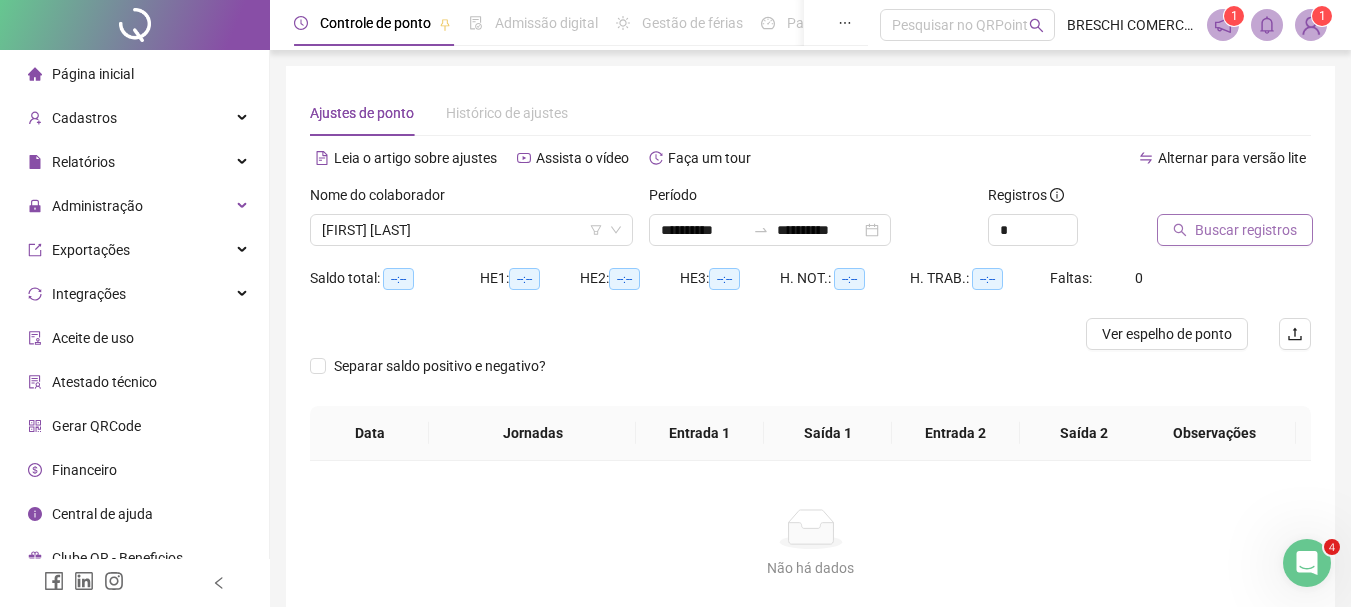 click on "Buscar registros" at bounding box center (1246, 230) 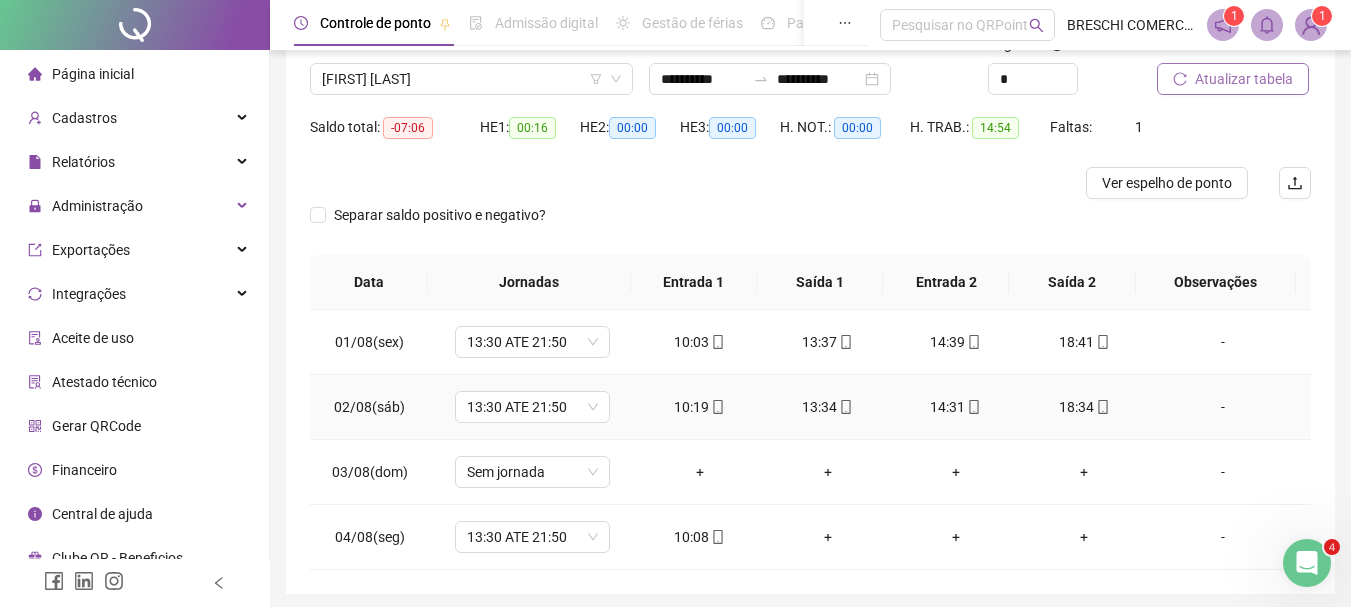 scroll, scrollTop: 224, scrollLeft: 0, axis: vertical 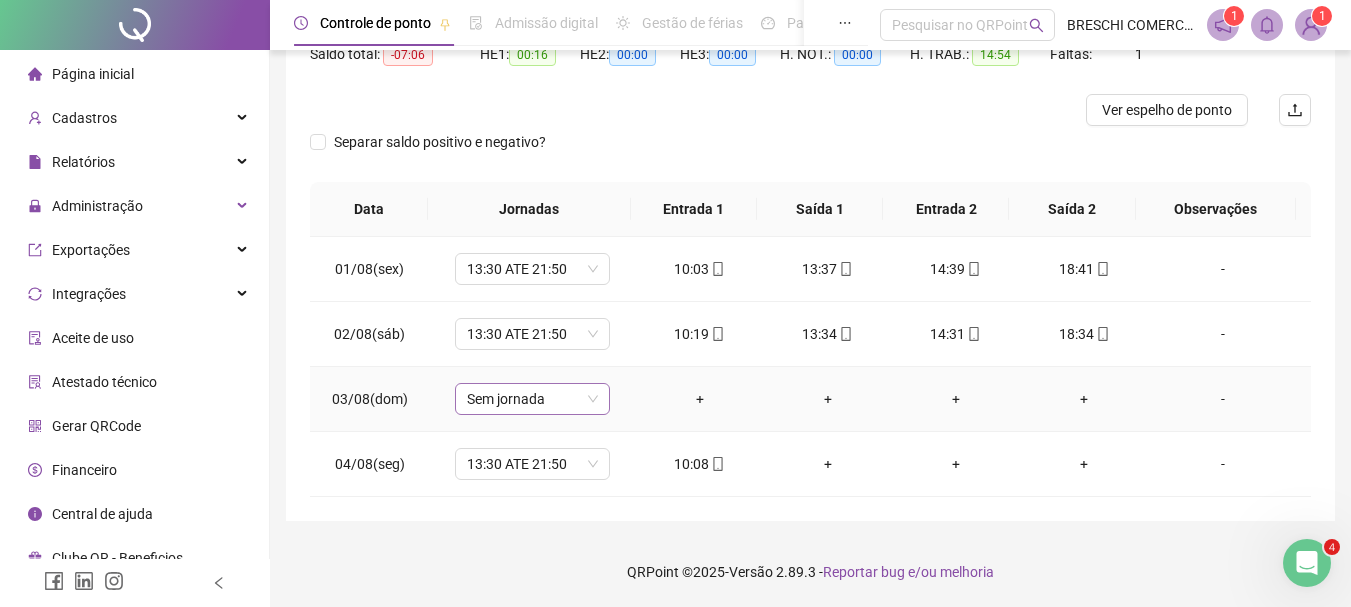 click on "Sem jornada" at bounding box center (532, 399) 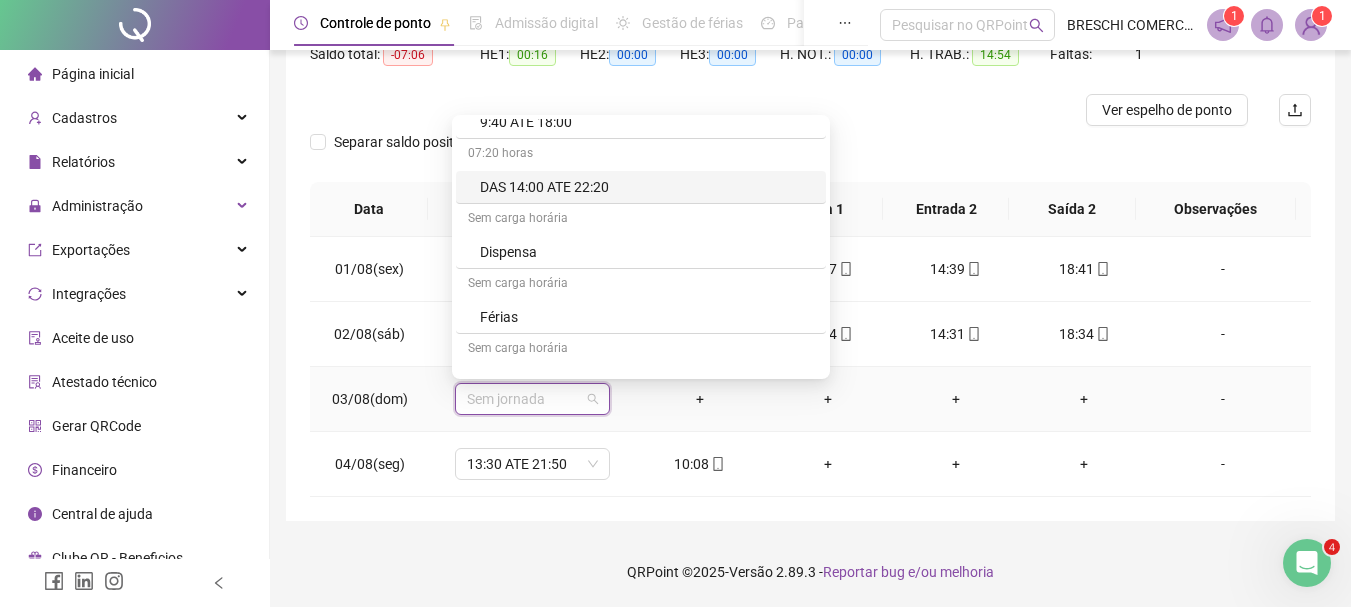 scroll, scrollTop: 6699, scrollLeft: 0, axis: vertical 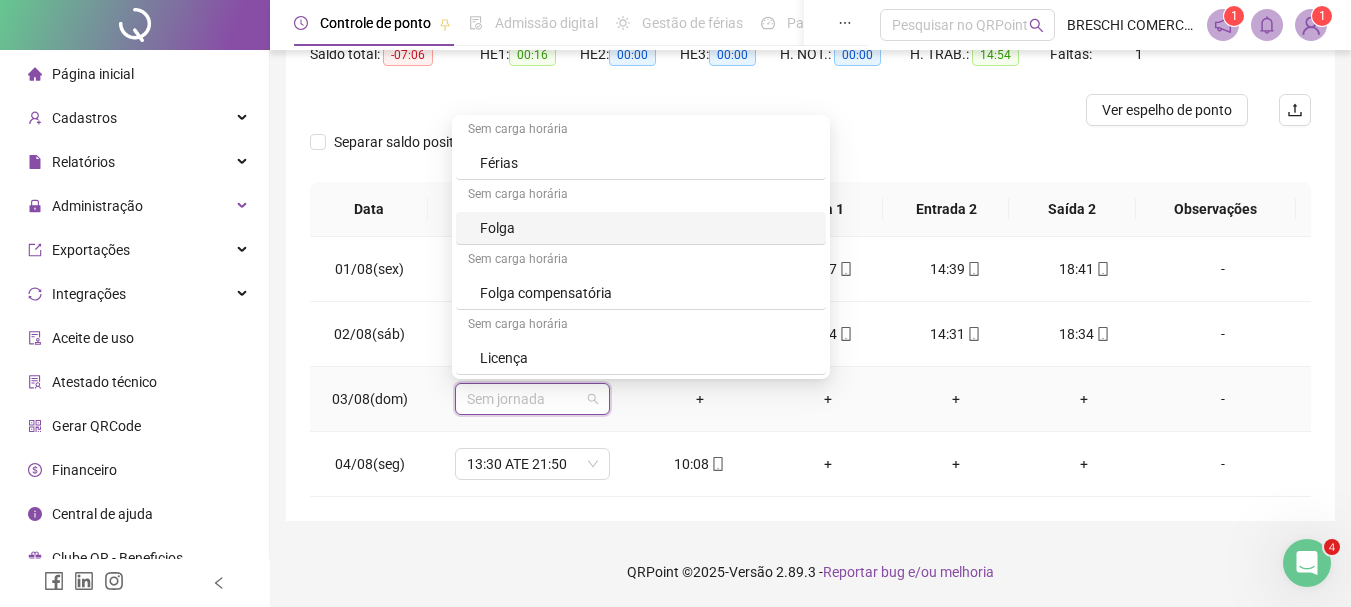 click on "Folga" at bounding box center [647, 228] 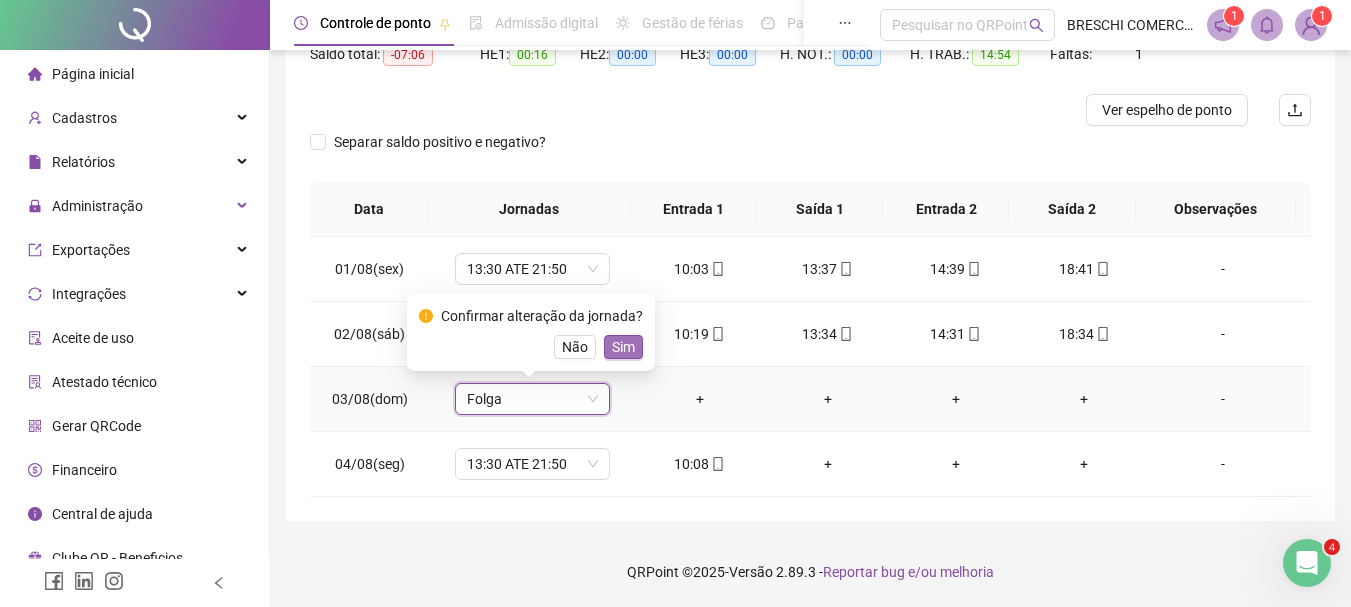 click on "Sim" at bounding box center (623, 347) 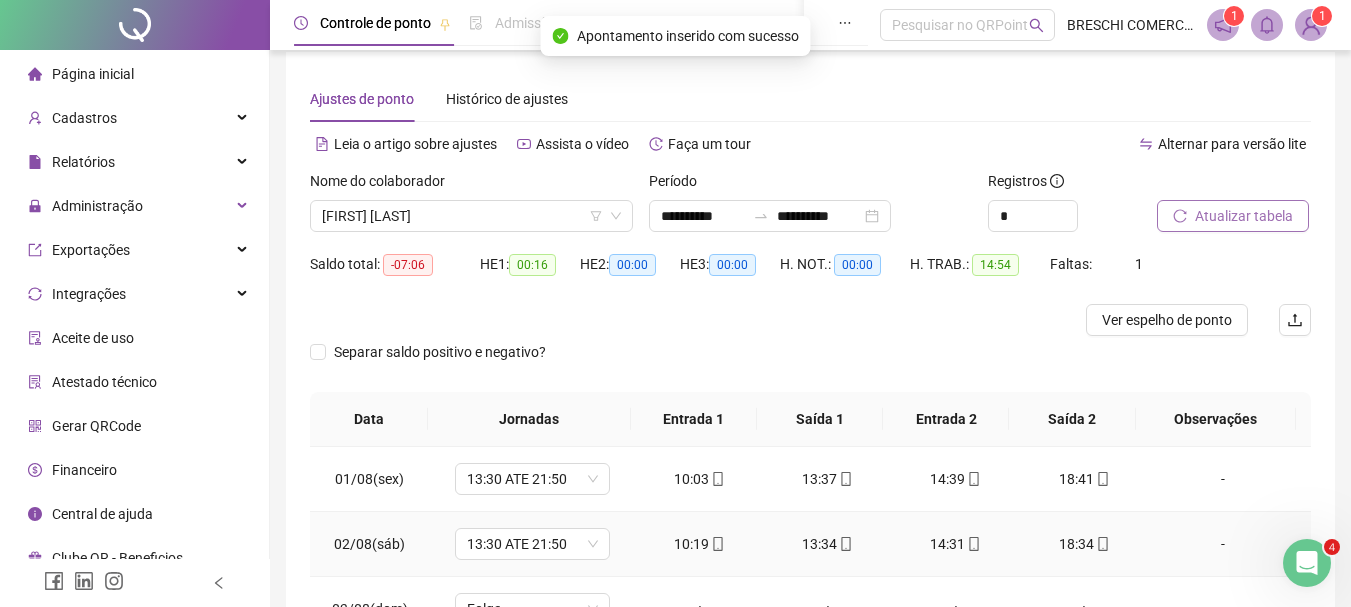 scroll, scrollTop: 0, scrollLeft: 0, axis: both 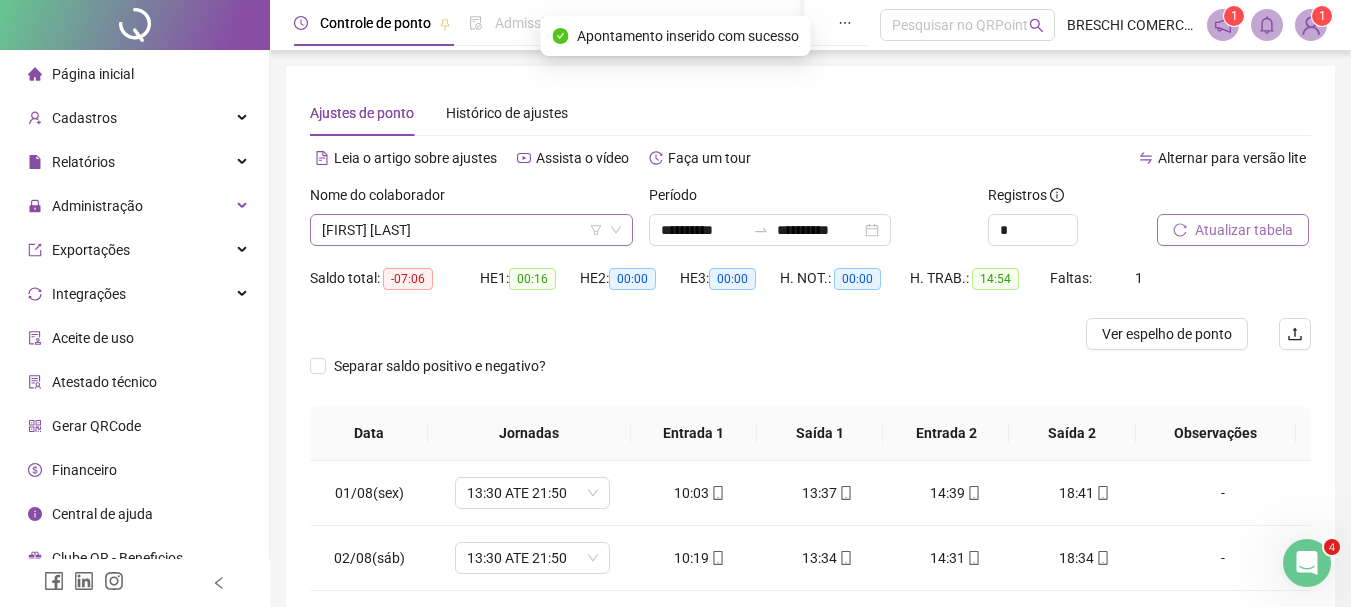 click on "[FIRST] [LAST]" at bounding box center (471, 230) 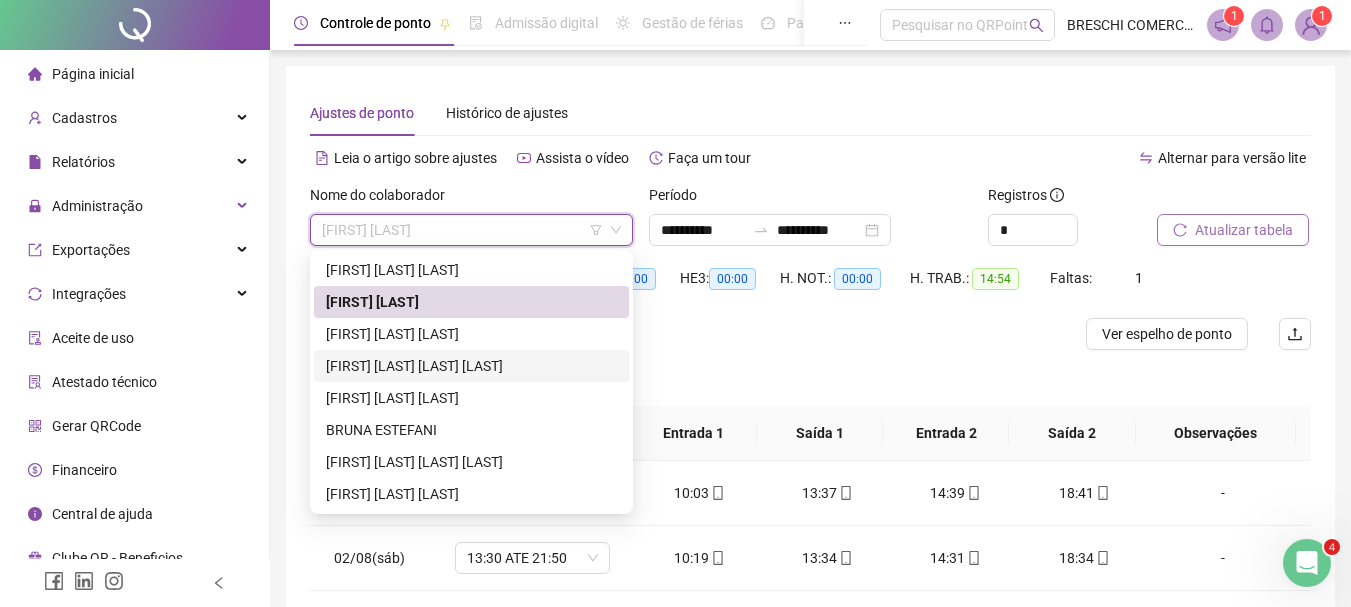 click on "[FIRST] [LAST] [LAST] [LAST]" at bounding box center [471, 366] 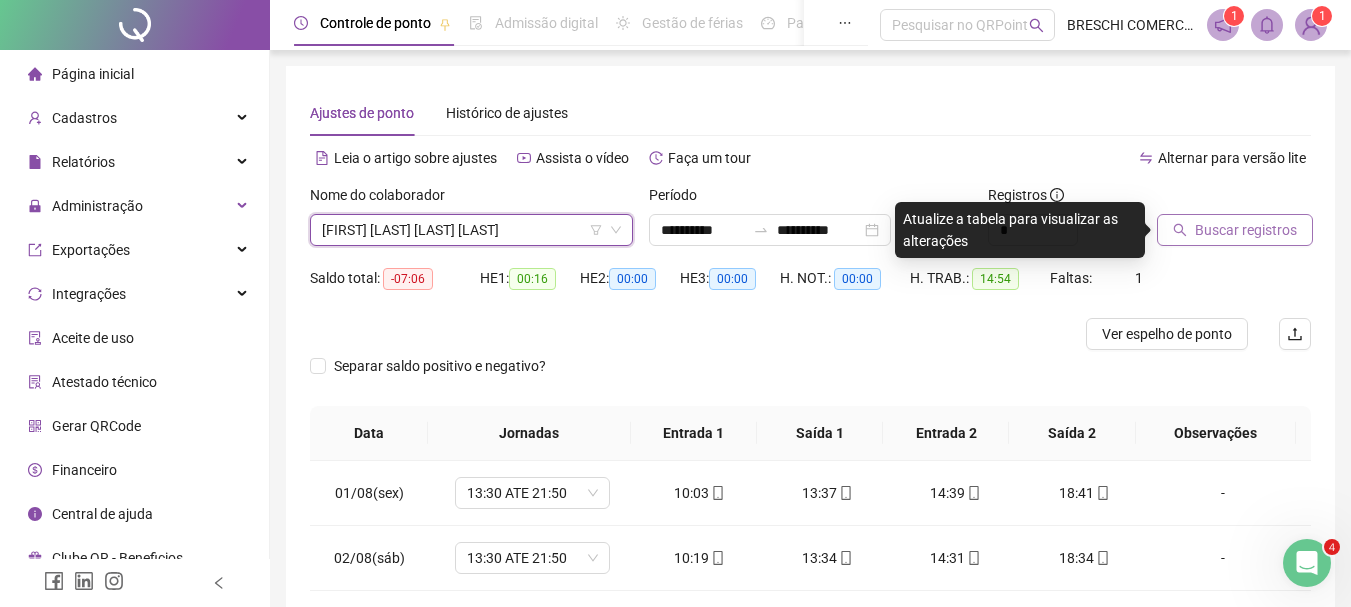 click on "Buscar registros" at bounding box center [1246, 230] 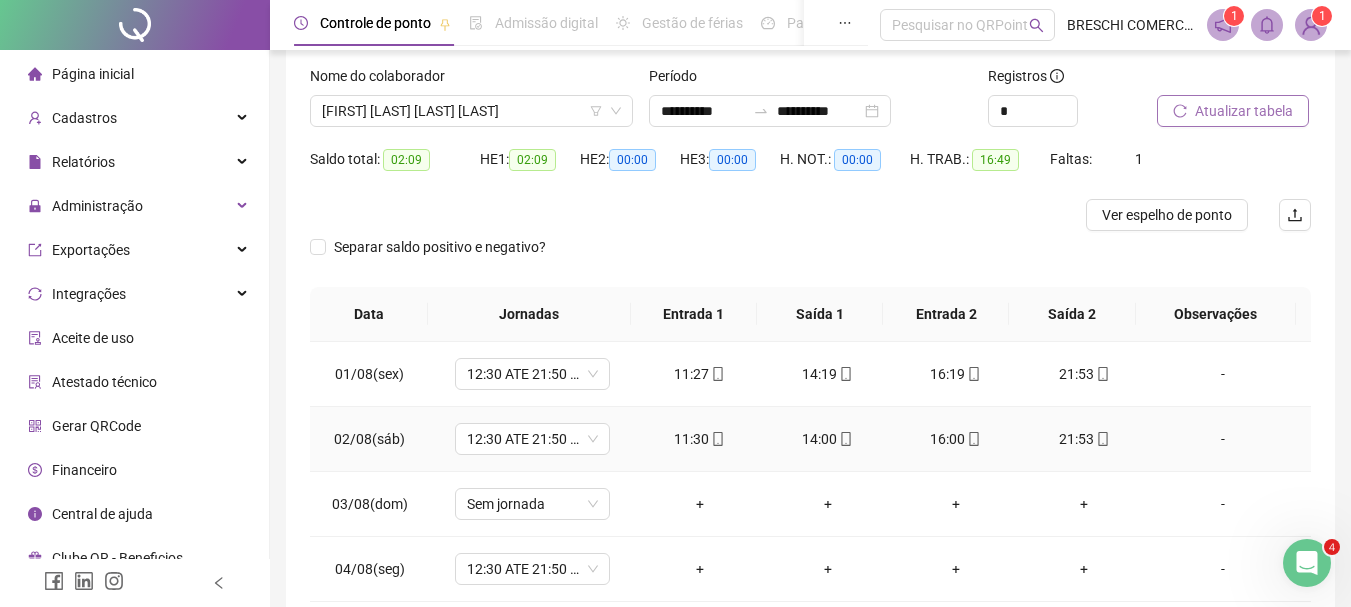 scroll, scrollTop: 224, scrollLeft: 0, axis: vertical 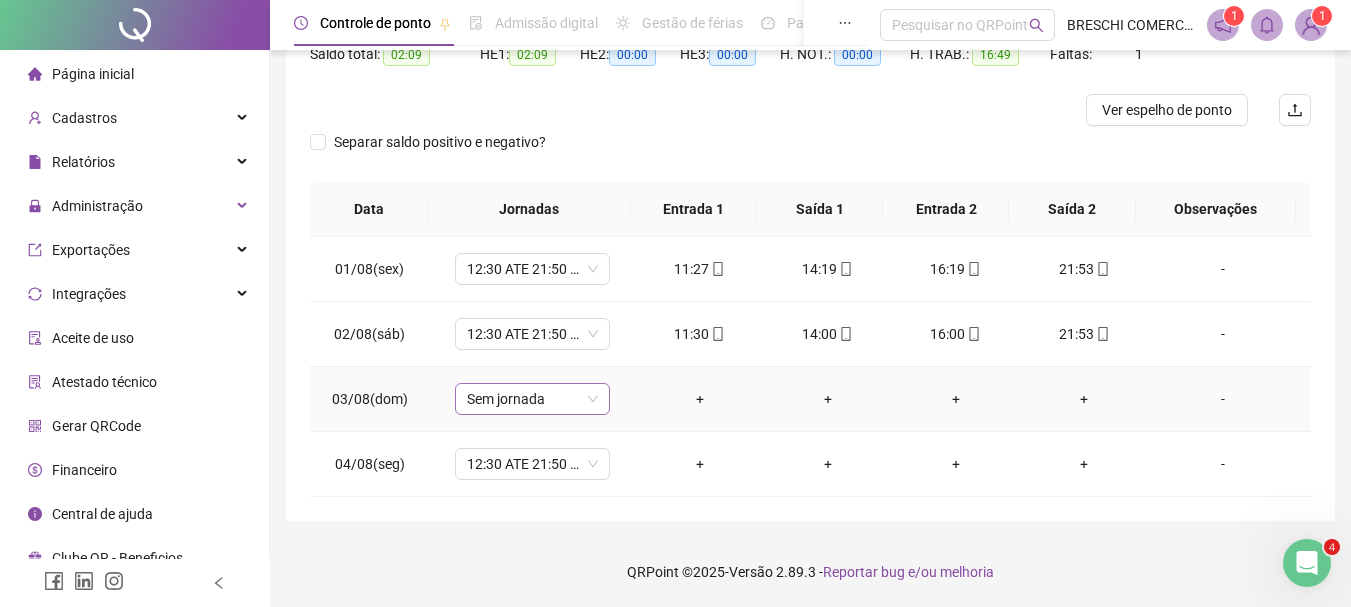 click on "Sem jornada" at bounding box center (532, 399) 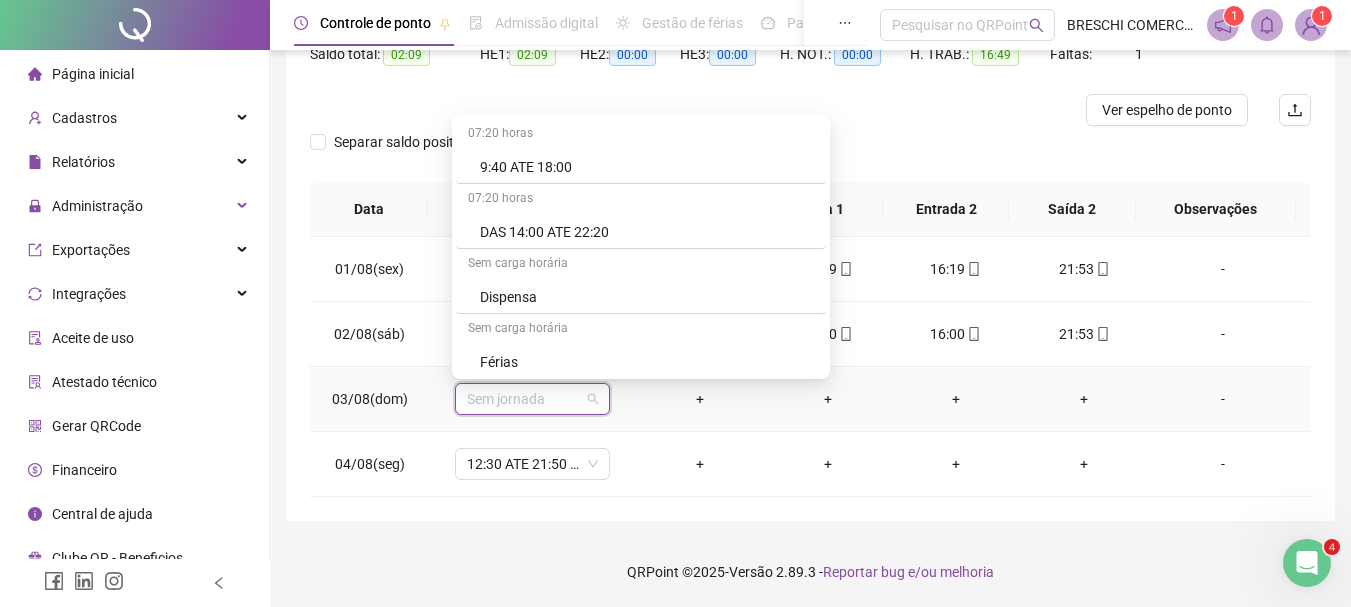 scroll, scrollTop: 6699, scrollLeft: 0, axis: vertical 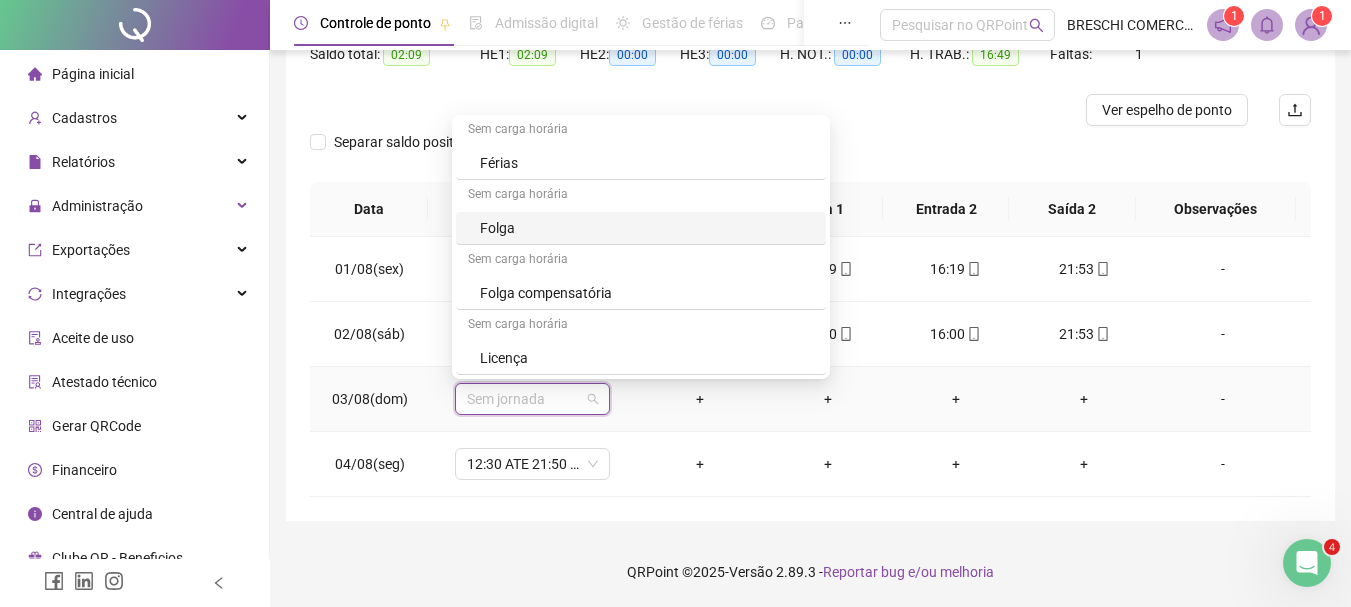 click on "Folga" at bounding box center [647, 228] 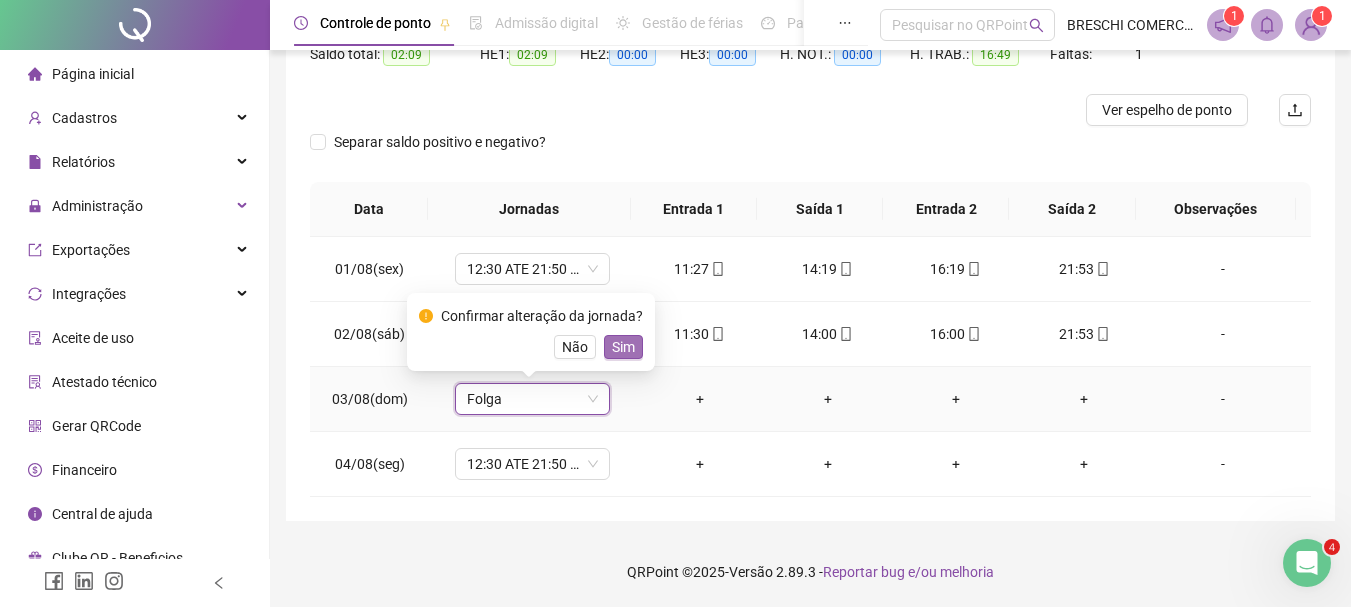 click on "Sim" at bounding box center (623, 347) 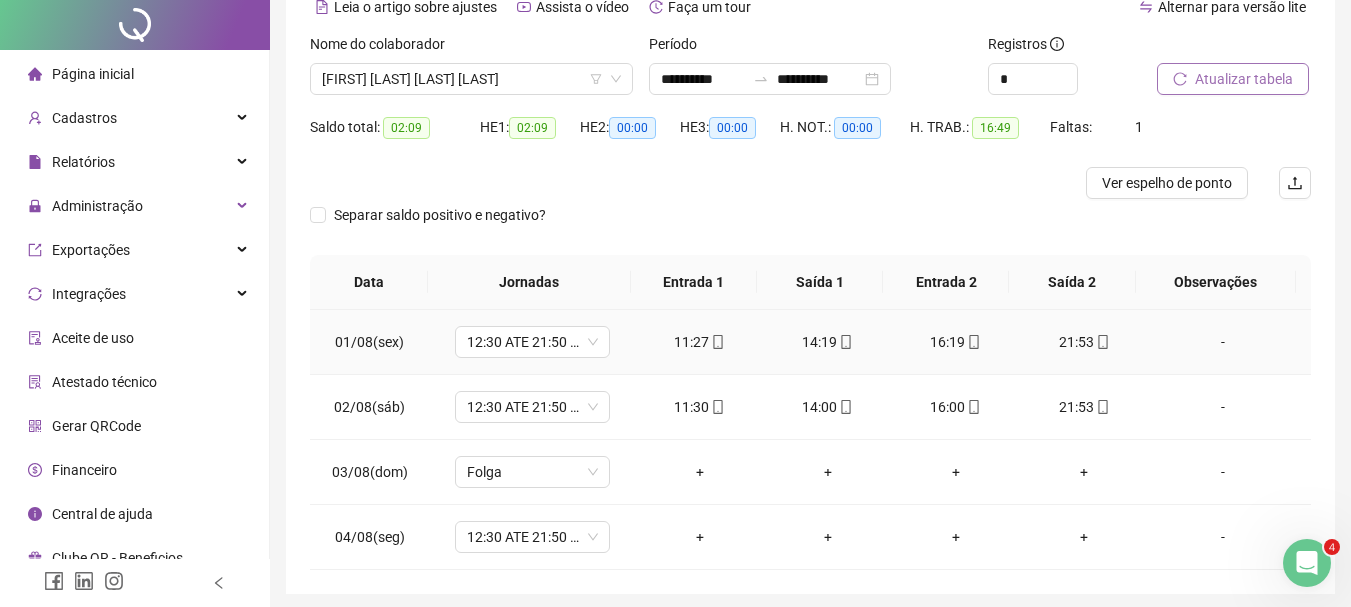 scroll, scrollTop: 0, scrollLeft: 0, axis: both 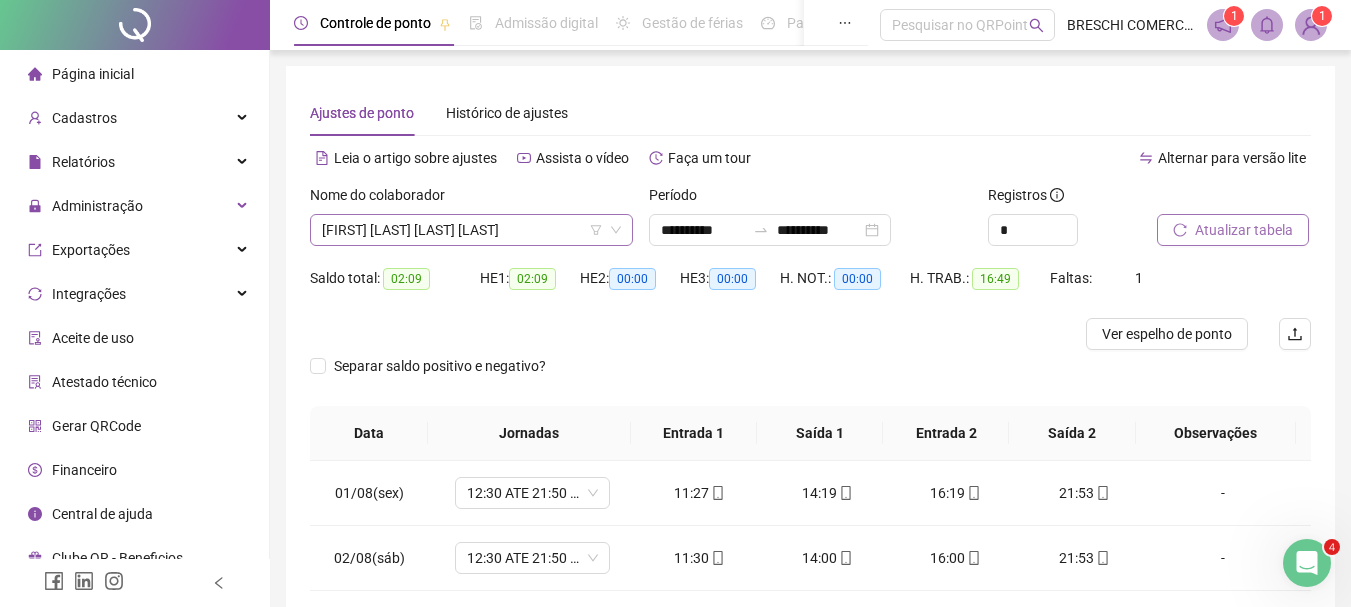 click on "[FIRST] [LAST] [LAST] [LAST]" at bounding box center (471, 230) 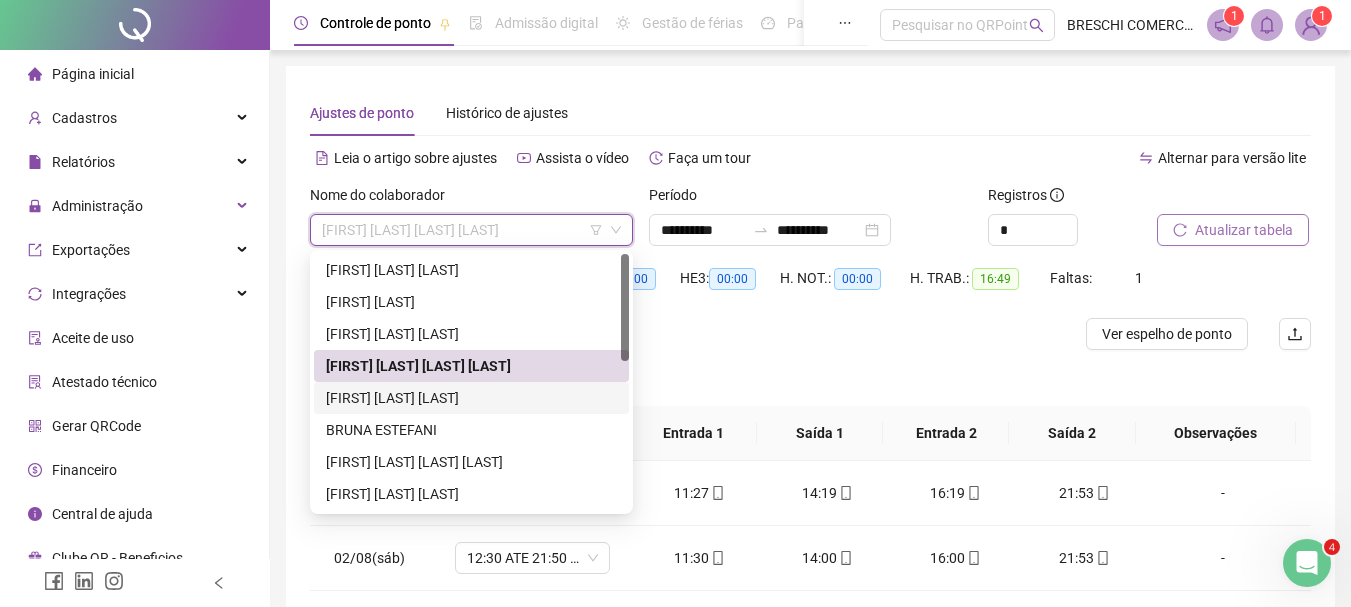 click on "[FIRST] [LAST] [LAST]" at bounding box center (471, 398) 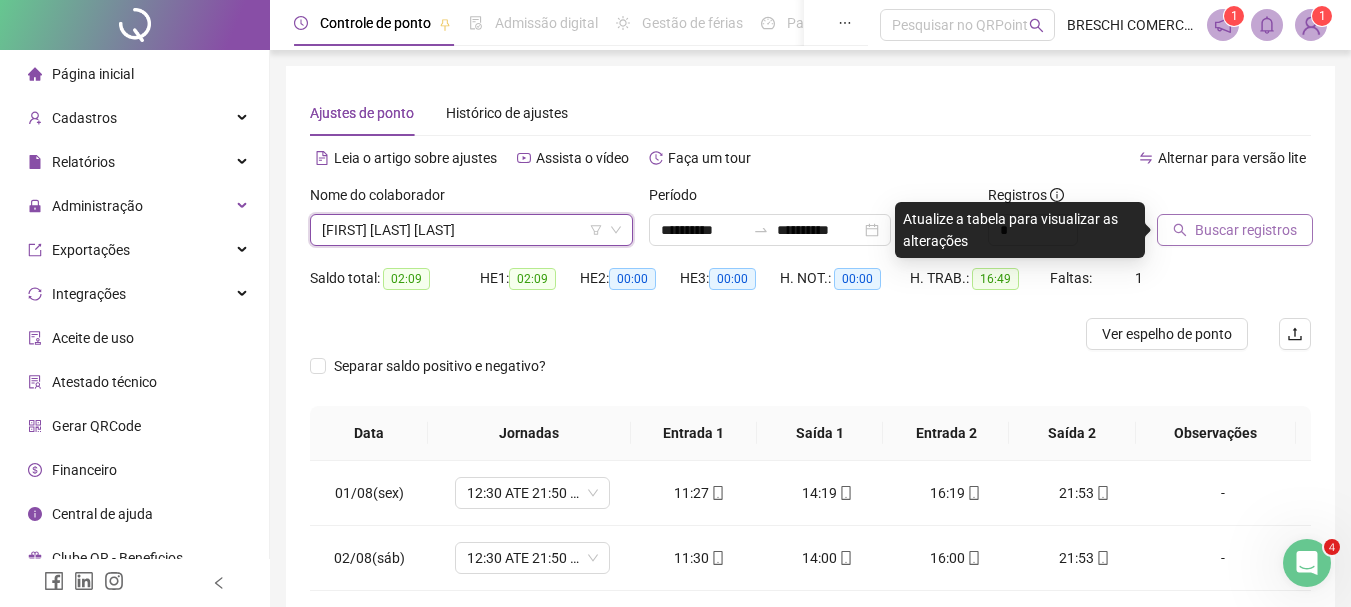 click on "Buscar registros" at bounding box center (1235, 230) 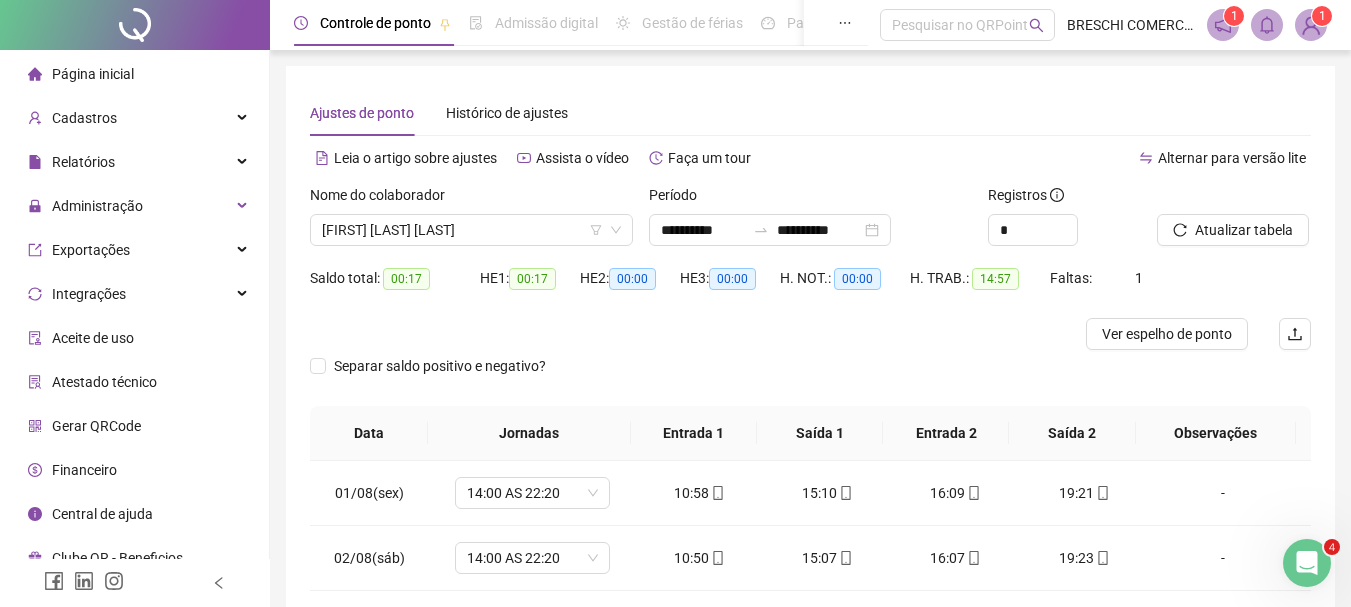drag, startPoint x: 1165, startPoint y: 222, endPoint x: 719, endPoint y: 370, distance: 469.9149 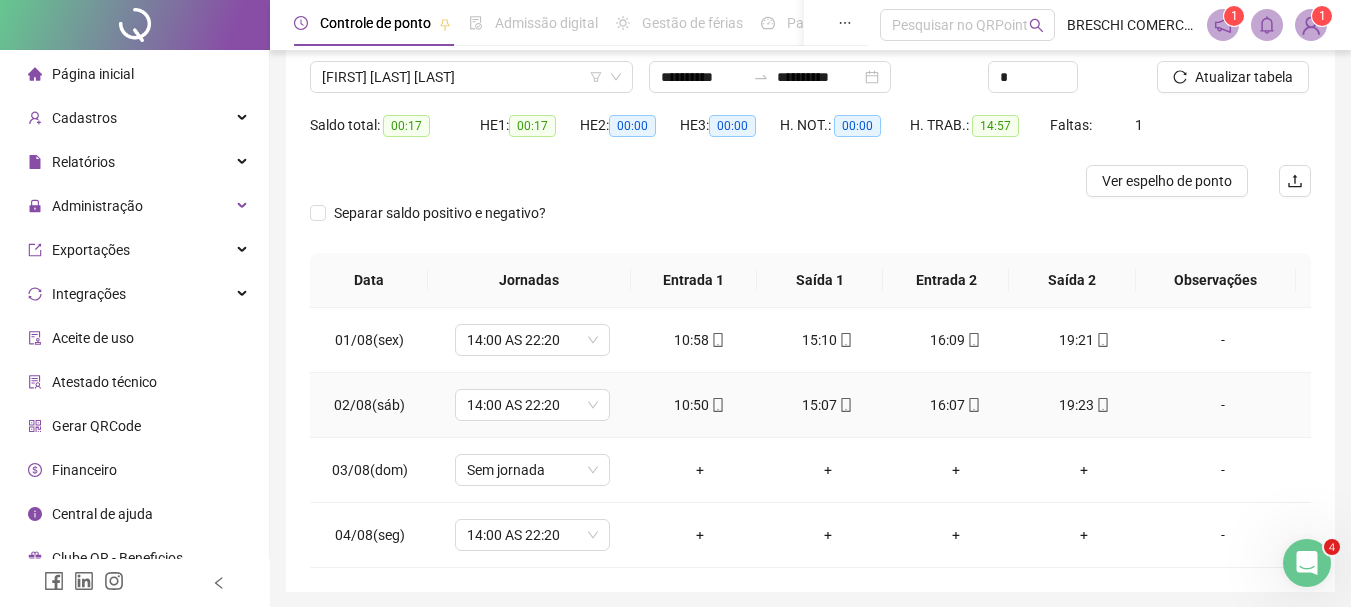 scroll, scrollTop: 224, scrollLeft: 0, axis: vertical 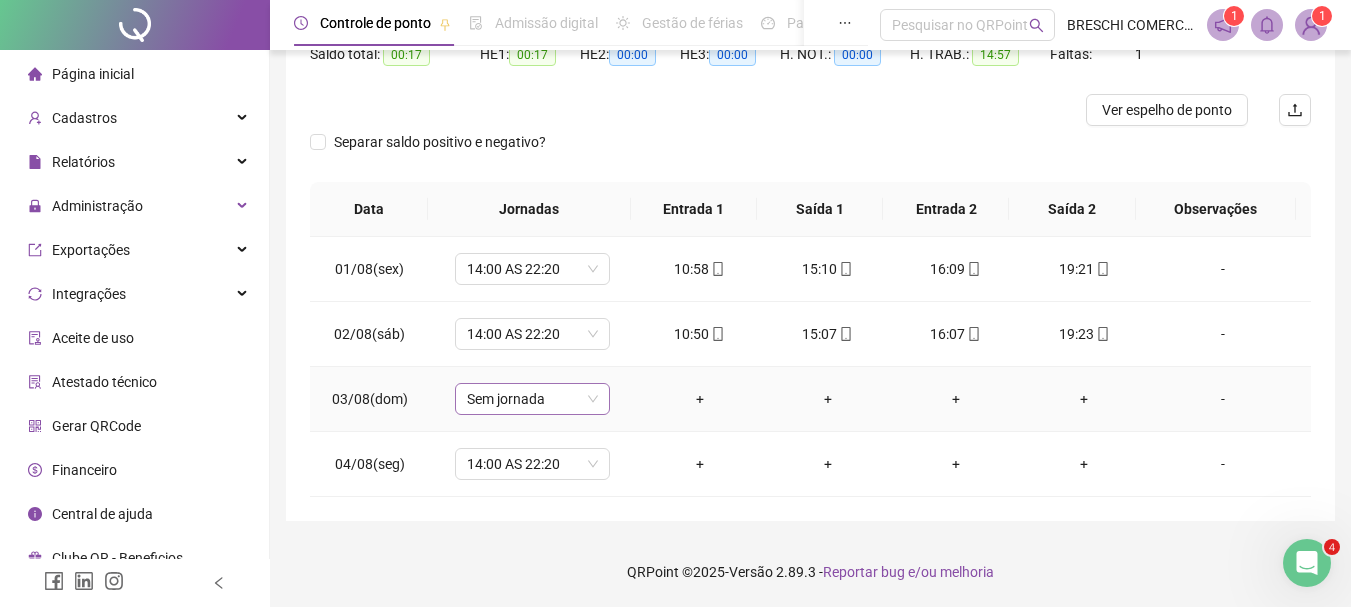click on "Sem jornada" at bounding box center (532, 399) 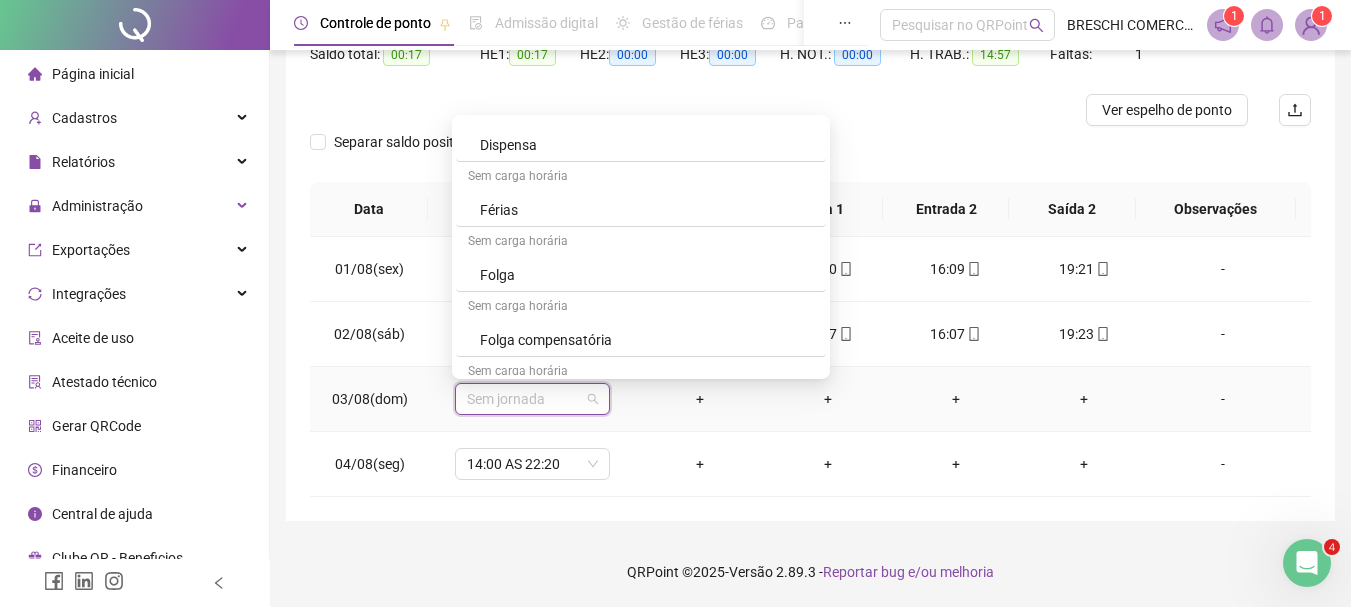 scroll, scrollTop: 6699, scrollLeft: 0, axis: vertical 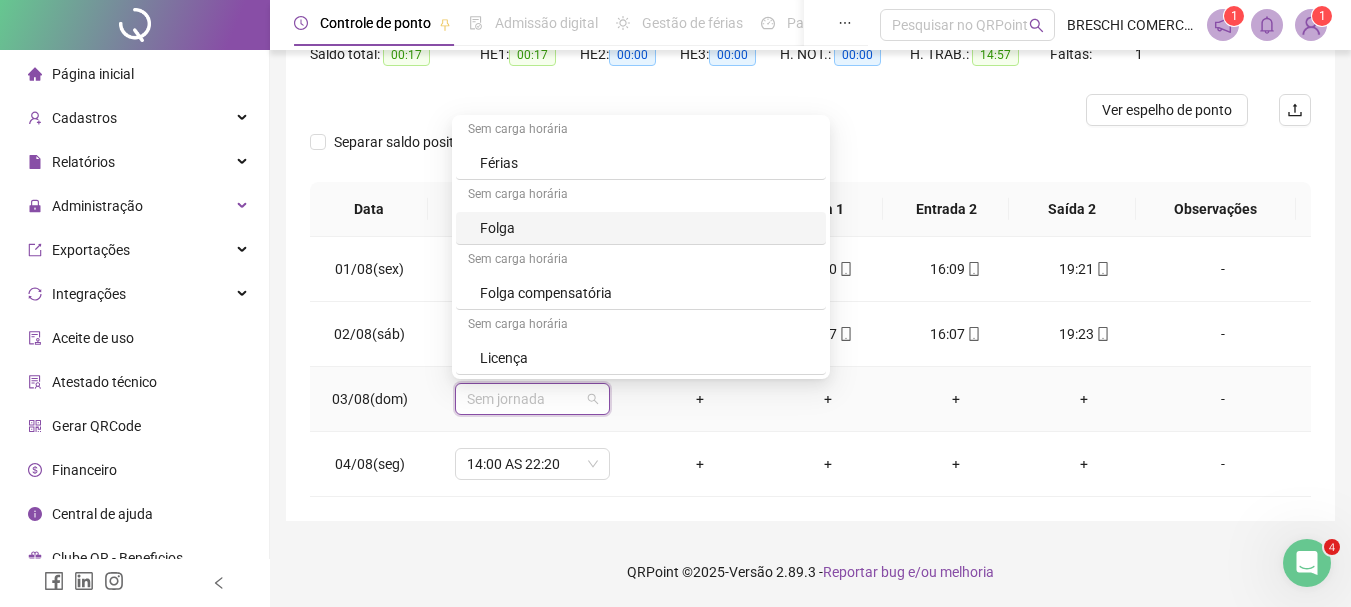click on "Folga" at bounding box center [647, 228] 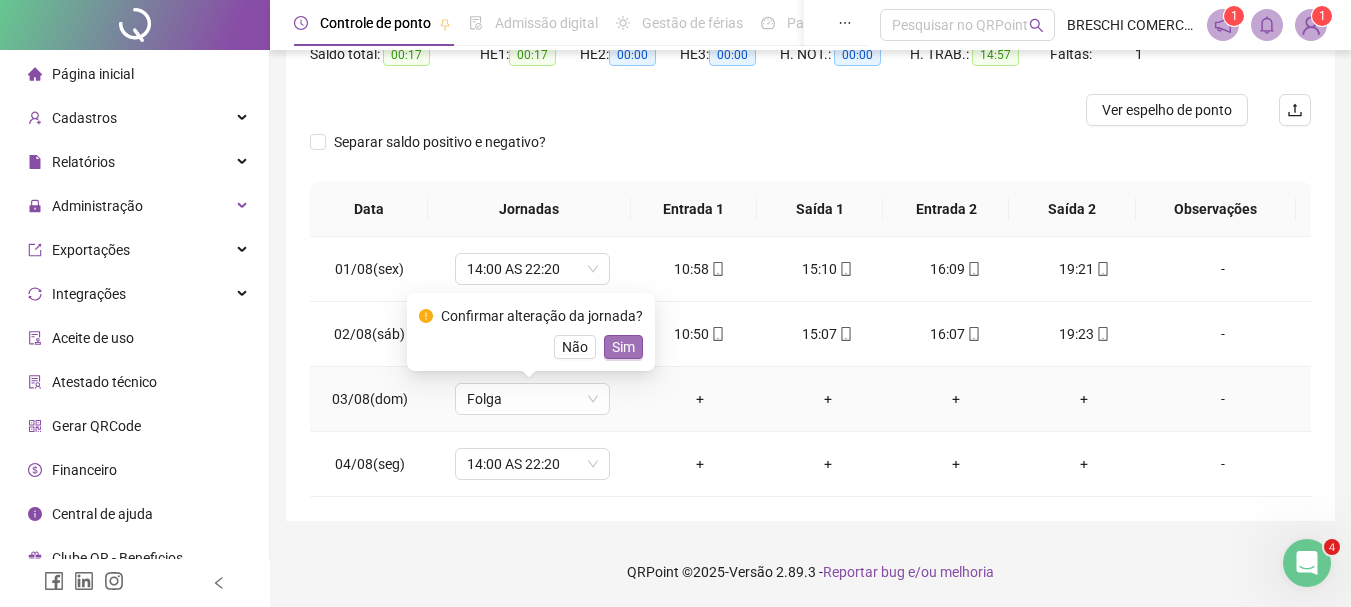 click on "Sim" at bounding box center [623, 347] 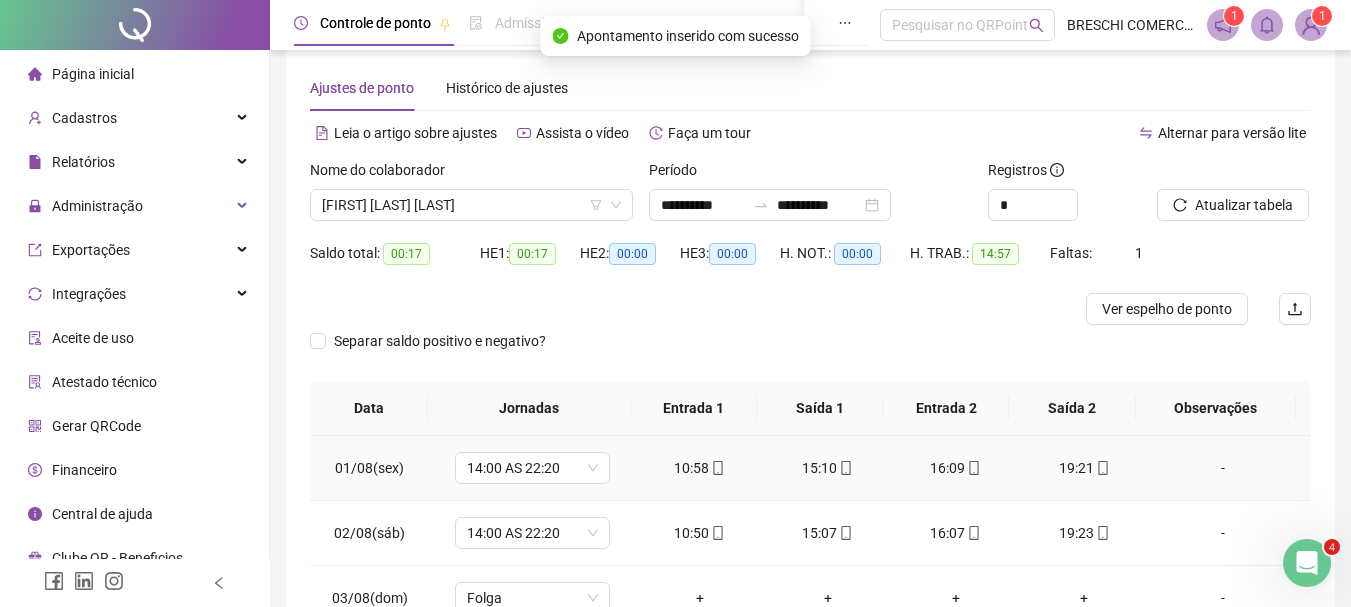 scroll, scrollTop: 24, scrollLeft: 0, axis: vertical 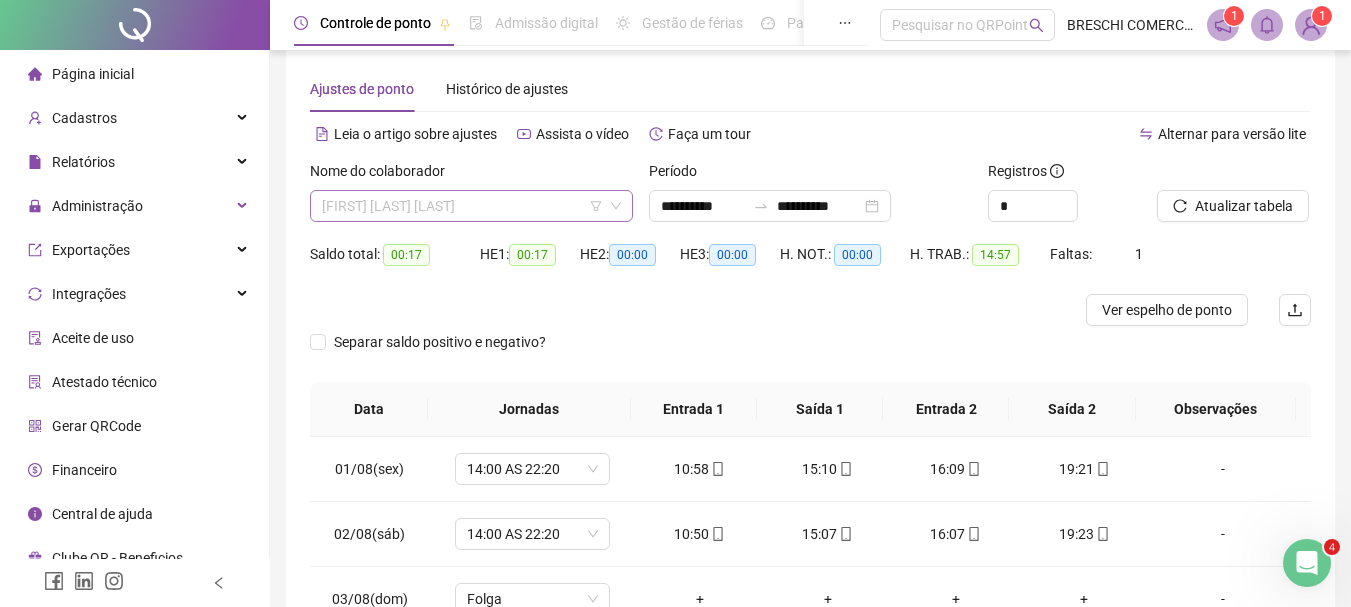 click on "[FIRST] [LAST] [LAST]" at bounding box center (471, 206) 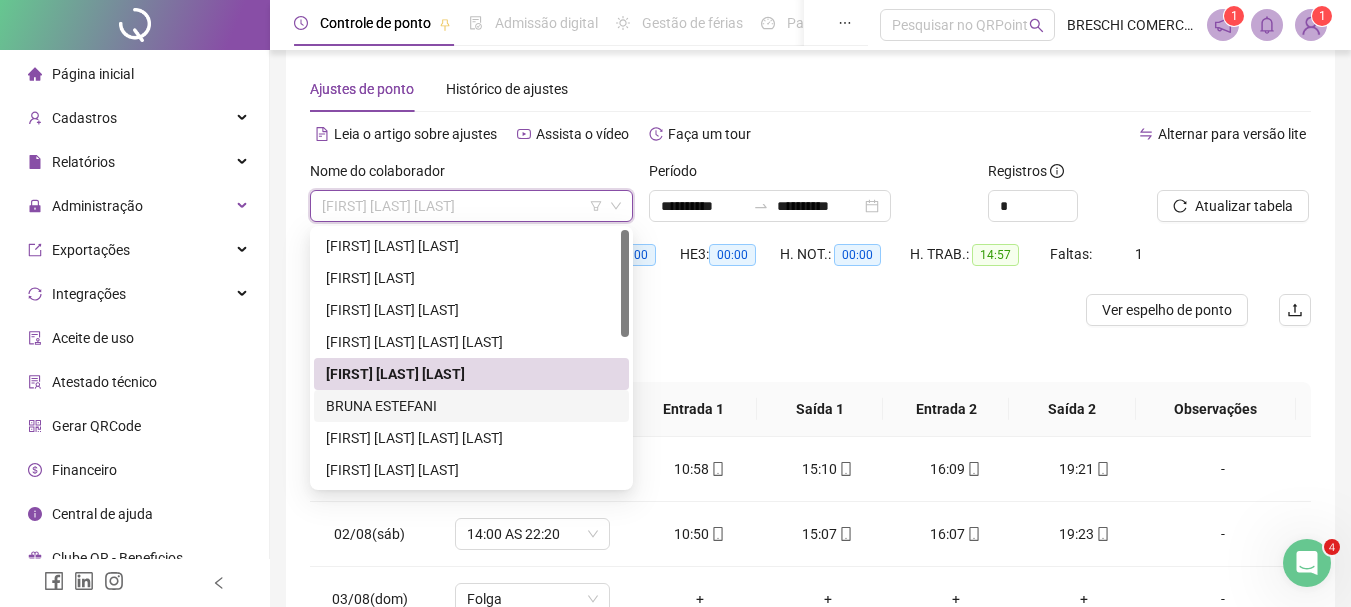 click on "BRUNA ESTEFANI" at bounding box center [471, 406] 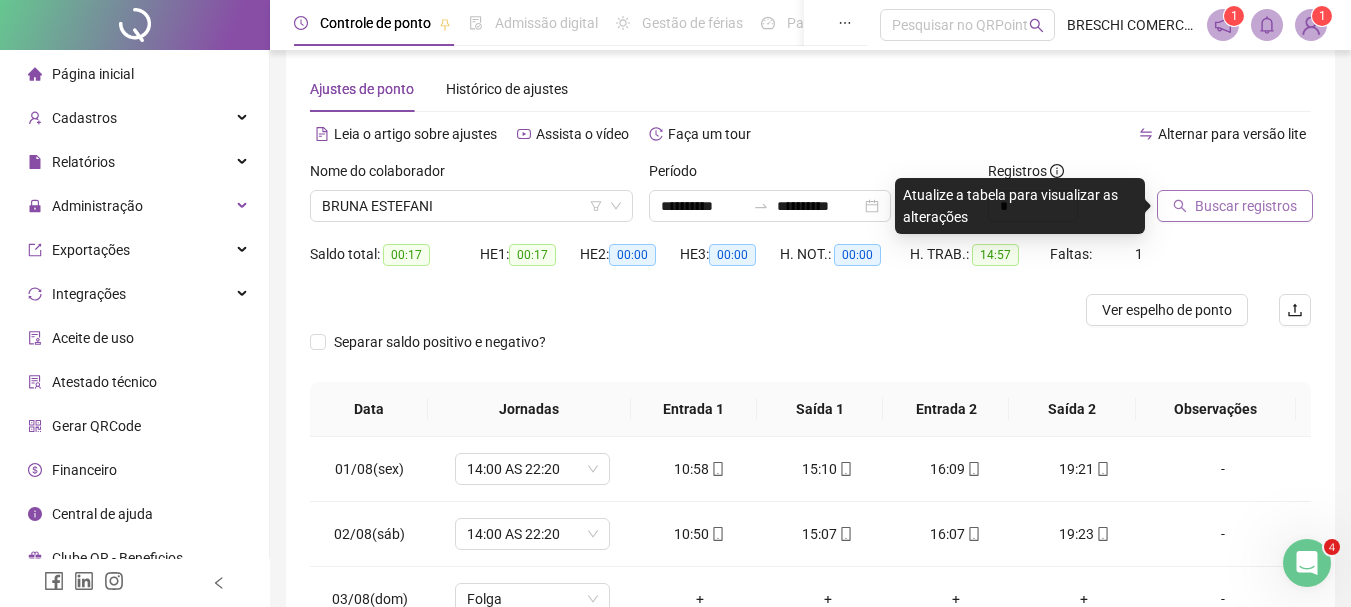 click on "Buscar registros" at bounding box center (1235, 206) 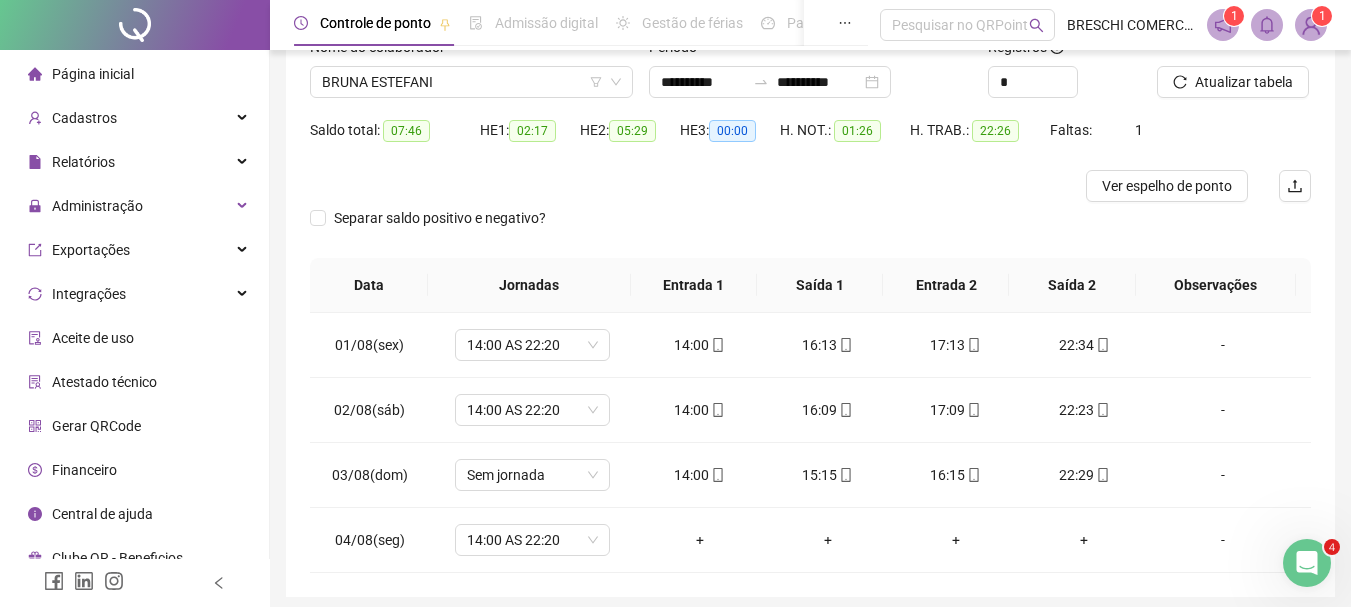 scroll, scrollTop: 224, scrollLeft: 0, axis: vertical 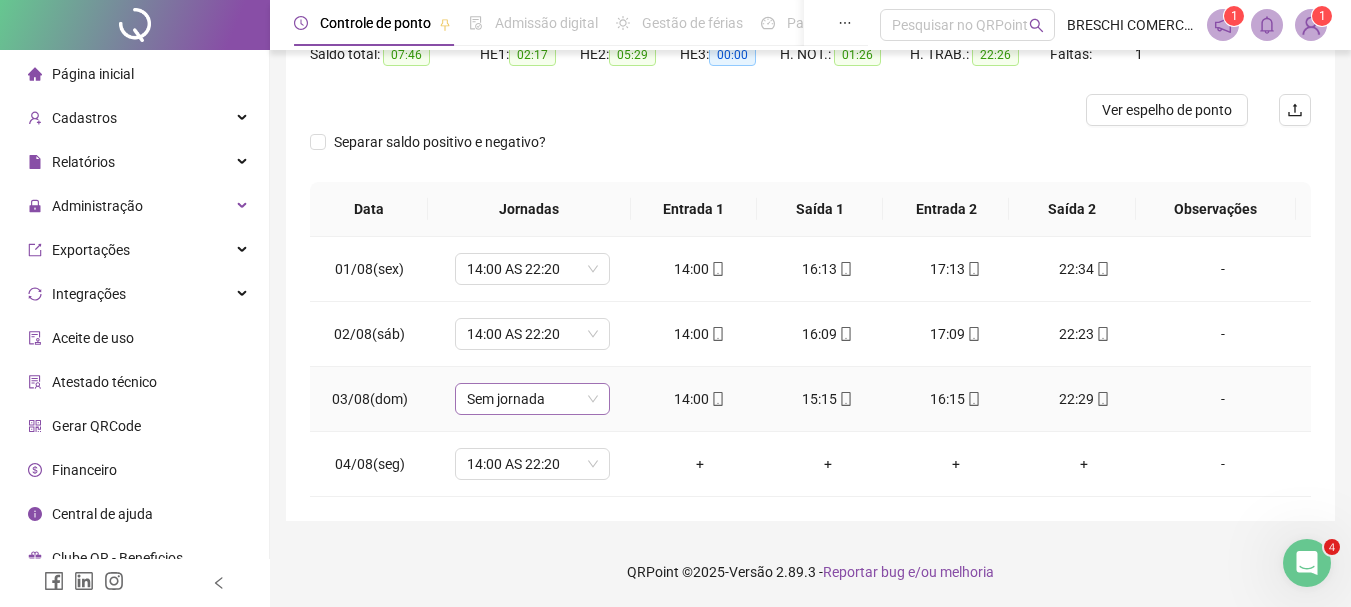 click on "Sem jornada" at bounding box center [532, 399] 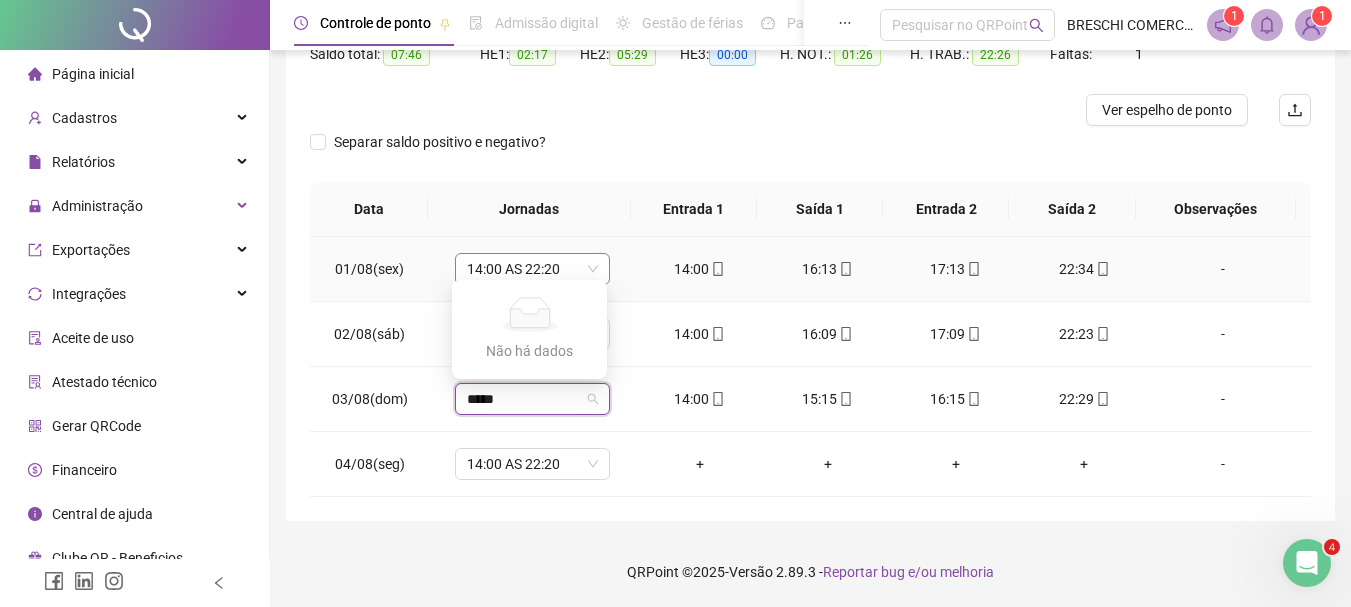click on "14:00 AS 22:20" at bounding box center [532, 269] 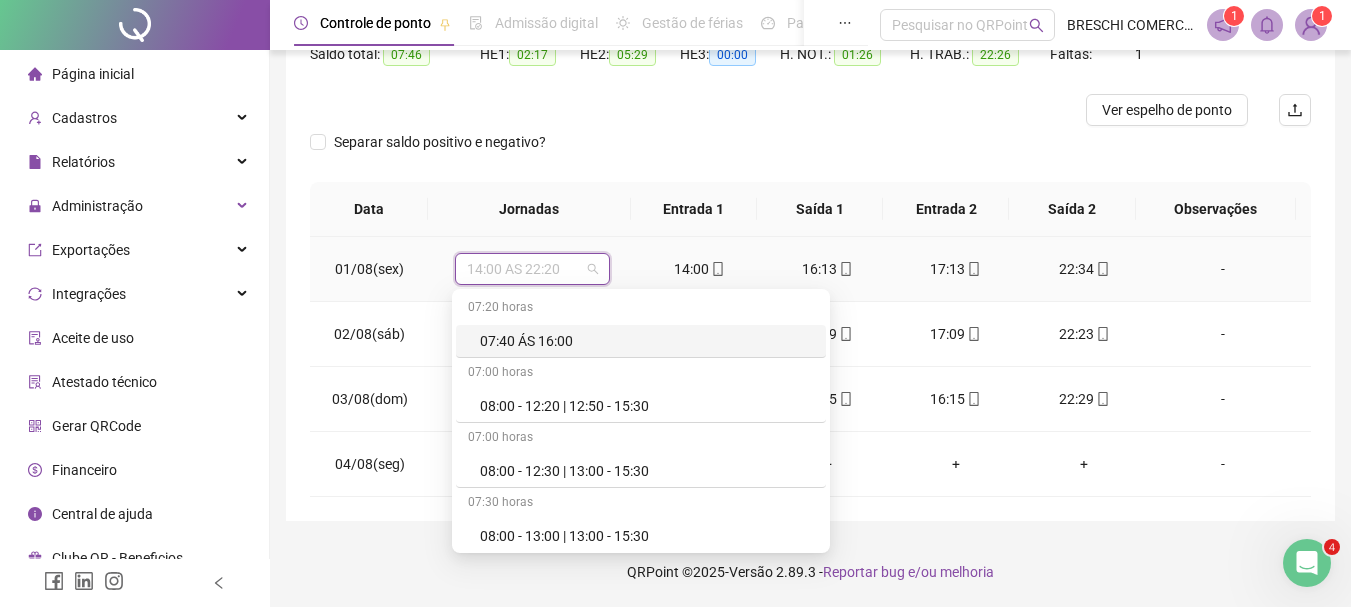 click on "14:00 AS 22:20" at bounding box center [532, 269] 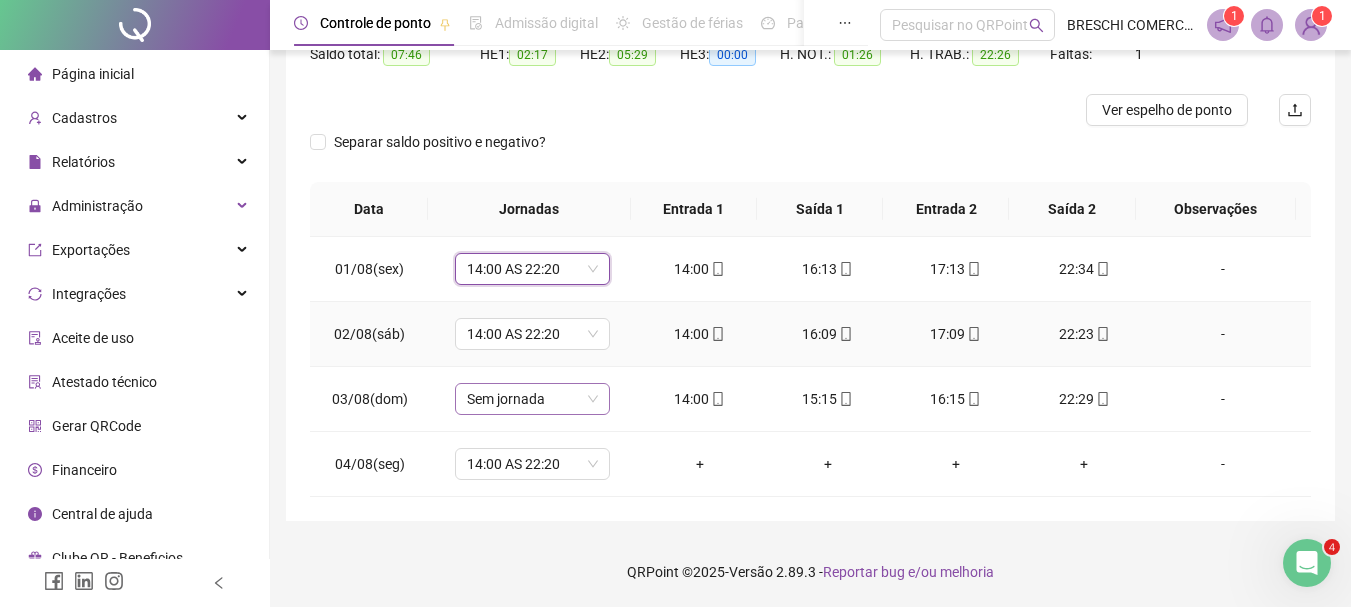 click on "Sem jornada" at bounding box center (532, 399) 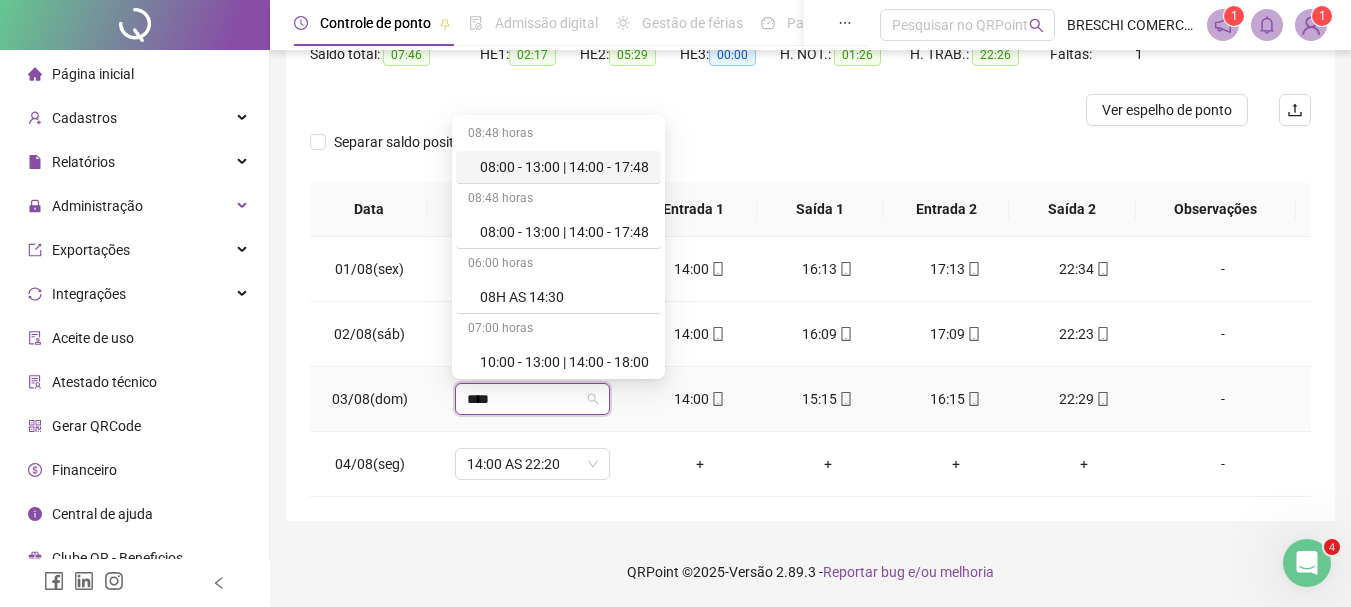 type on "*****" 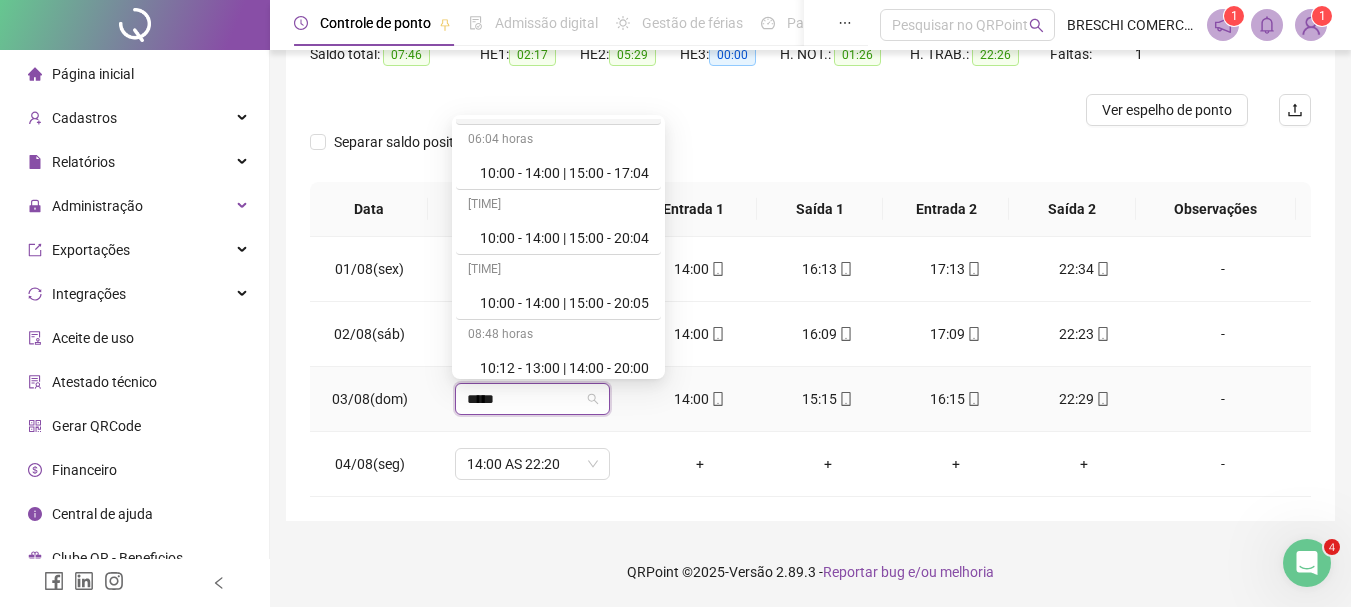 scroll, scrollTop: 394, scrollLeft: 0, axis: vertical 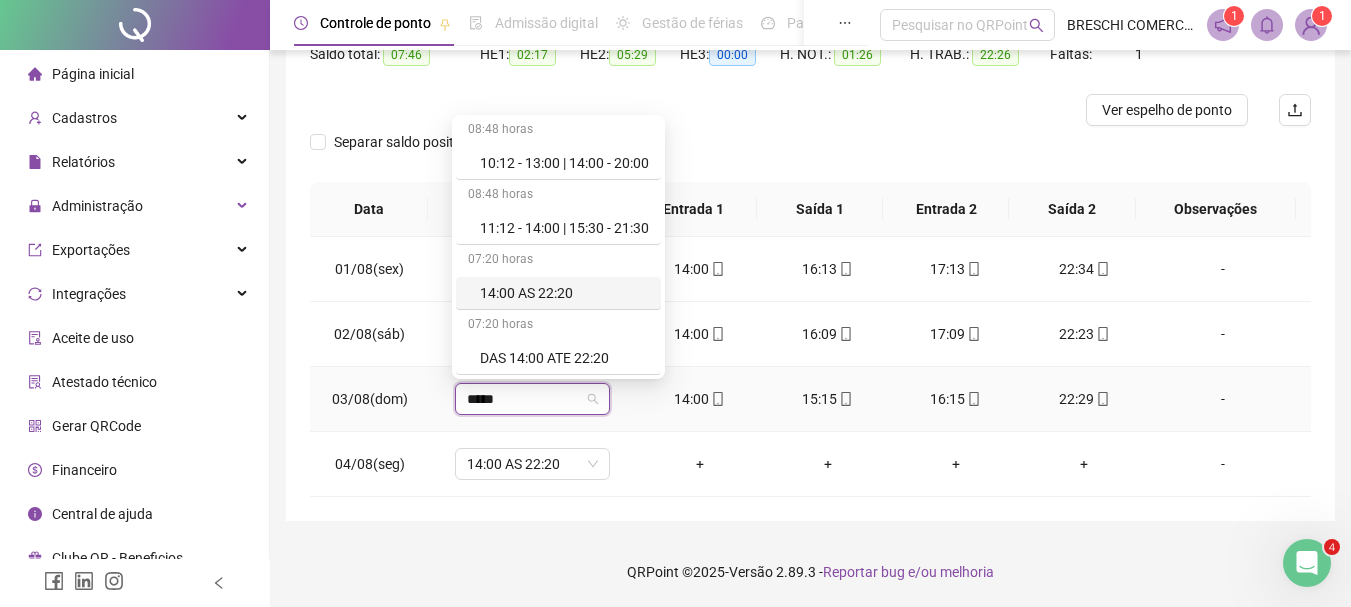 click on "14:00 AS 22:20" at bounding box center [564, 293] 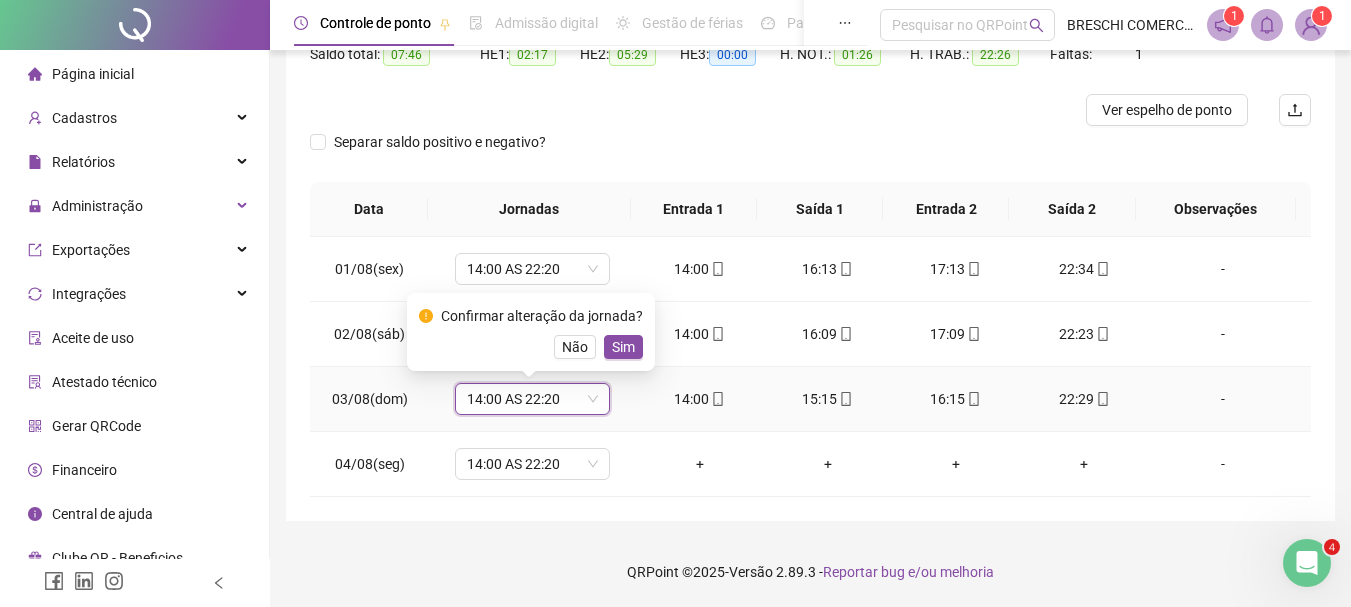 drag, startPoint x: 623, startPoint y: 345, endPoint x: 623, endPoint y: 480, distance: 135 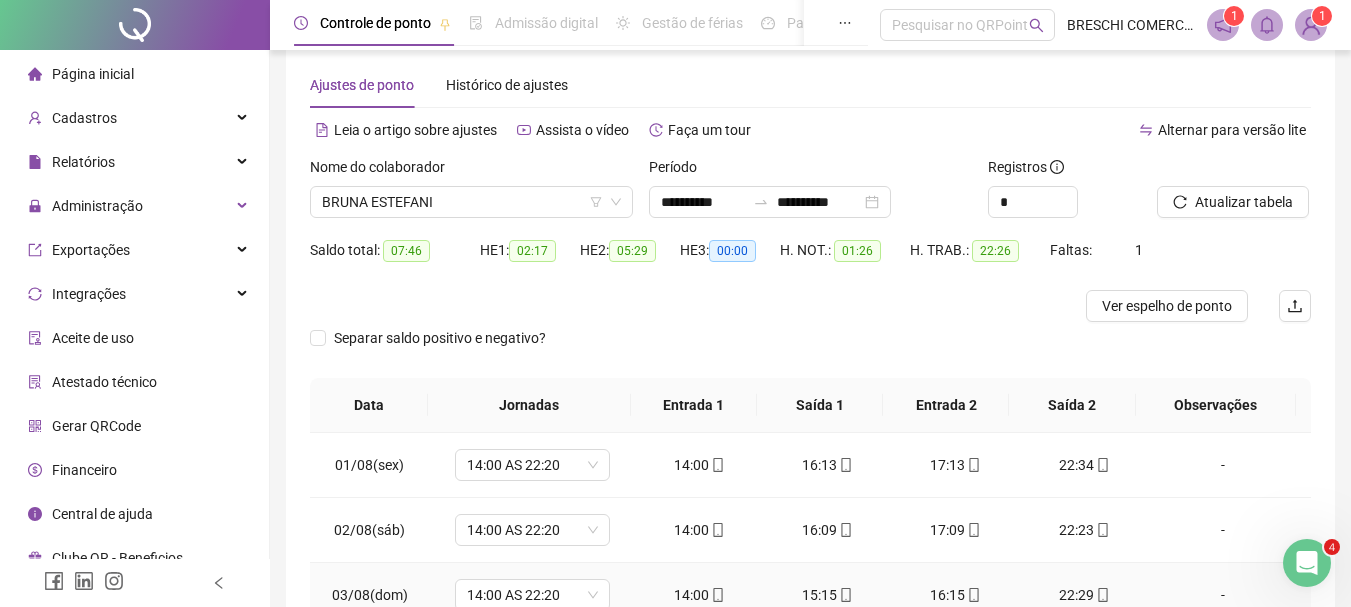 scroll, scrollTop: 0, scrollLeft: 0, axis: both 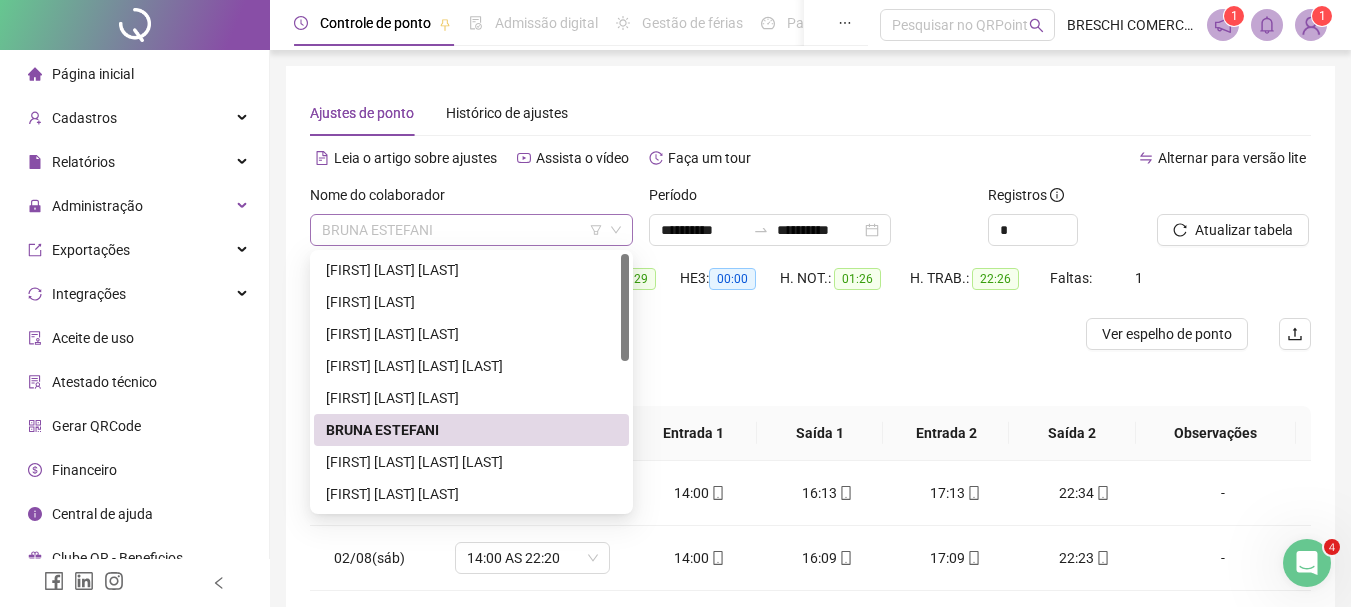 click on "BRUNA ESTEFANI" at bounding box center (471, 230) 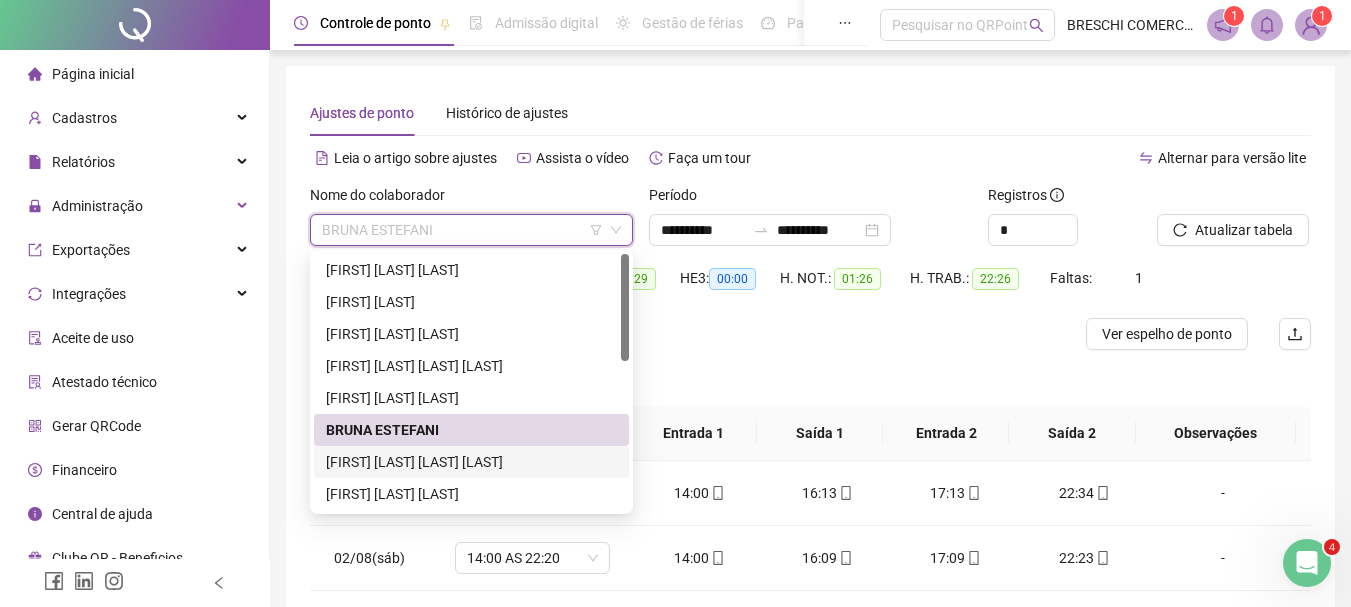 click on "[FIRST] [LAST] [LAST] [LAST]" at bounding box center (471, 462) 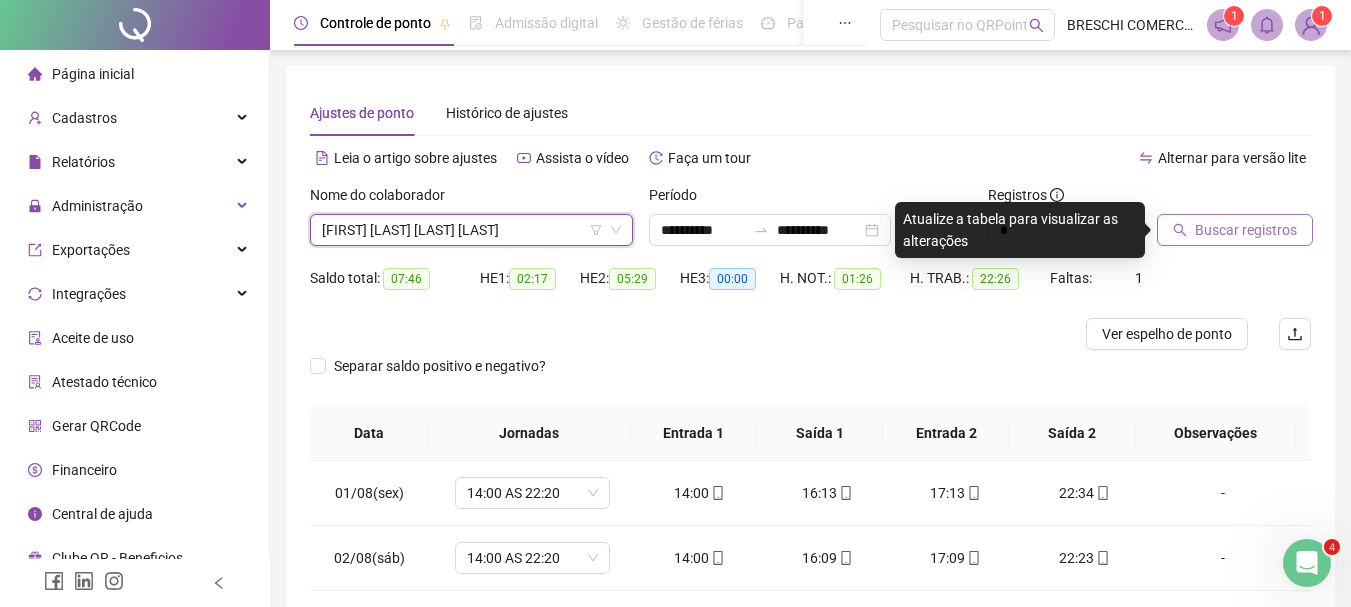 click on "Buscar registros" at bounding box center [1246, 230] 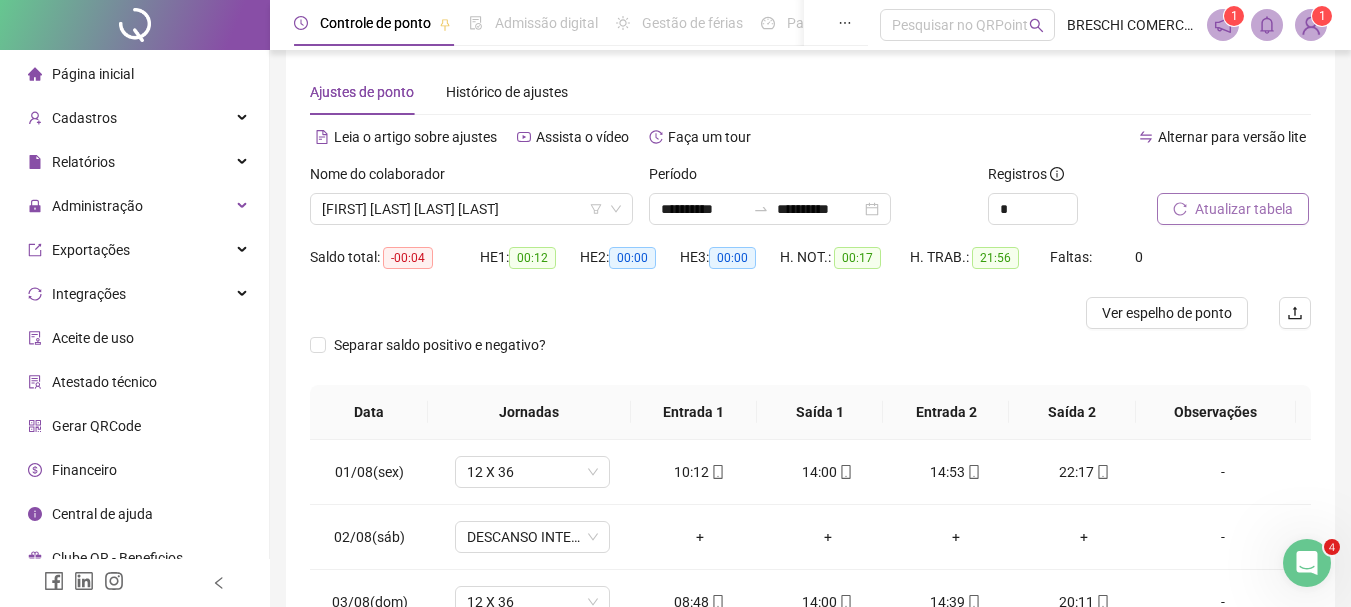 scroll, scrollTop: 0, scrollLeft: 0, axis: both 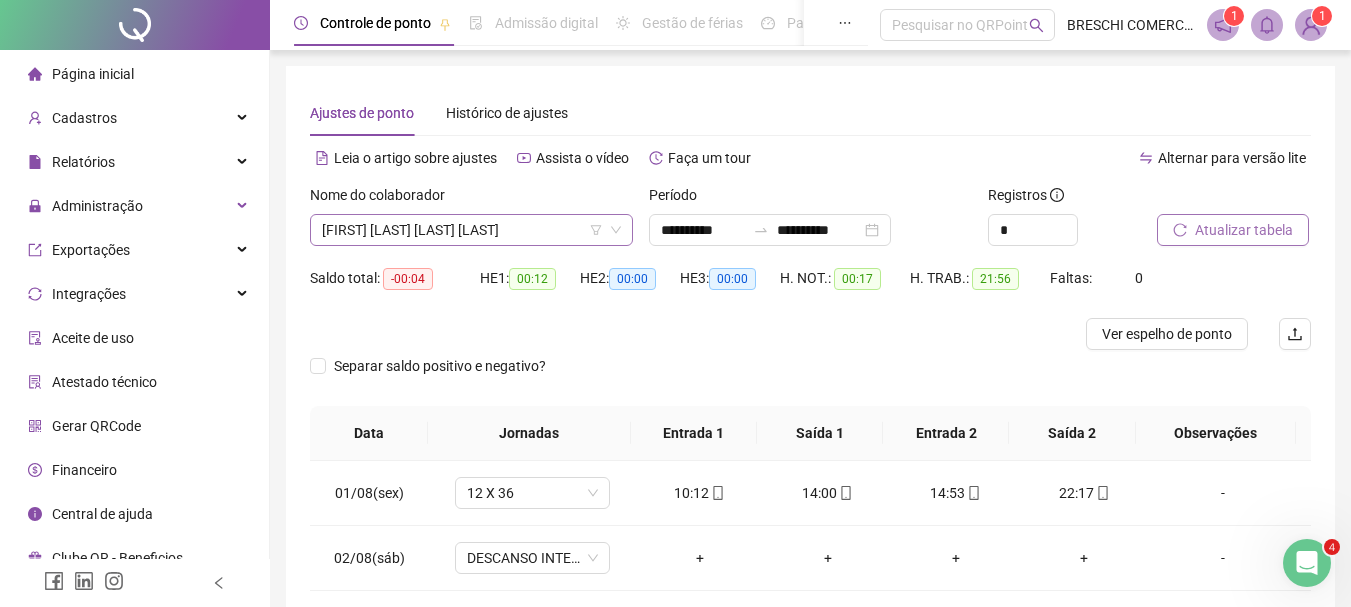 click on "[FIRST] [LAST] [LAST] [LAST]" at bounding box center [471, 230] 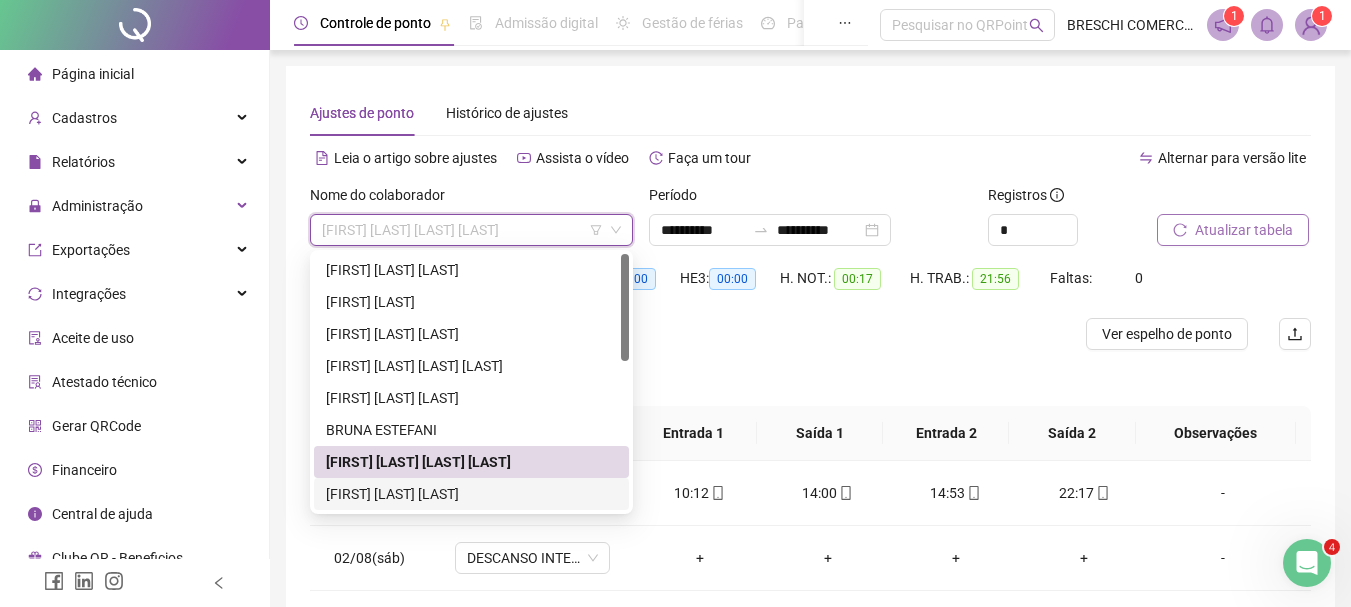 click on "[FIRST] [LAST] [LAST]" at bounding box center [471, 494] 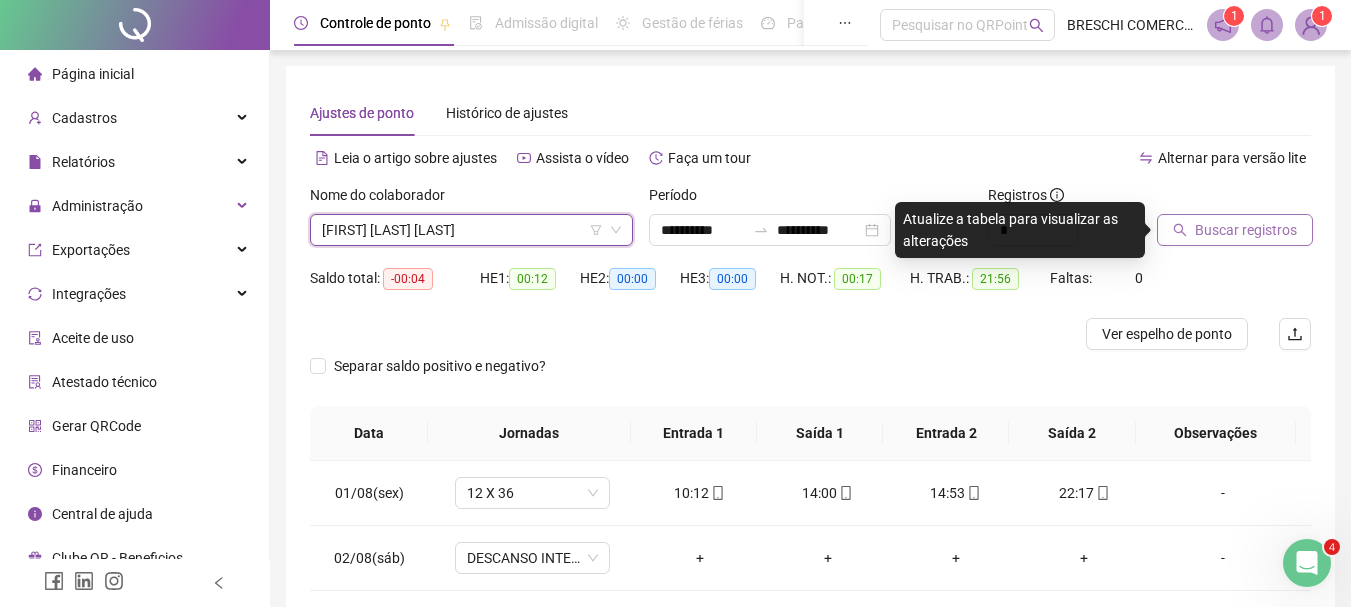 click on "Buscar registros" at bounding box center (1246, 230) 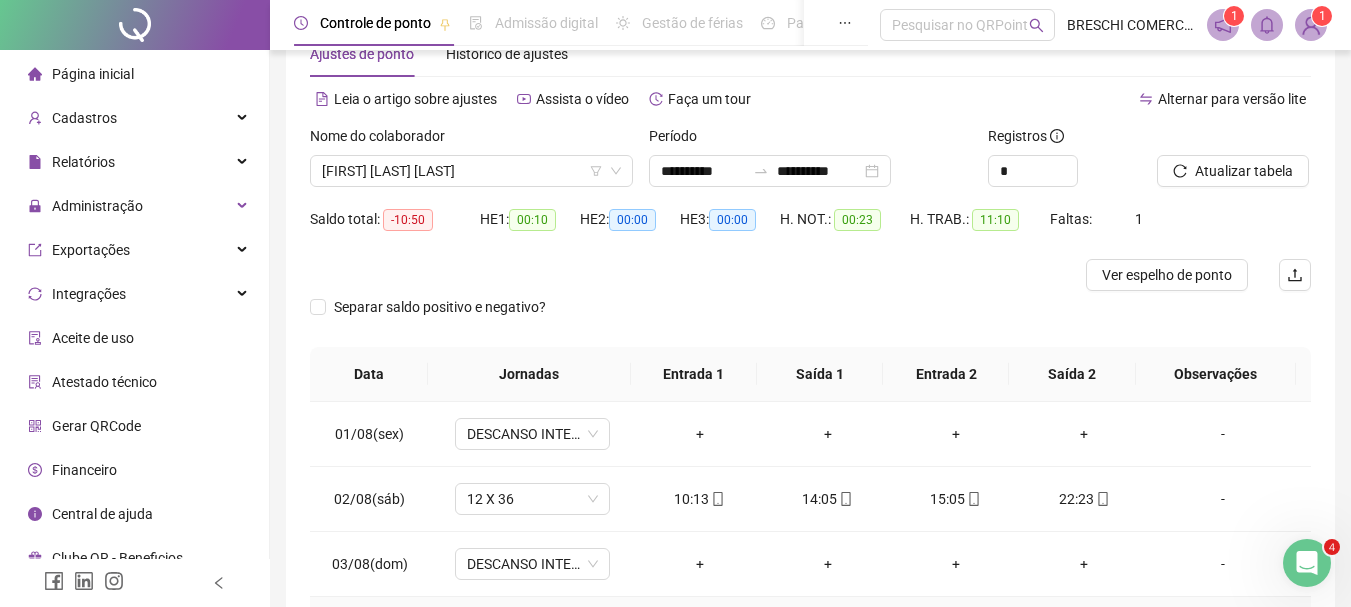 scroll, scrollTop: 0, scrollLeft: 0, axis: both 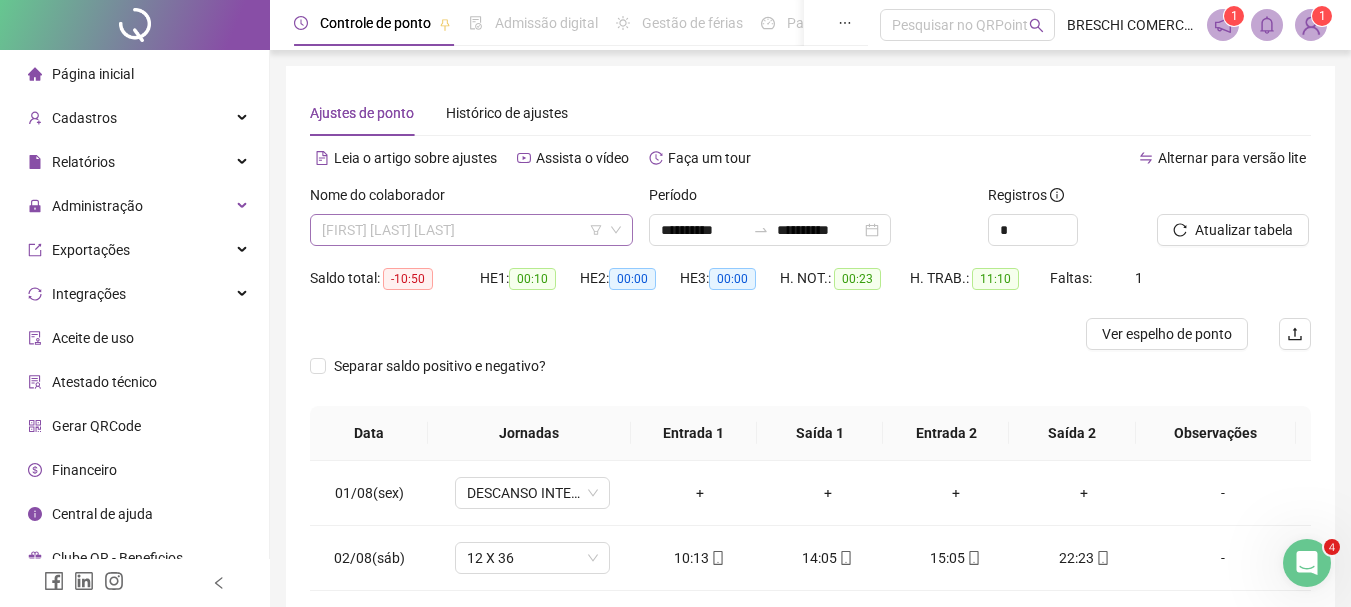 click on "[FIRST] [LAST] [LAST]" at bounding box center [471, 230] 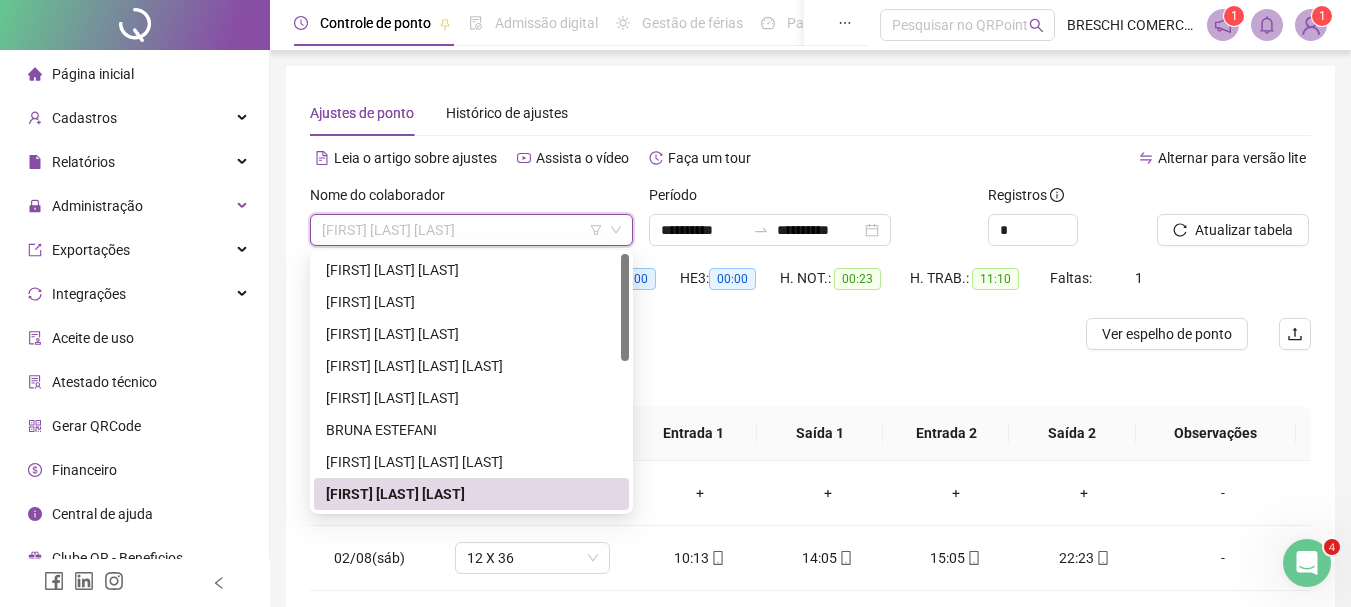 scroll, scrollTop: 200, scrollLeft: 0, axis: vertical 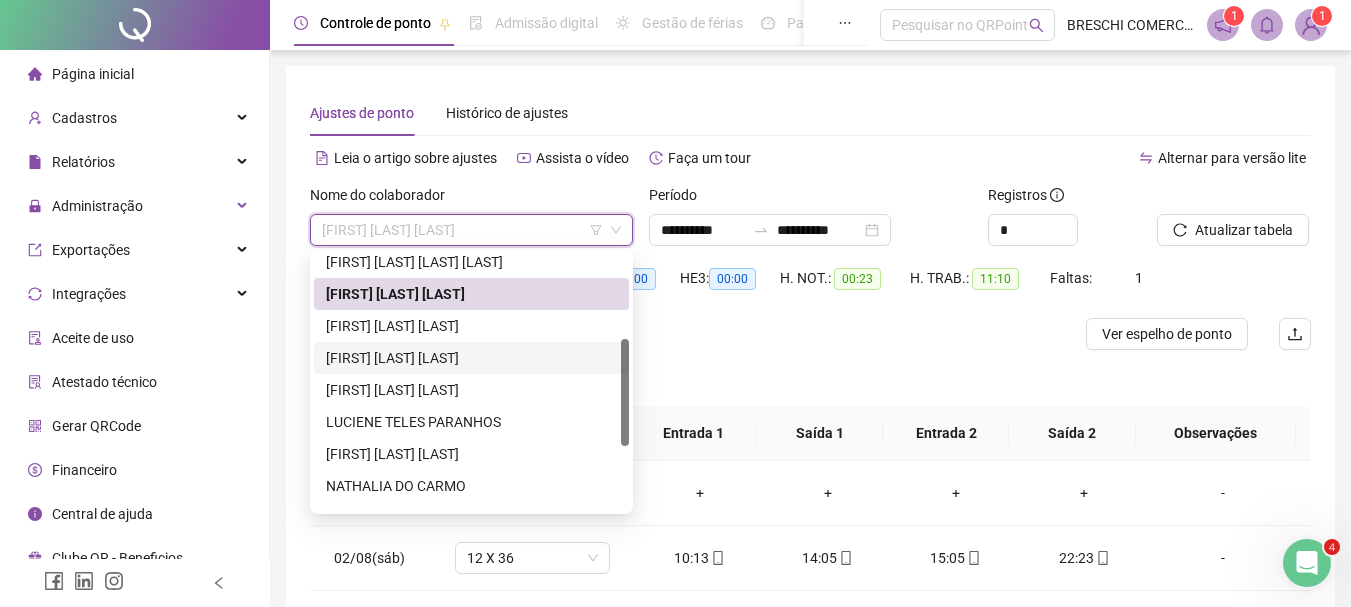 click on "[FIRST] [LAST] [LAST]" at bounding box center [471, 358] 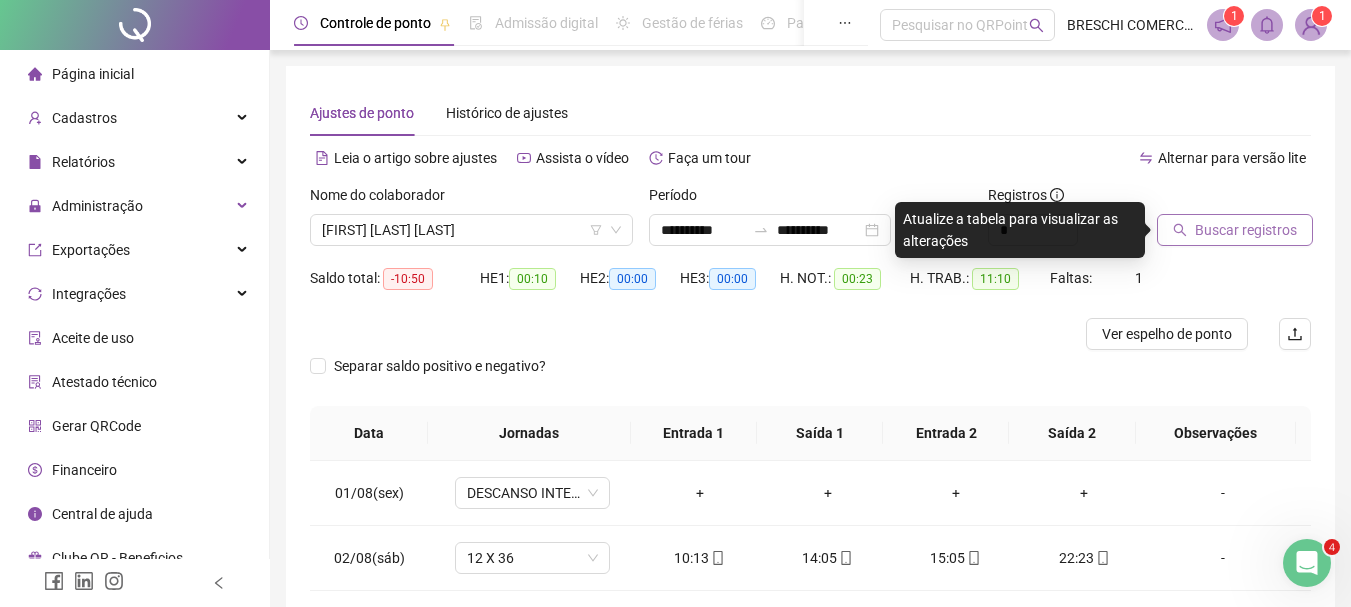 click on "Buscar registros" at bounding box center (1246, 230) 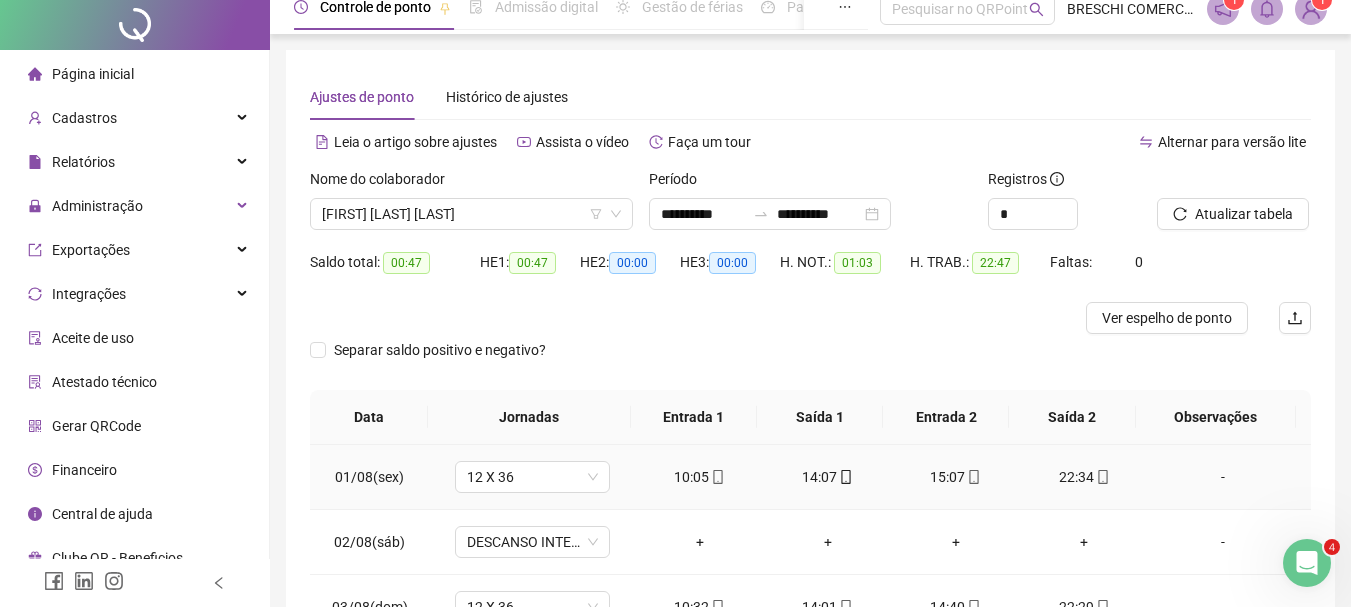 scroll, scrollTop: 0, scrollLeft: 0, axis: both 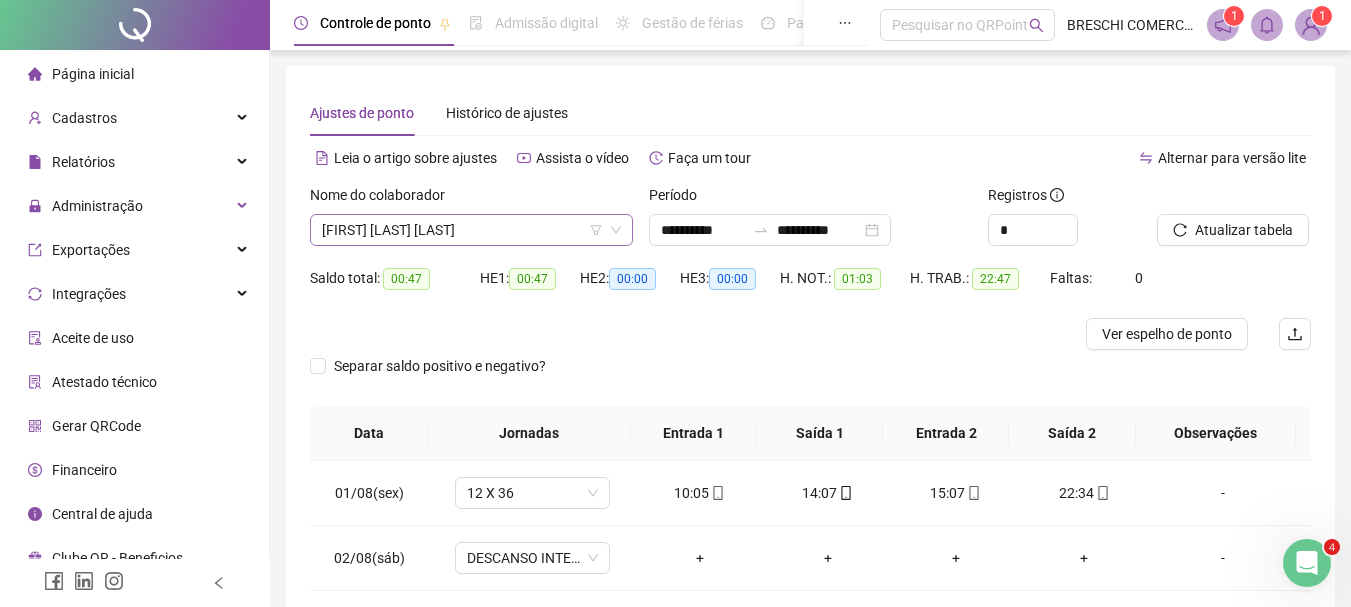 click on "[FIRST] [LAST] [LAST]" at bounding box center (471, 230) 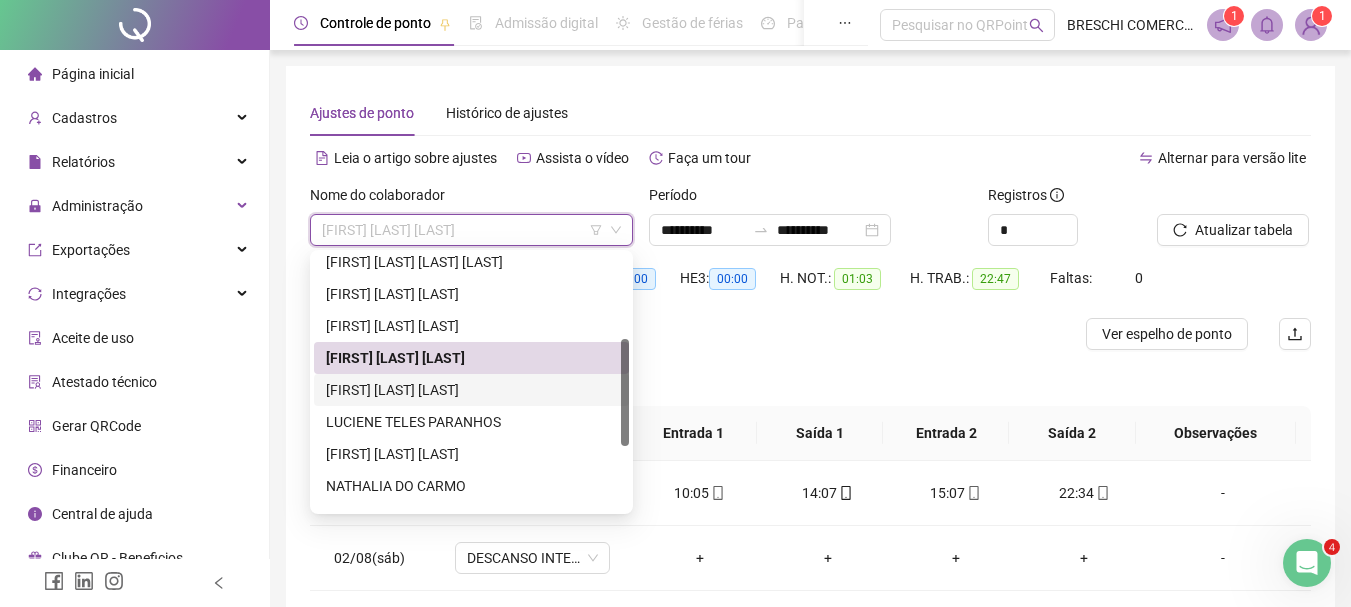 click on "[FIRST] [LAST] [LAST]" at bounding box center [471, 390] 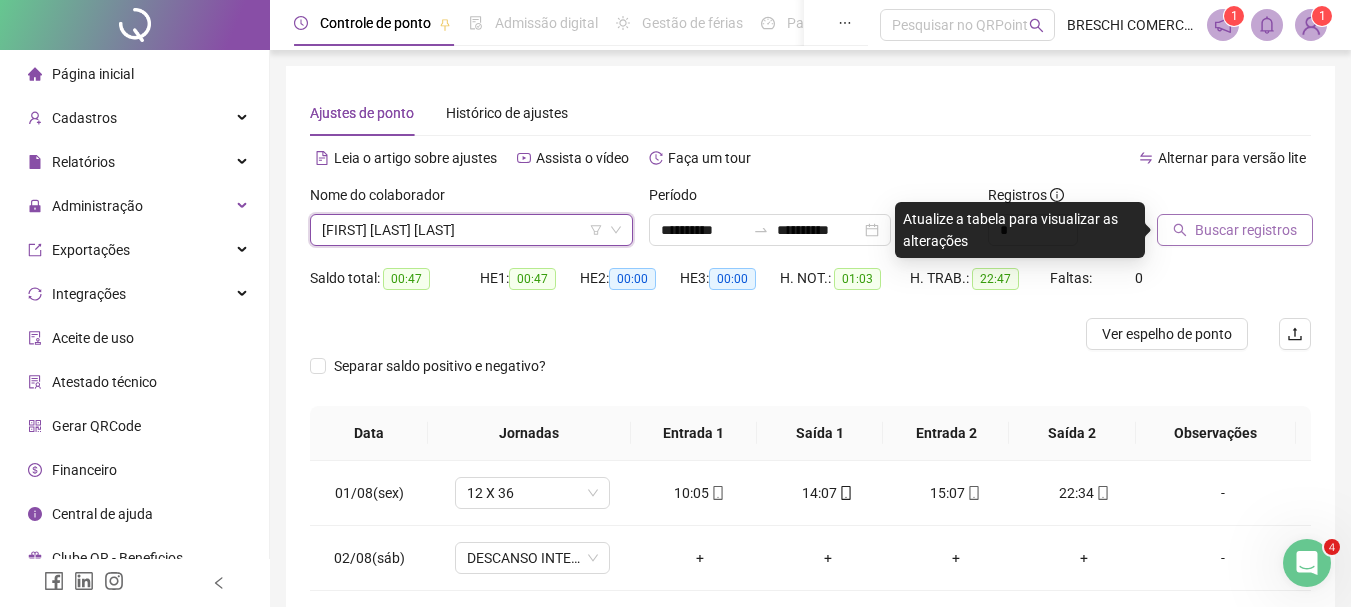 click 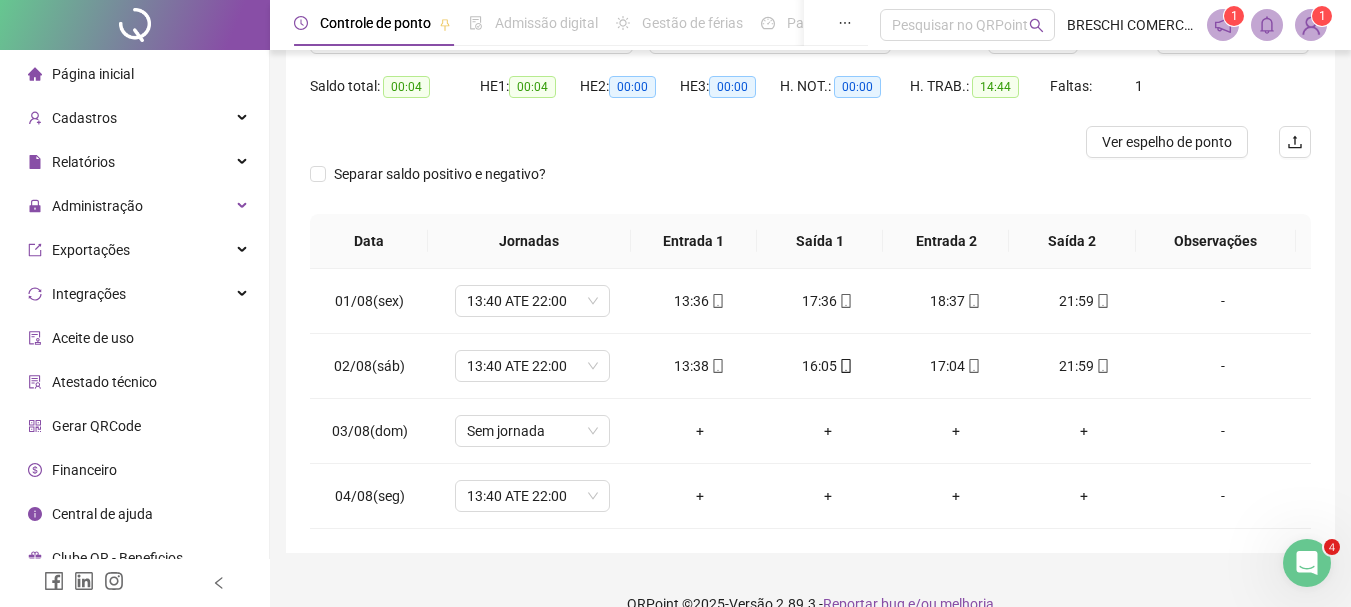 scroll, scrollTop: 224, scrollLeft: 0, axis: vertical 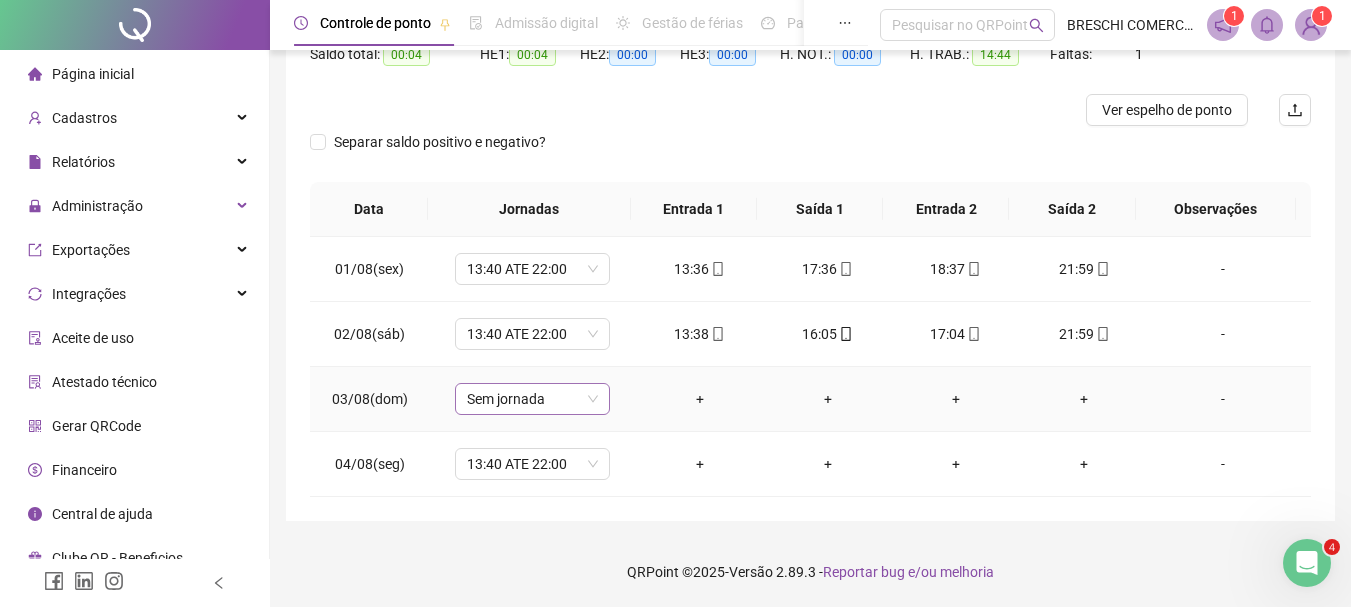 click on "Sem jornada" at bounding box center (532, 399) 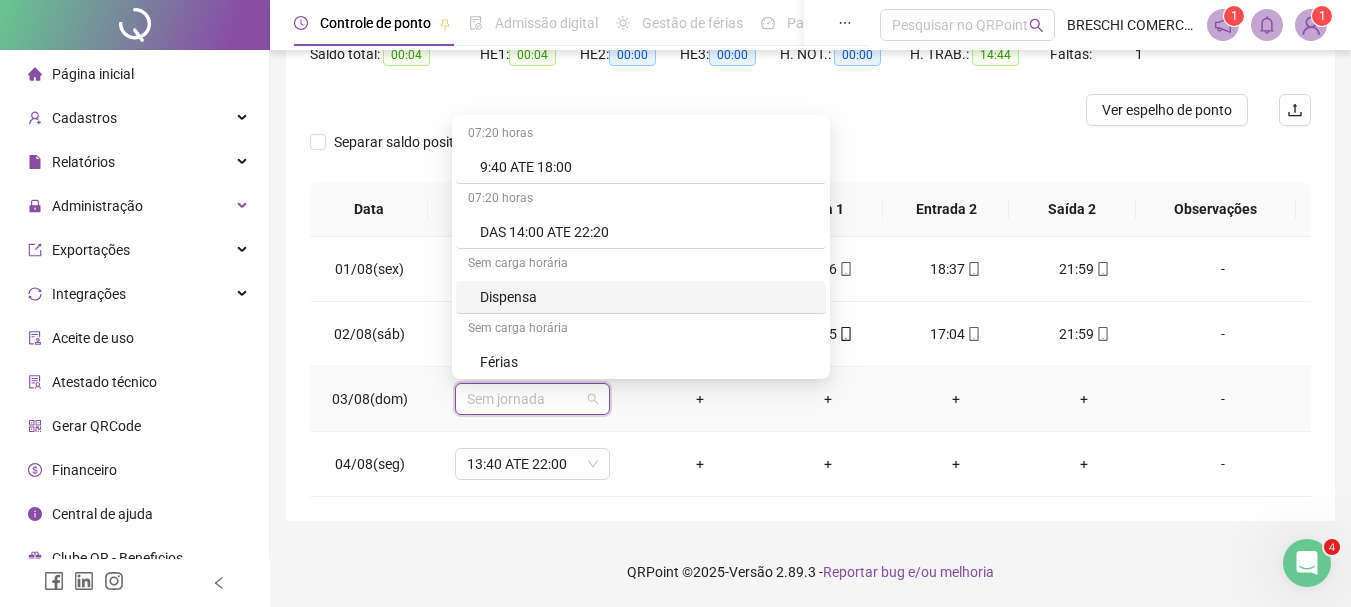 scroll, scrollTop: 6699, scrollLeft: 0, axis: vertical 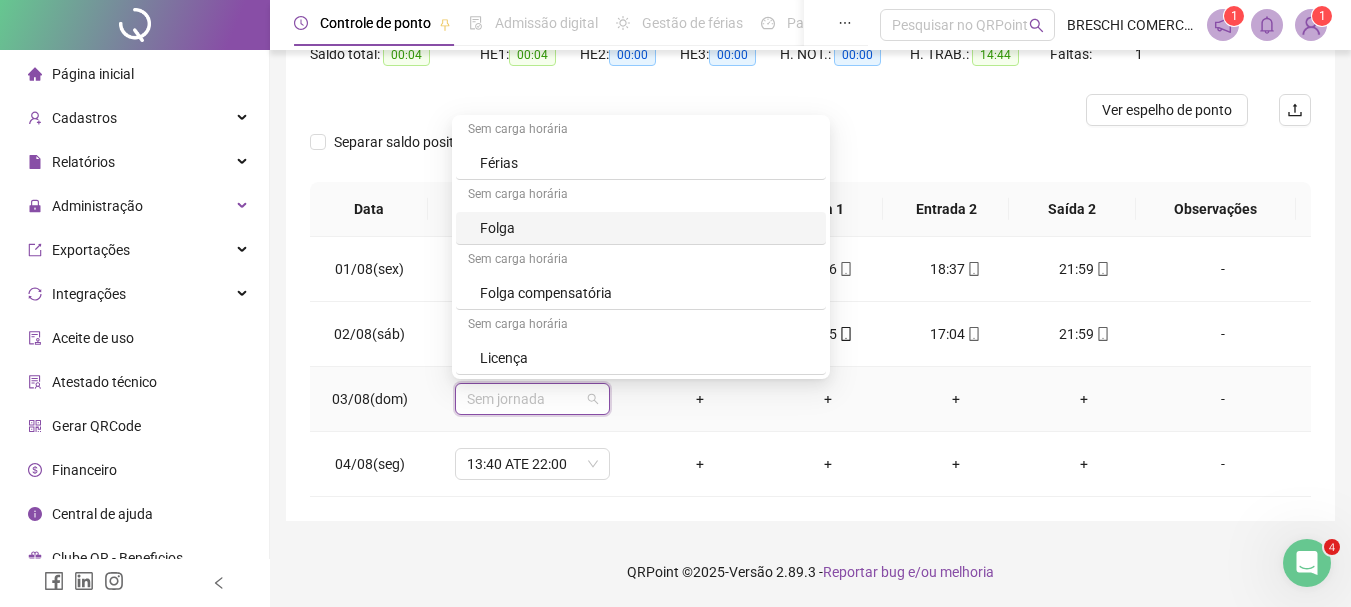 click on "Folga" at bounding box center [647, 228] 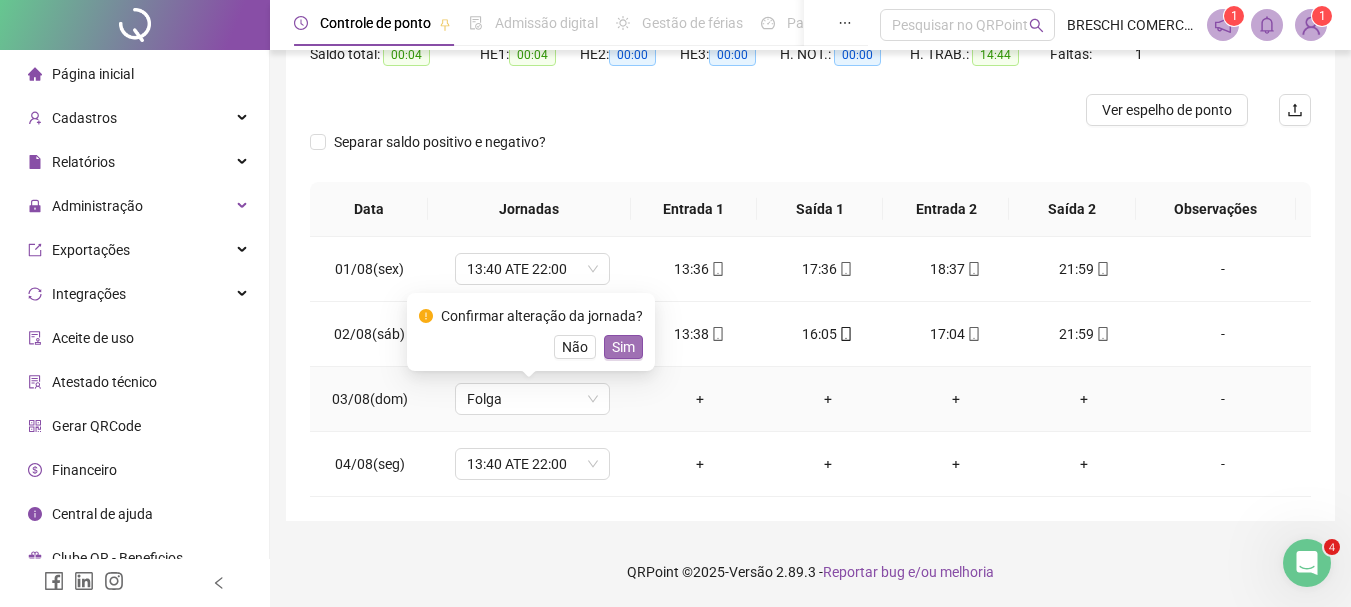 click on "Sim" at bounding box center (623, 347) 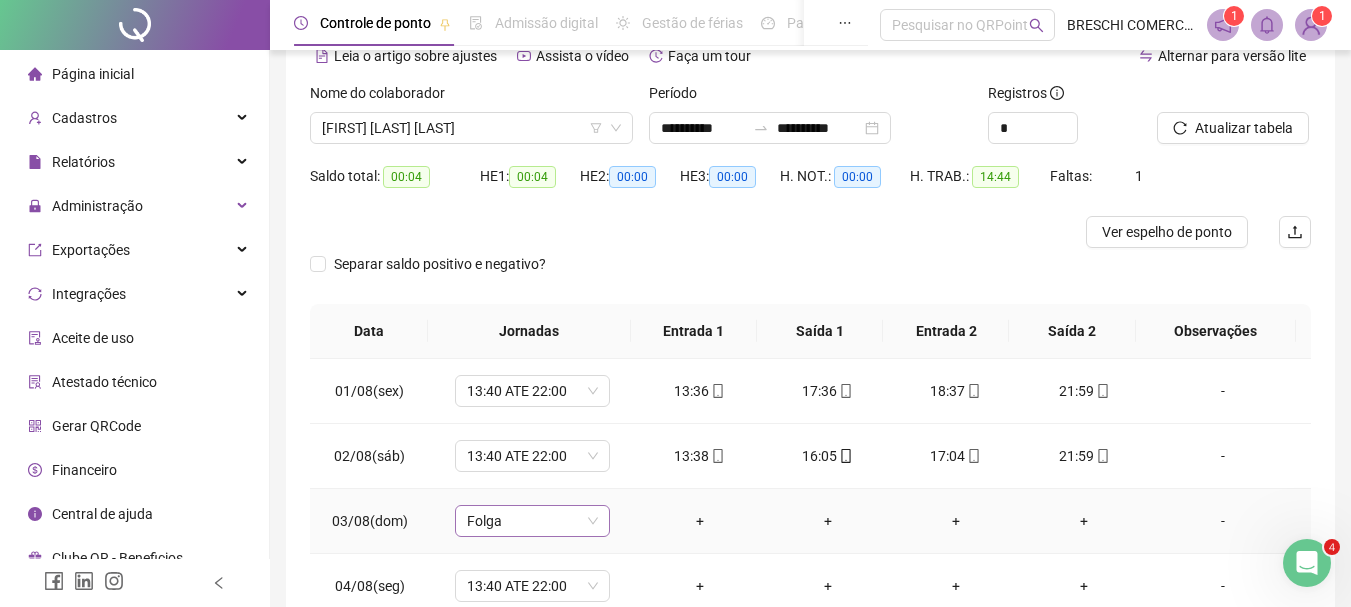 scroll, scrollTop: 0, scrollLeft: 0, axis: both 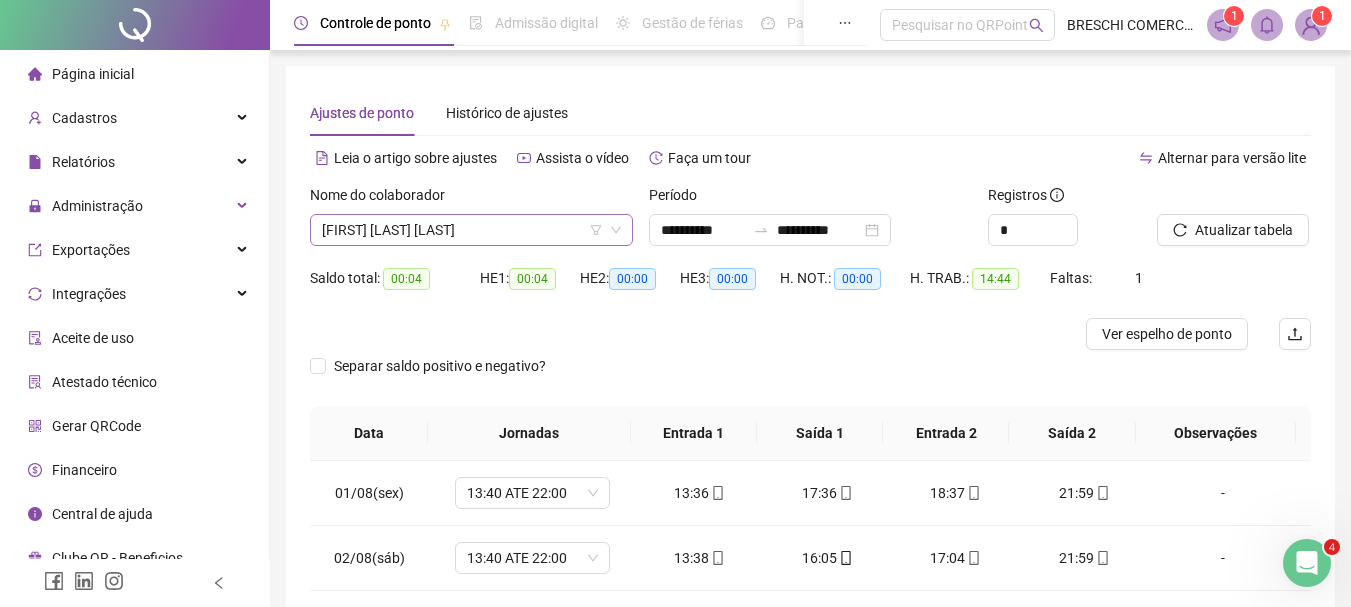 click on "[FIRST] [LAST] [LAST]" at bounding box center [471, 230] 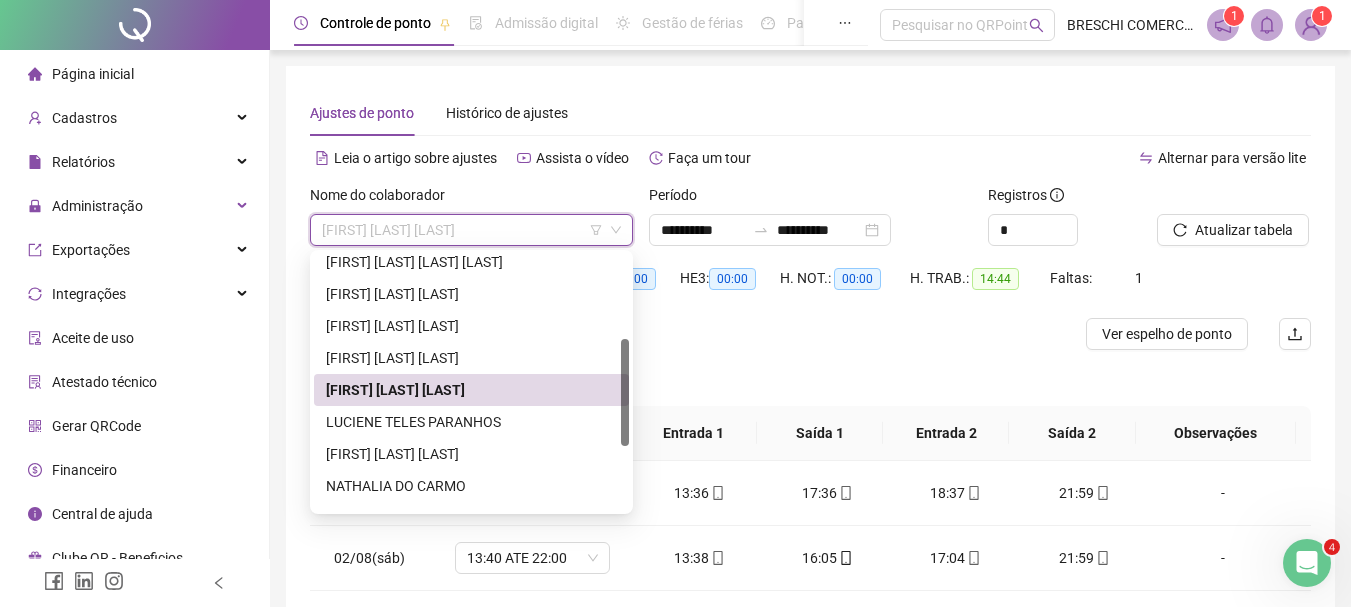 click on "[FIRST] [LAST] [LAST]" at bounding box center (471, 390) 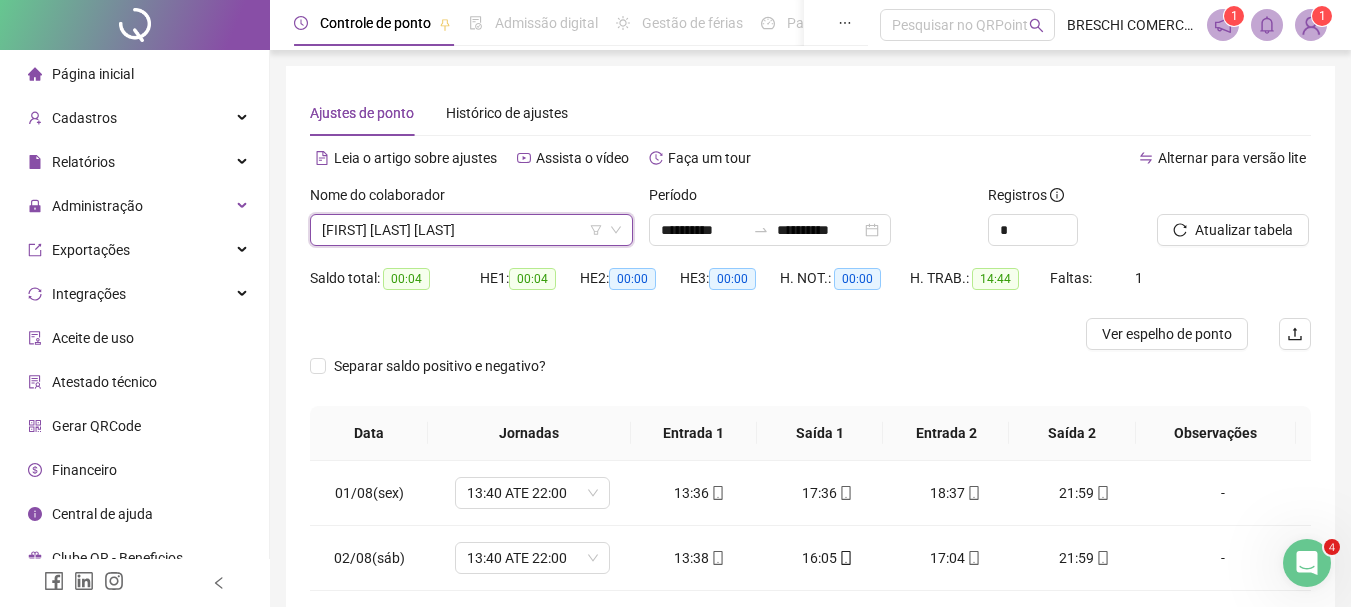 click on "[FIRST] [LAST] [LAST]" at bounding box center [471, 230] 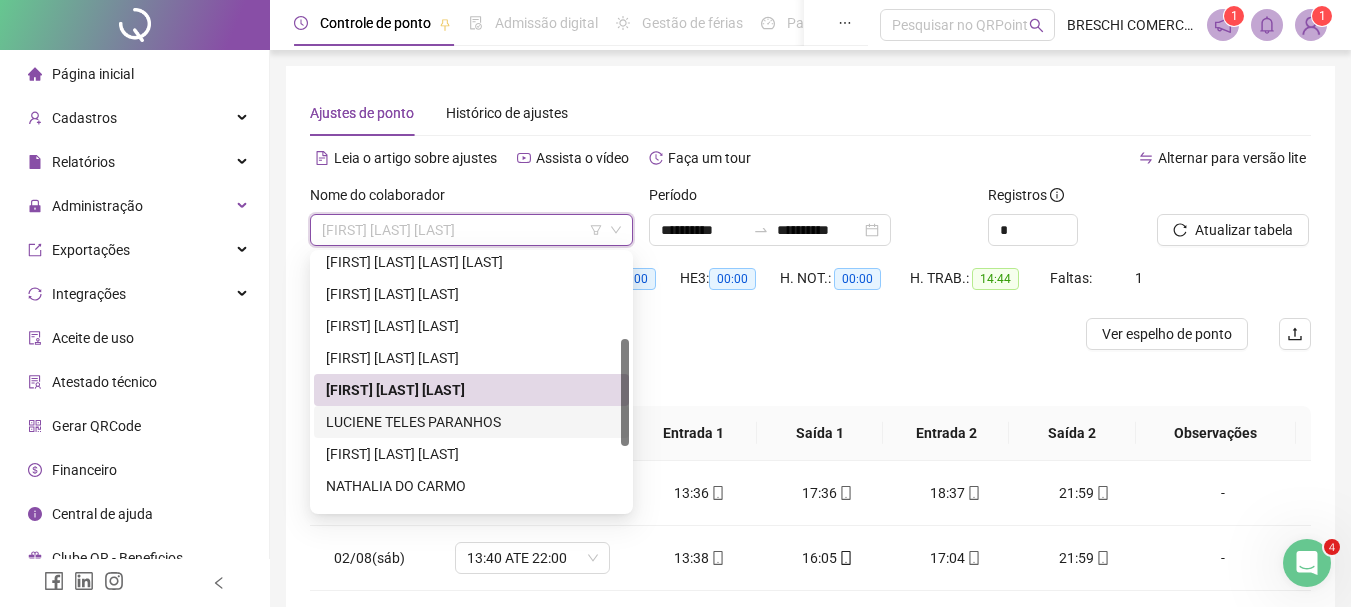 click on "LUCIENE TELES PARANHOS" at bounding box center (471, 422) 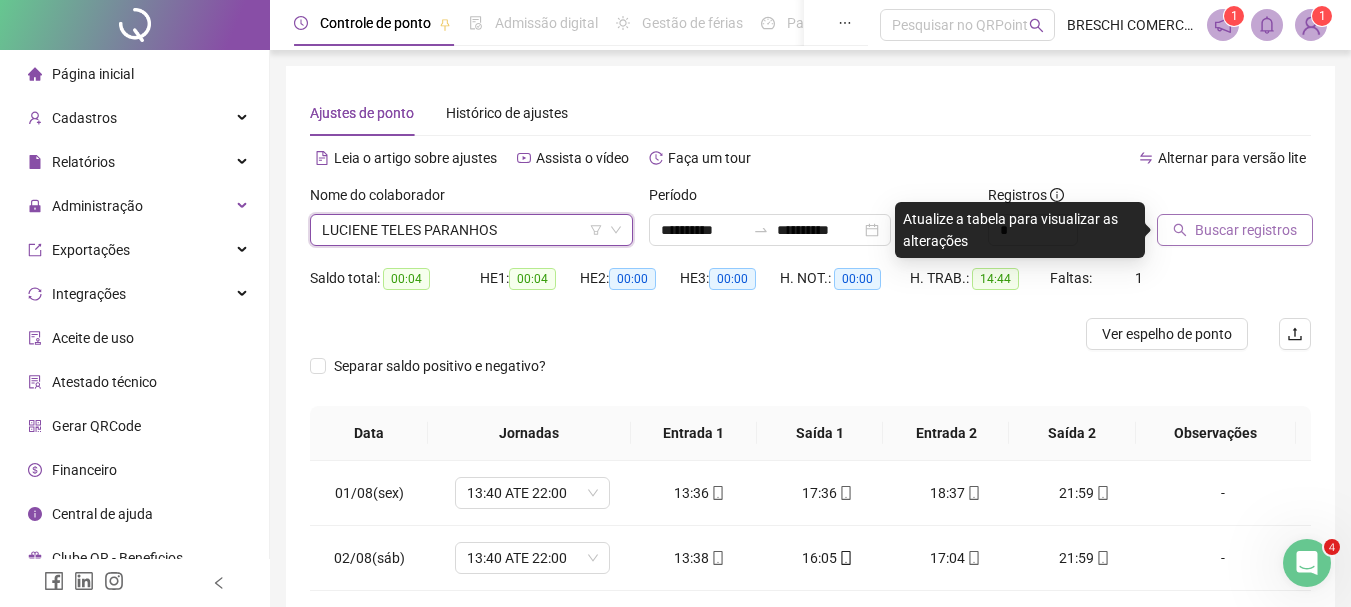 click 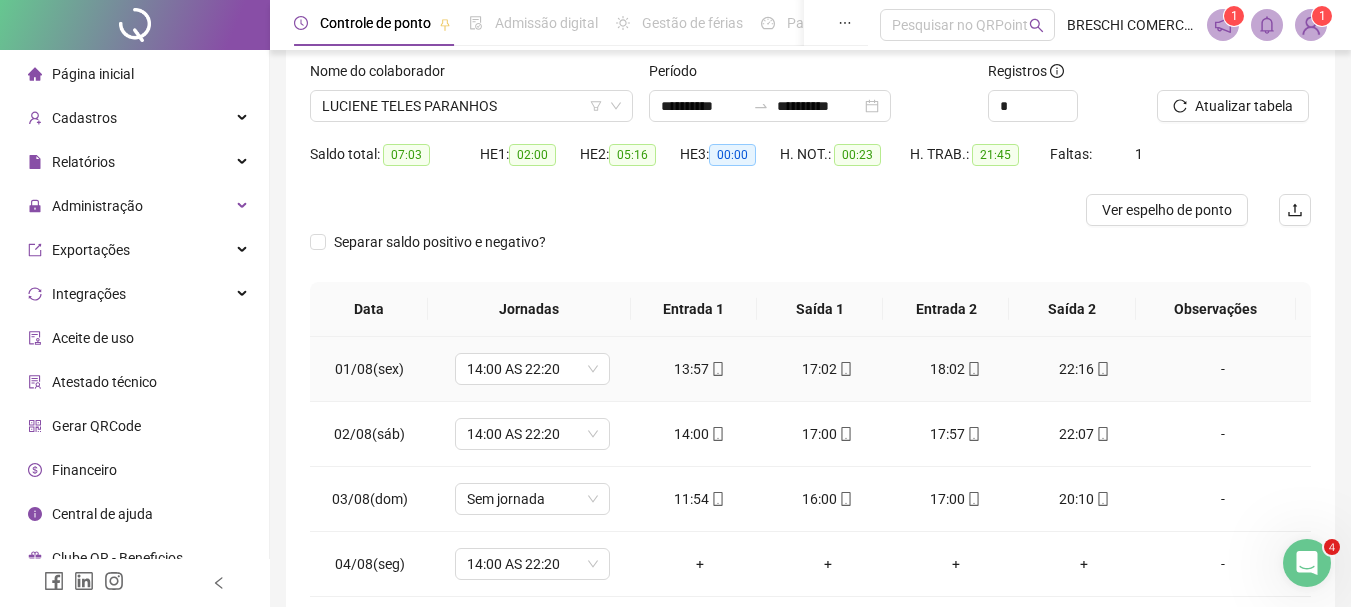 scroll, scrollTop: 224, scrollLeft: 0, axis: vertical 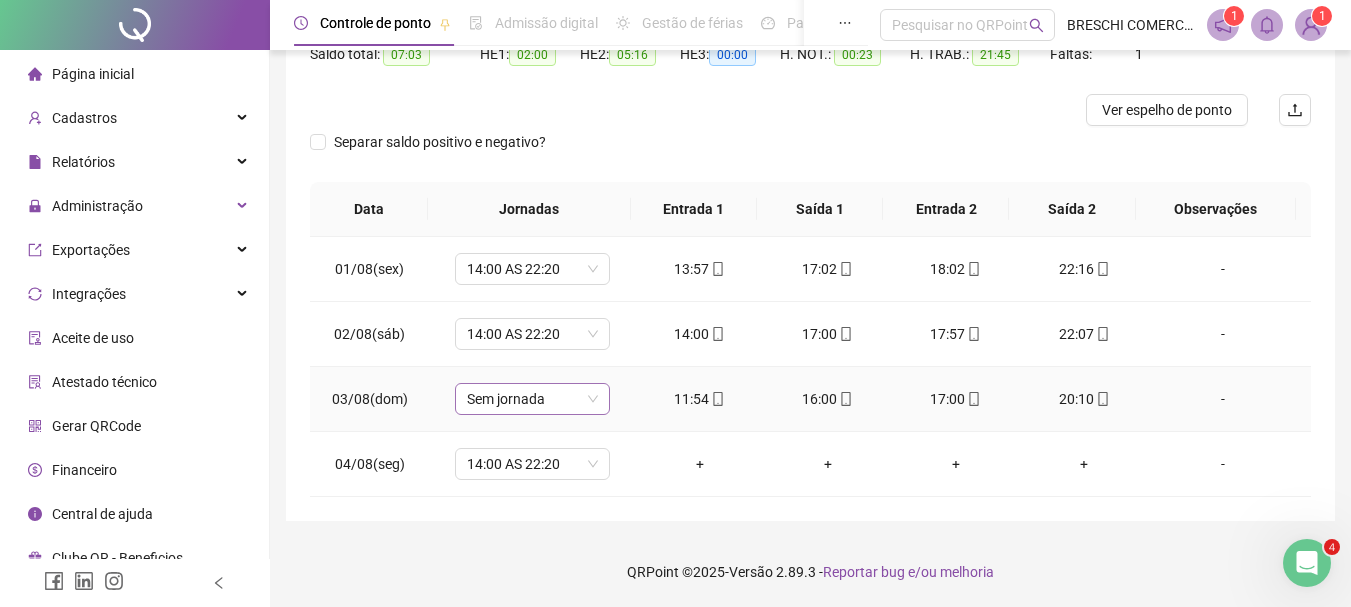 click on "Sem jornada" at bounding box center [532, 399] 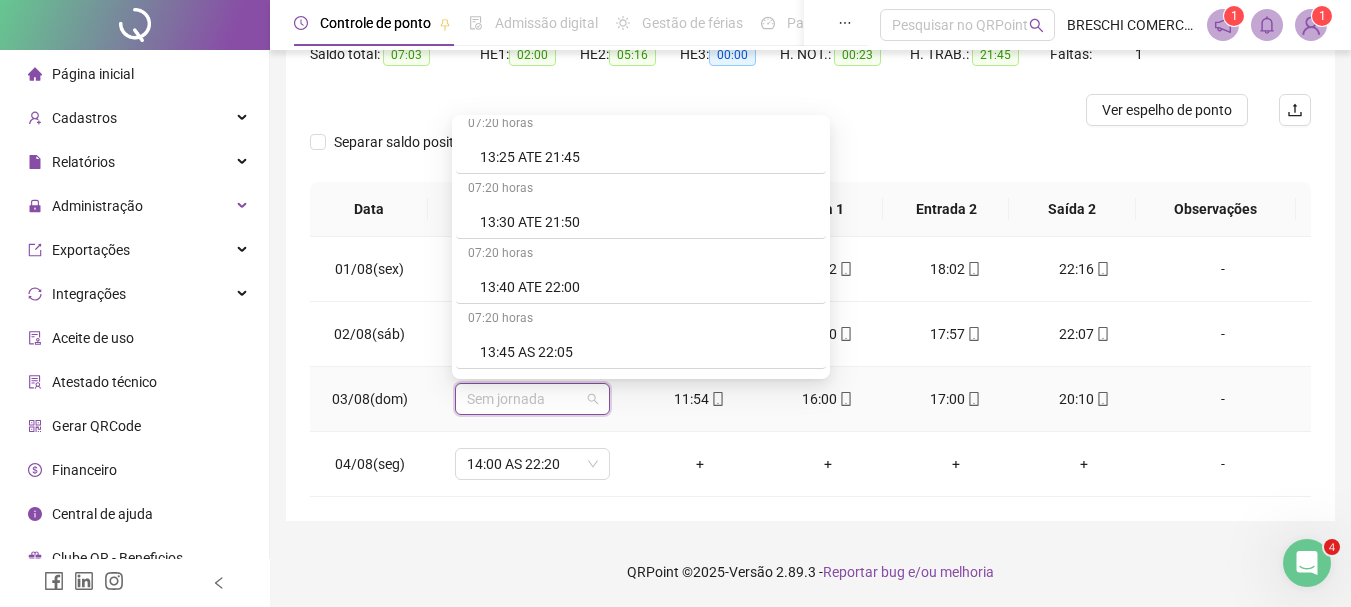 scroll, scrollTop: 4500, scrollLeft: 0, axis: vertical 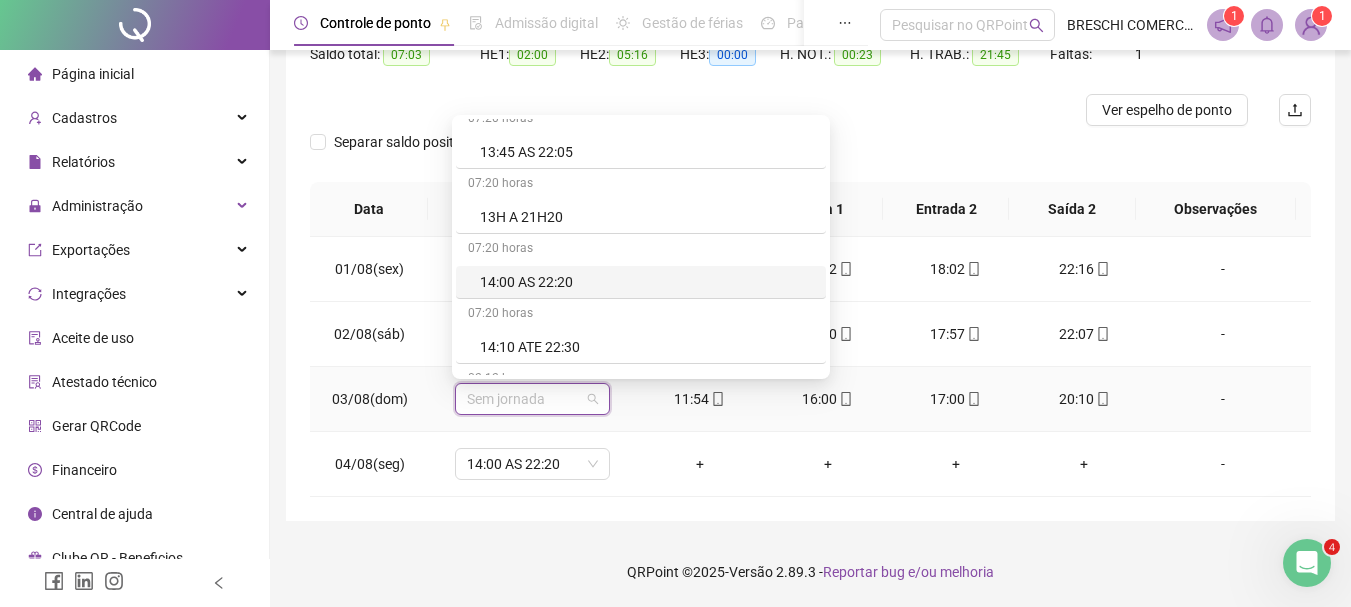 click on "14:00 AS 22:20" at bounding box center (641, 282) 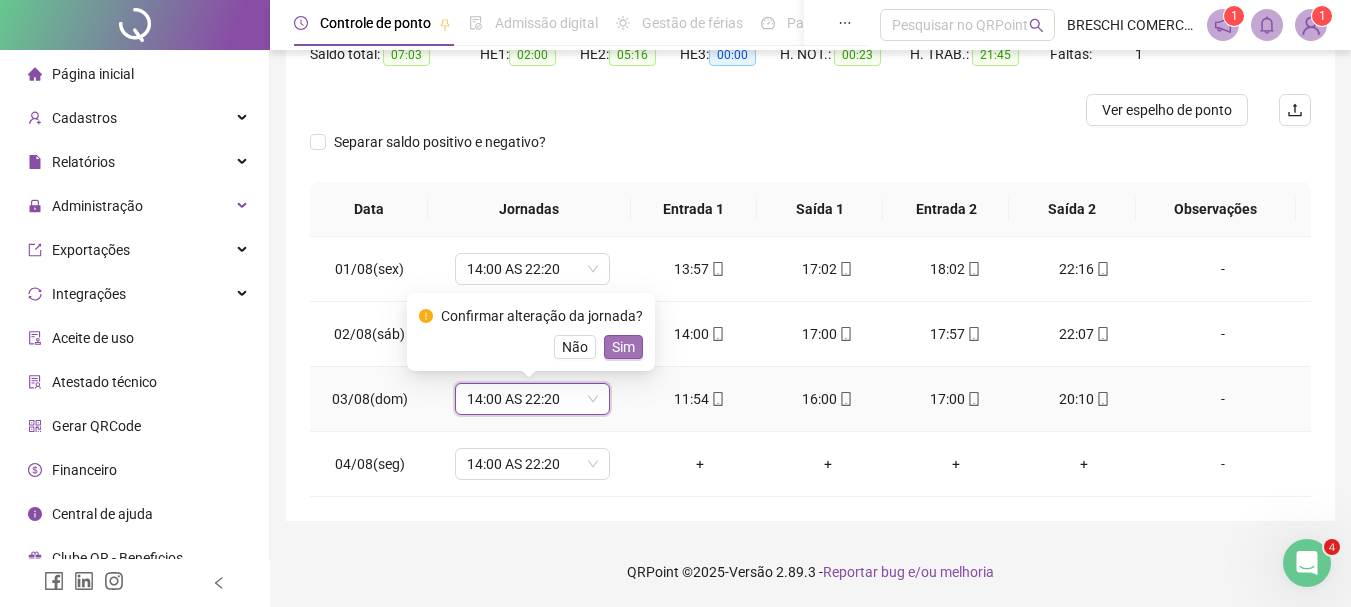 click on "Sim" at bounding box center [623, 347] 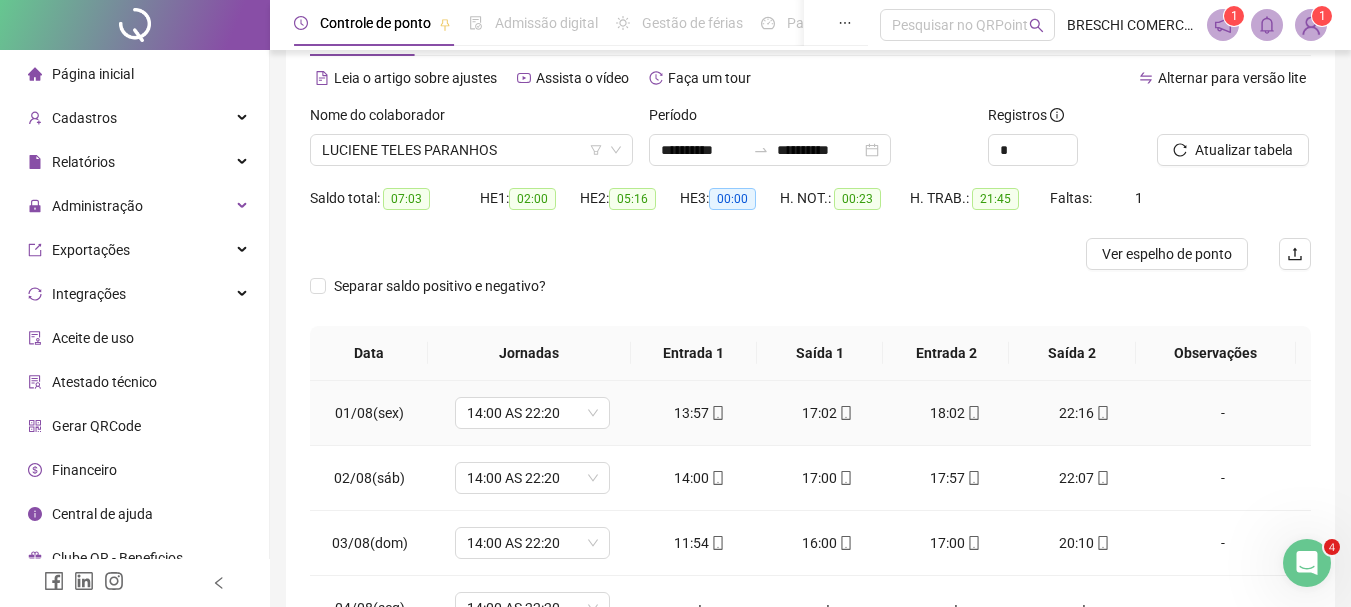 scroll, scrollTop: 0, scrollLeft: 0, axis: both 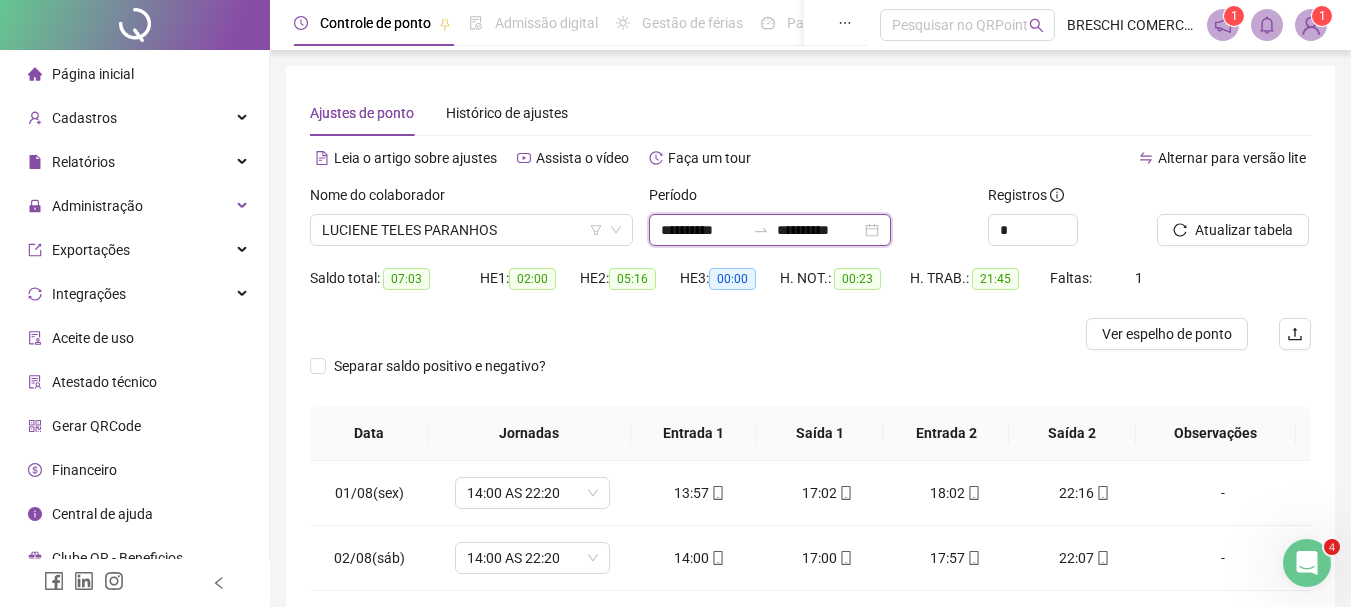 click on "**********" at bounding box center [819, 230] 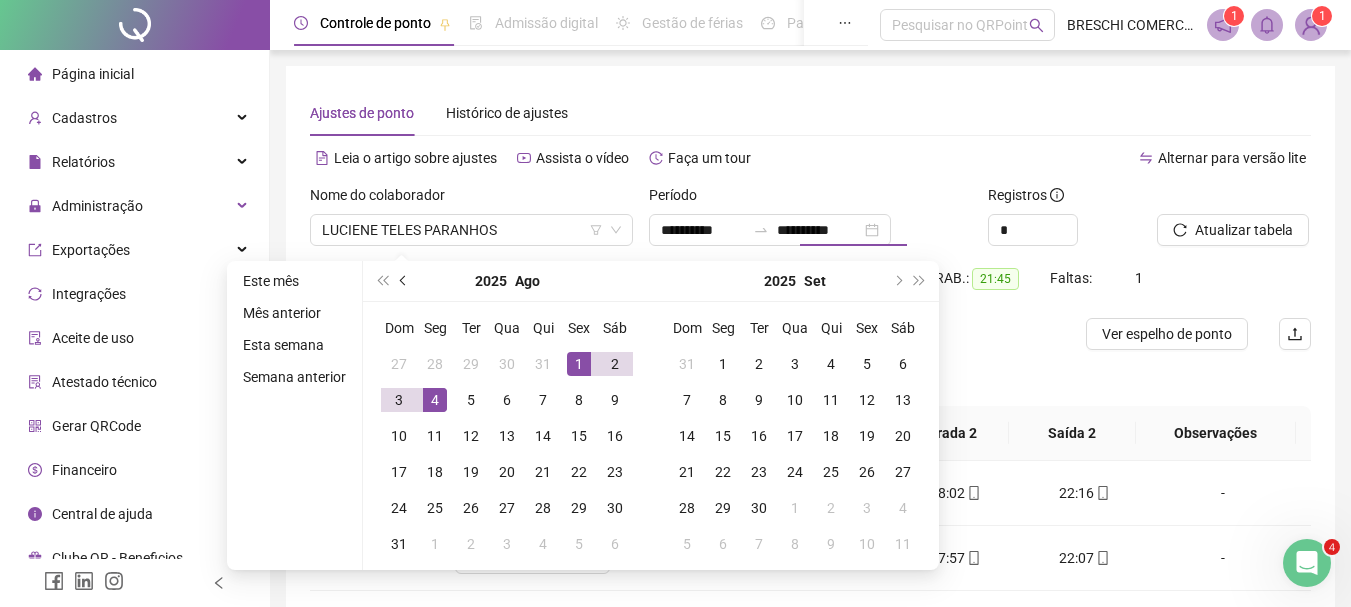 click at bounding box center [404, 281] 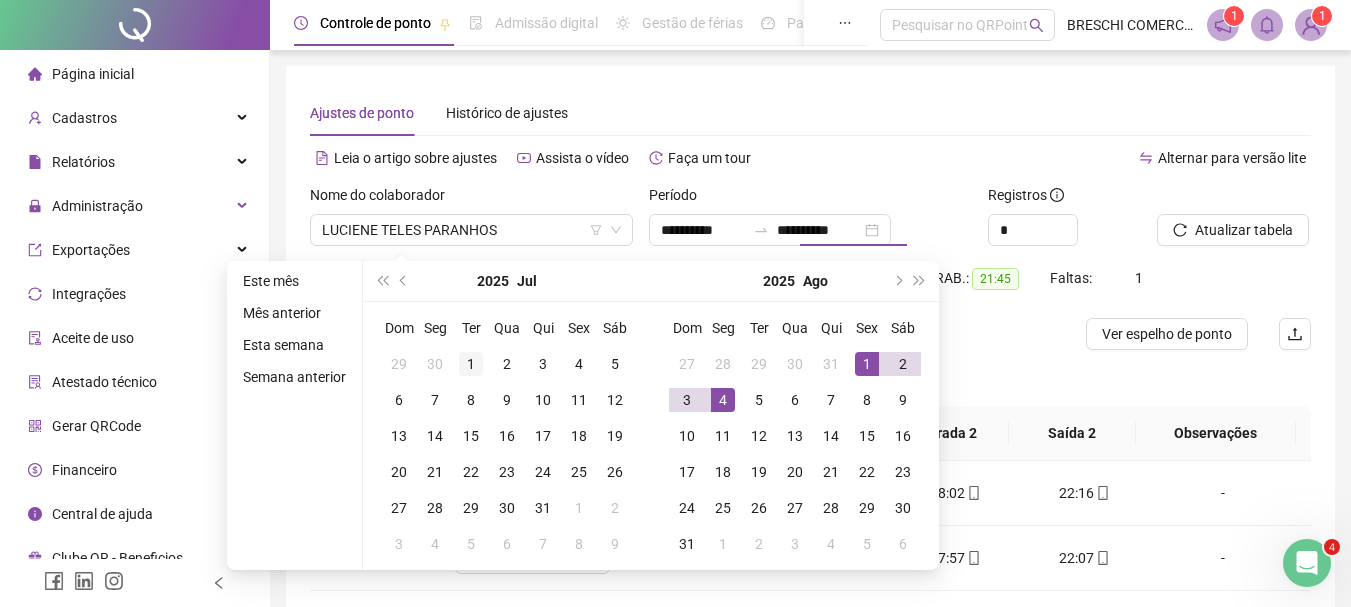 type on "**********" 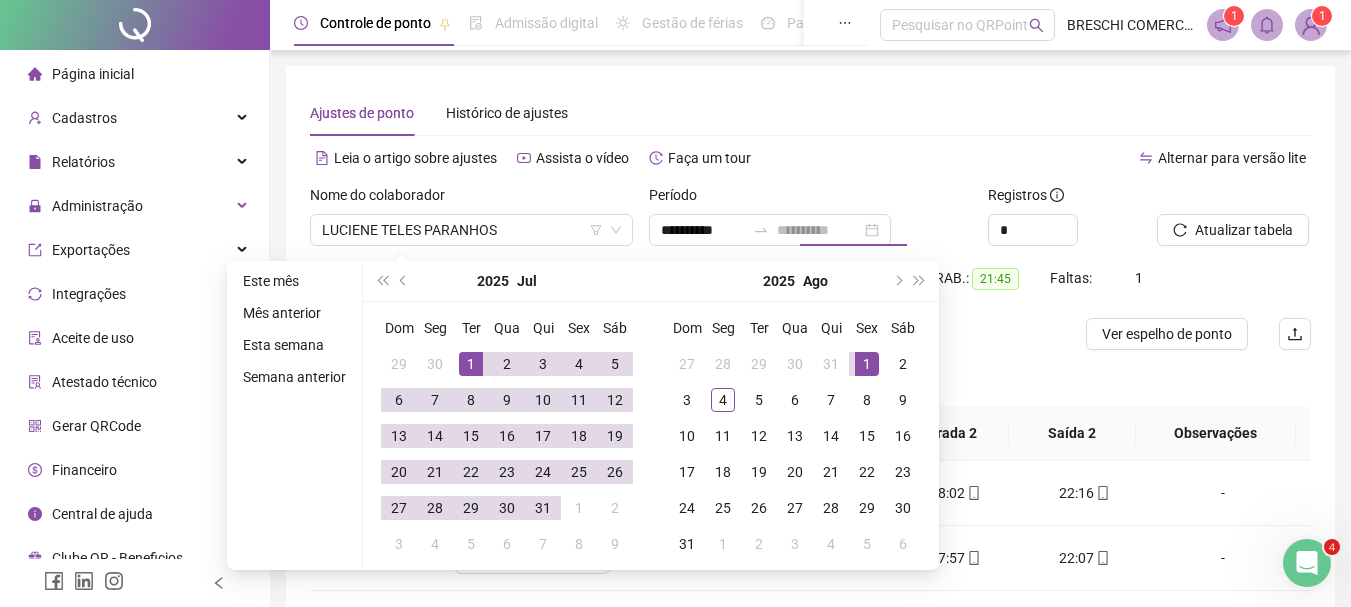 click on "1" at bounding box center [471, 364] 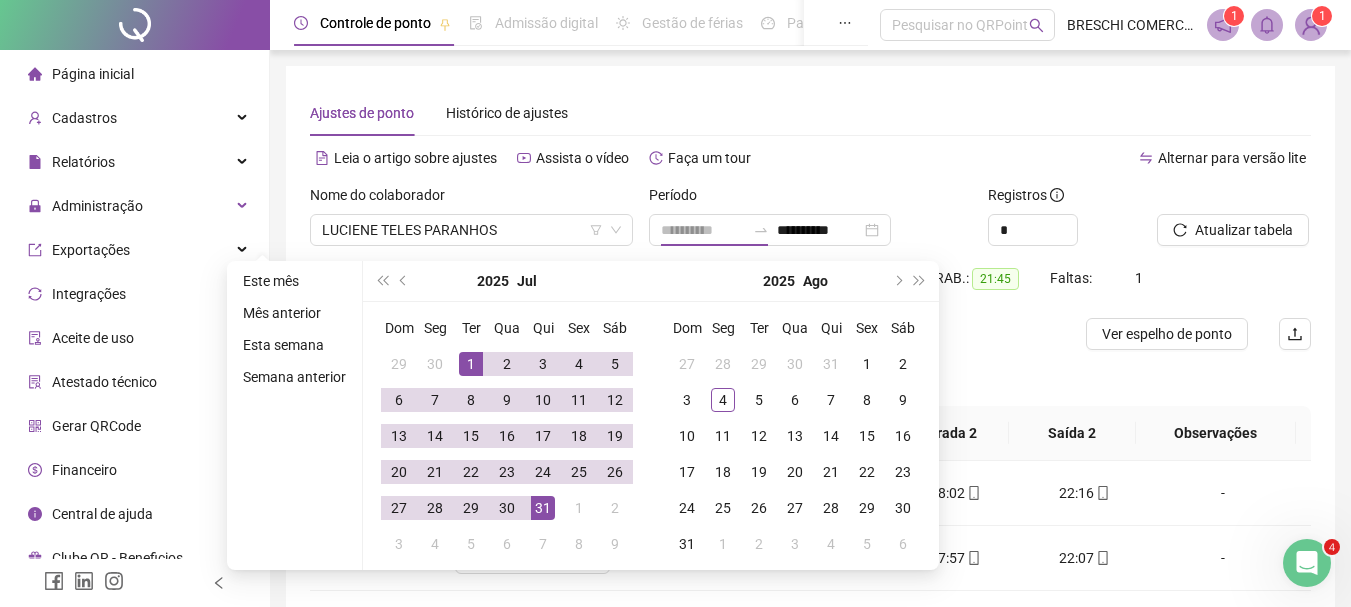 click on "31" at bounding box center [543, 508] 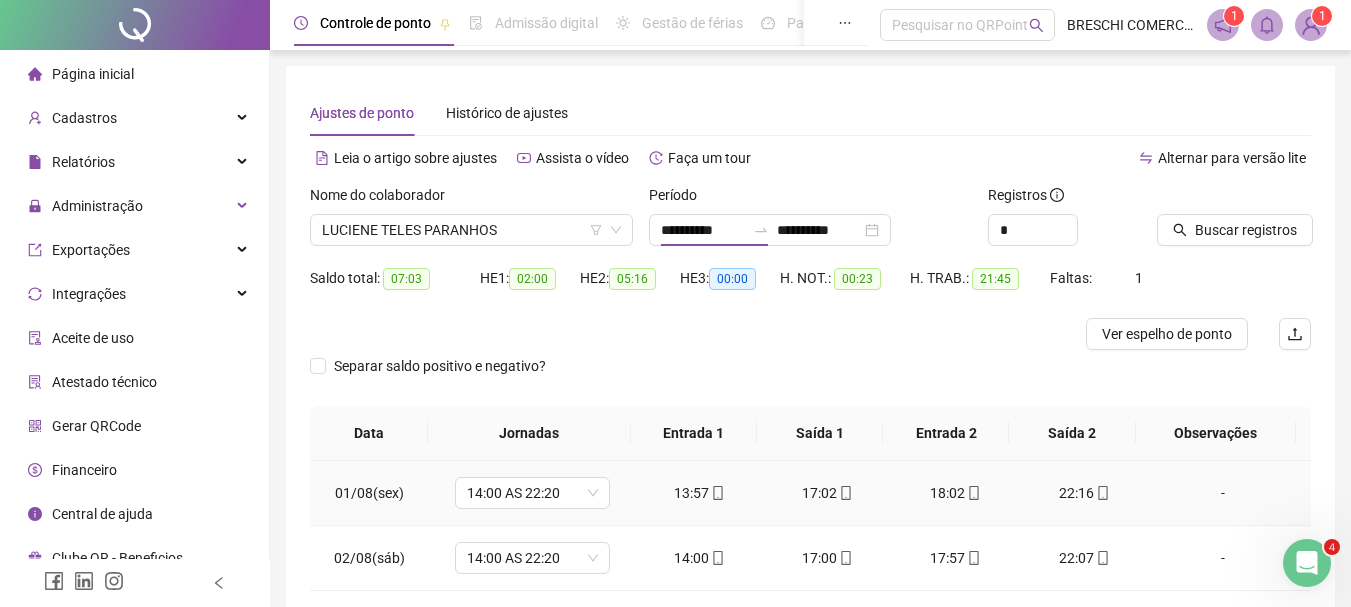 type on "**********" 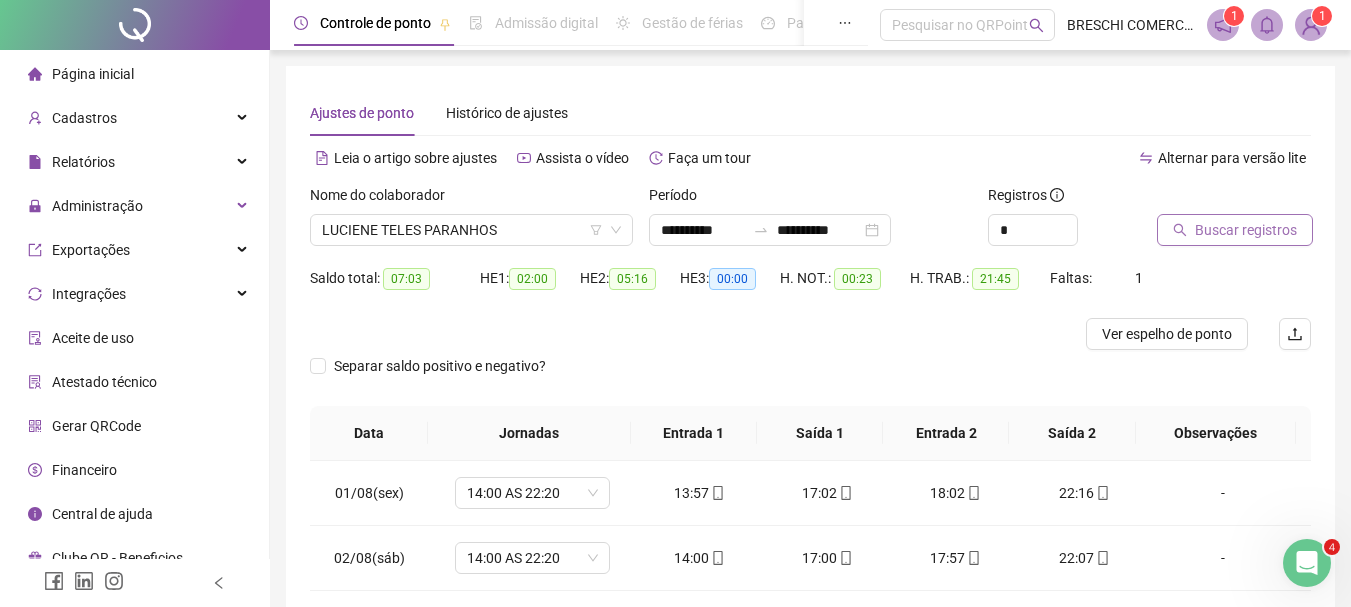 click on "Buscar registros" at bounding box center [1246, 230] 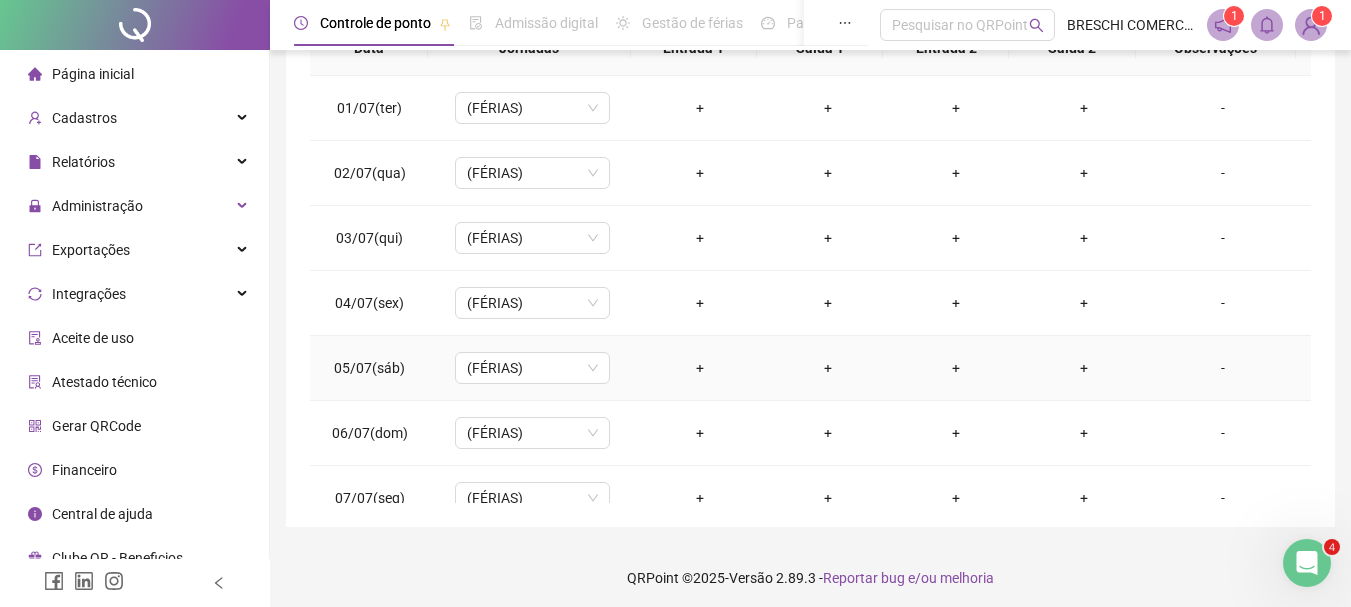 scroll, scrollTop: 391, scrollLeft: 0, axis: vertical 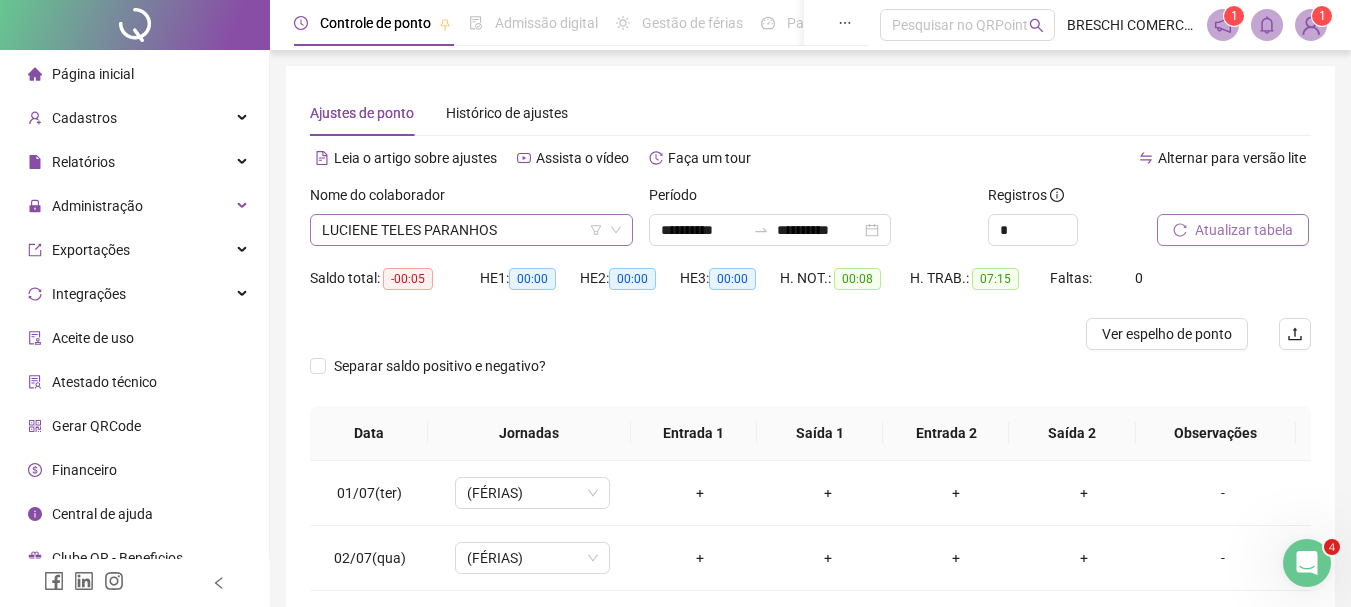 click on "LUCIENE TELES PARANHOS" at bounding box center (471, 230) 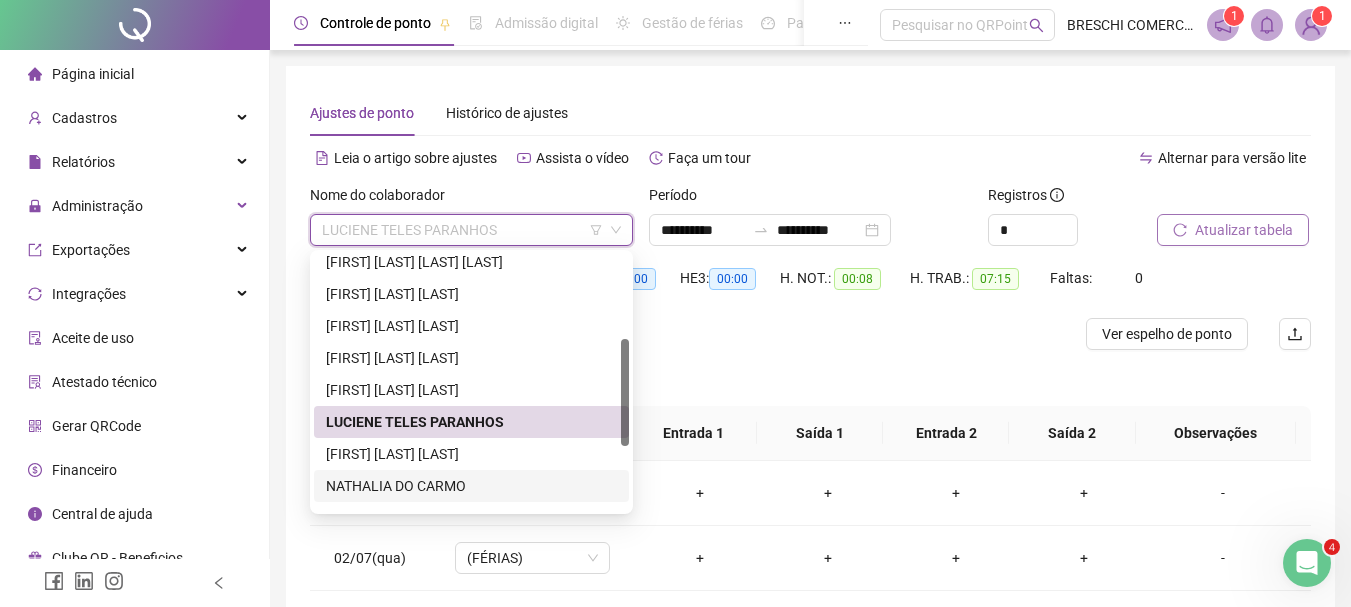 click on "NATHALIA DO CARMO" at bounding box center (471, 486) 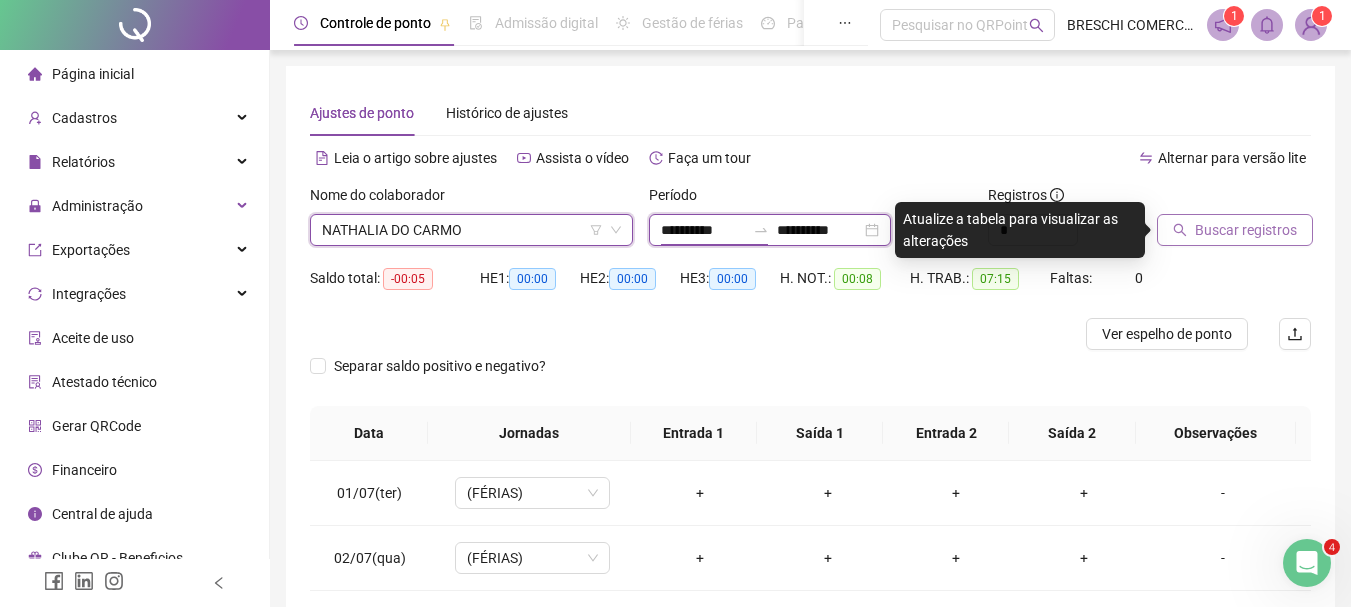 click on "**********" at bounding box center (703, 230) 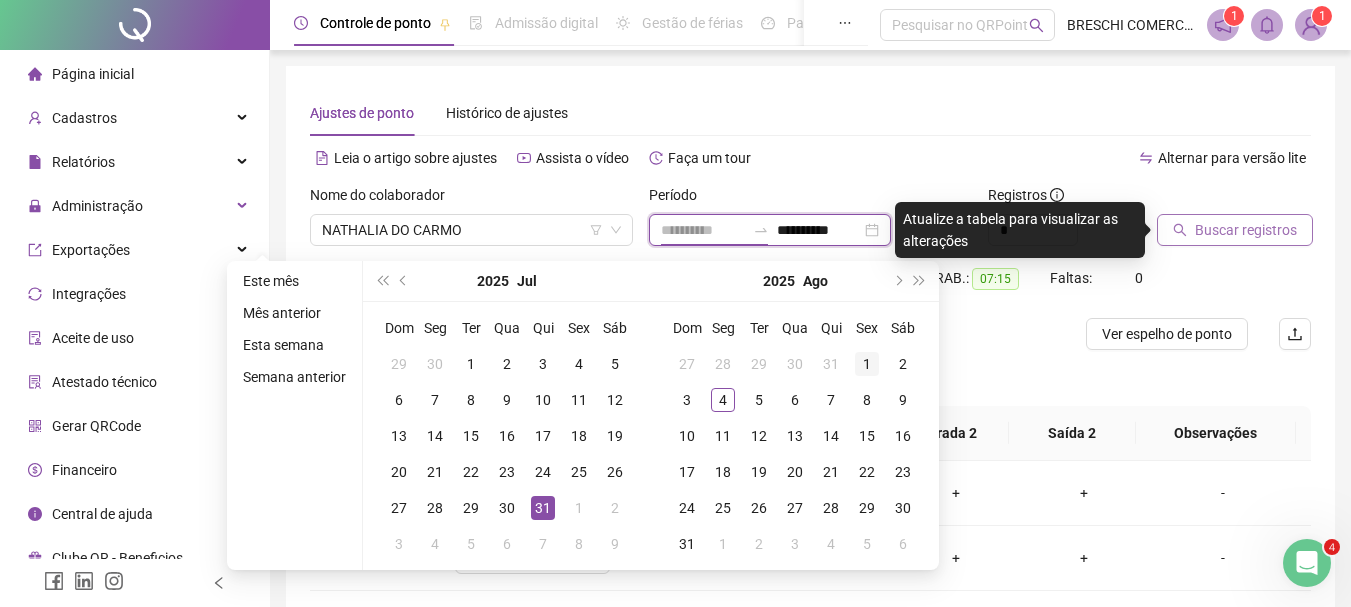 type on "**********" 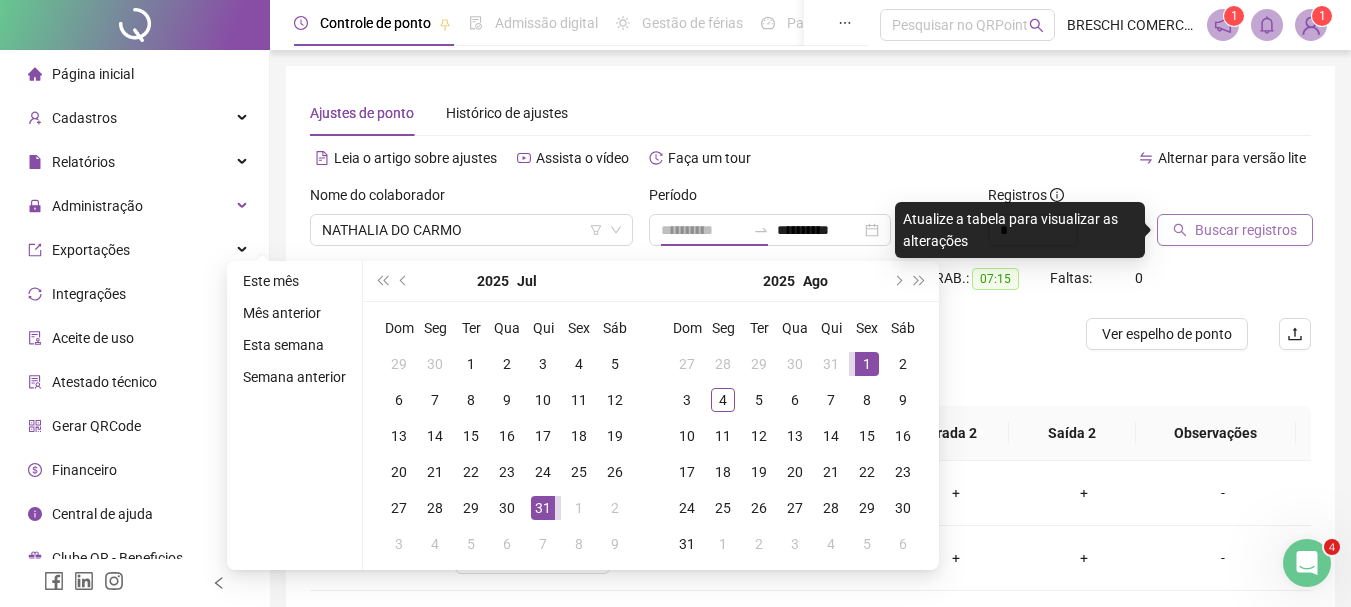 click on "1" at bounding box center (867, 364) 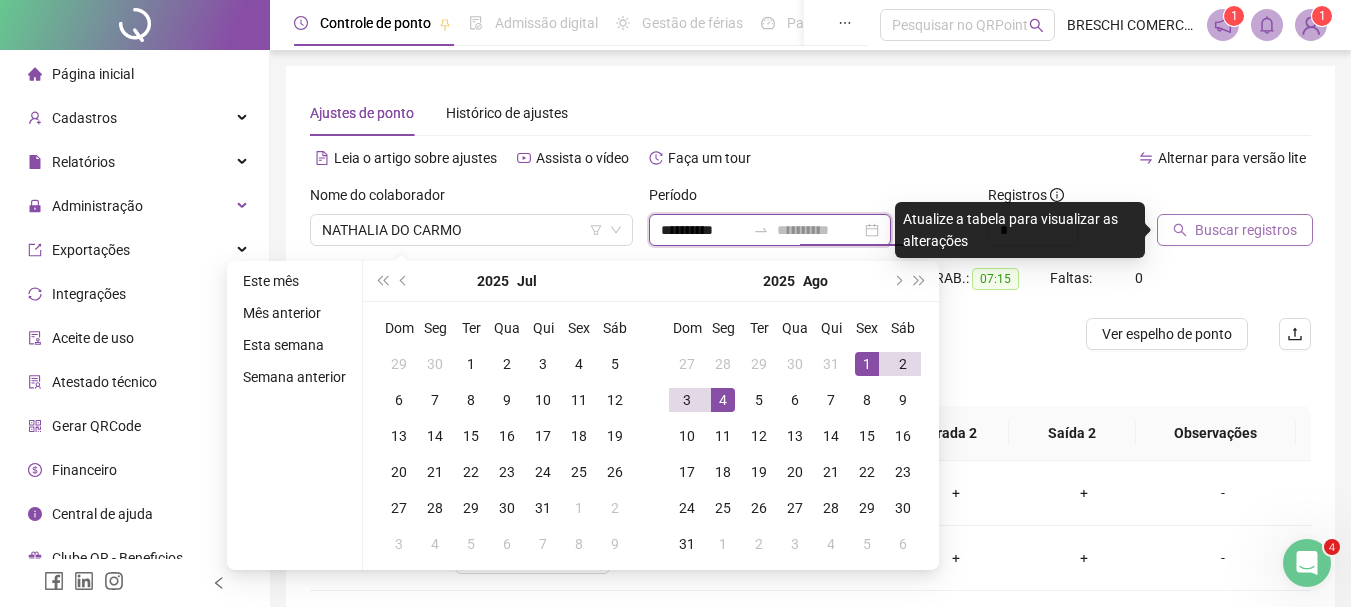 type on "**********" 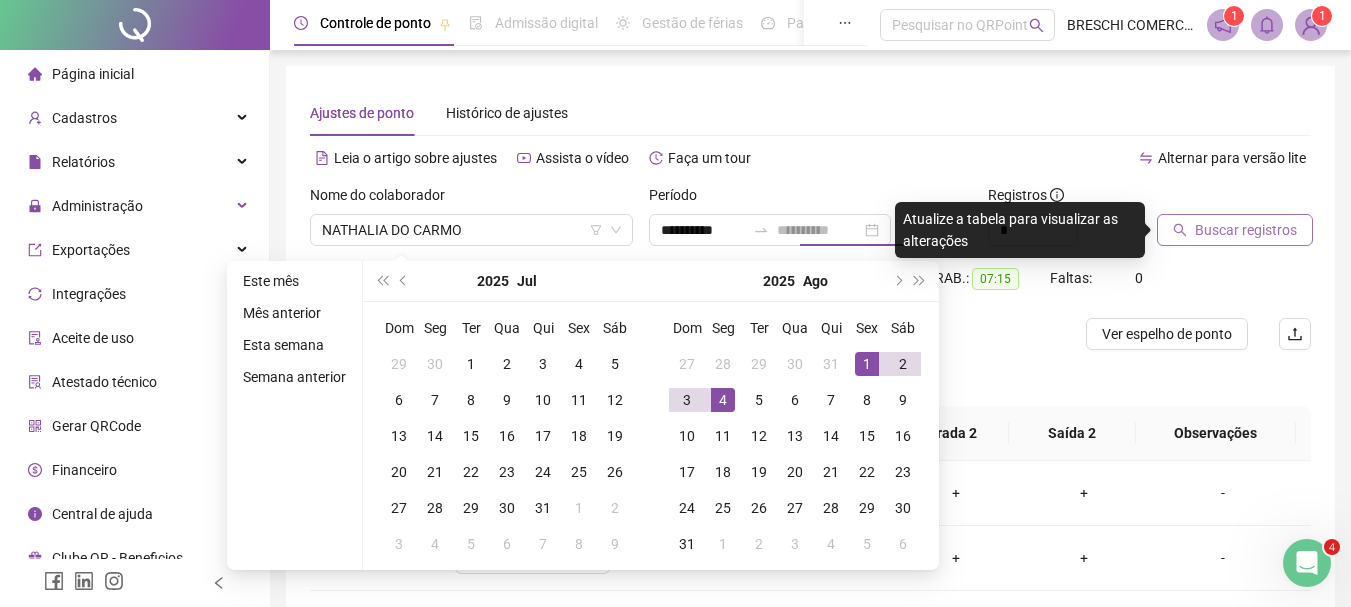 click on "4" at bounding box center (723, 400) 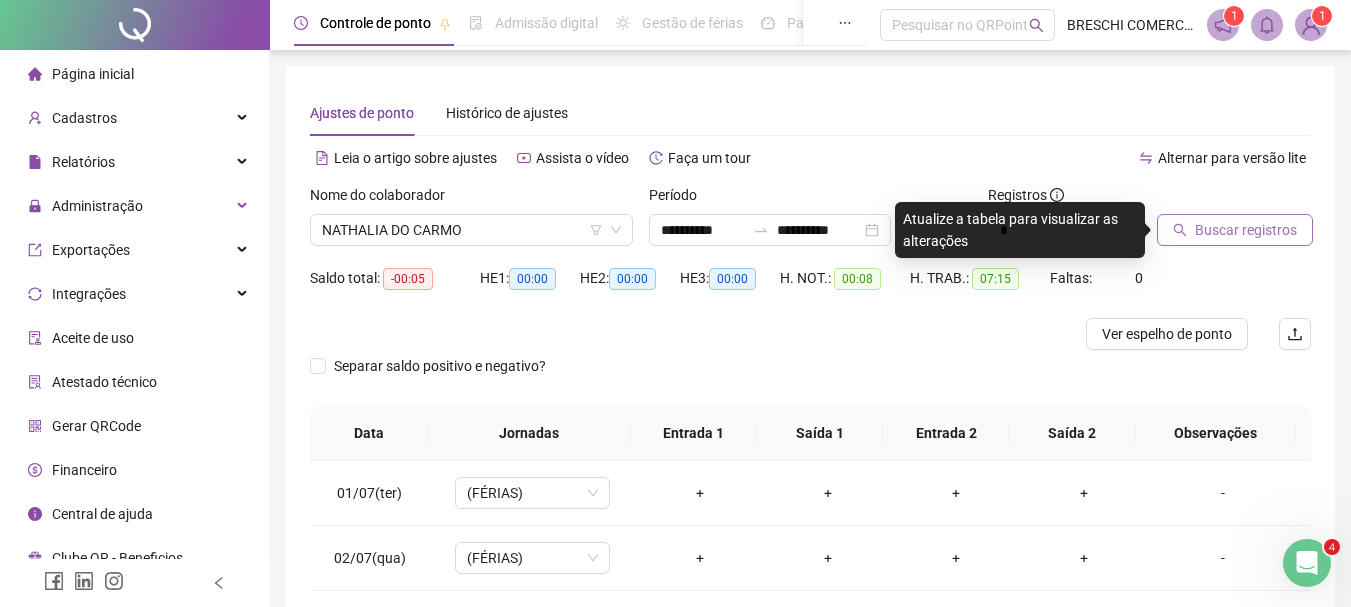 click on "Buscar registros" at bounding box center (1235, 230) 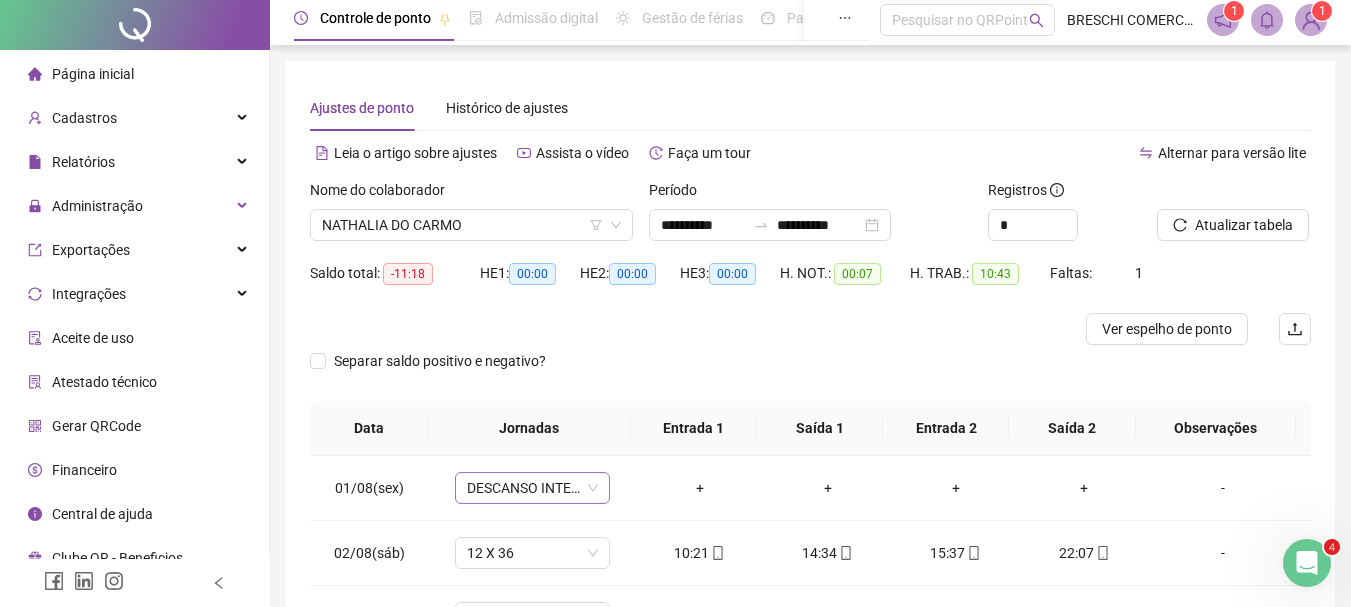 scroll, scrollTop: 0, scrollLeft: 0, axis: both 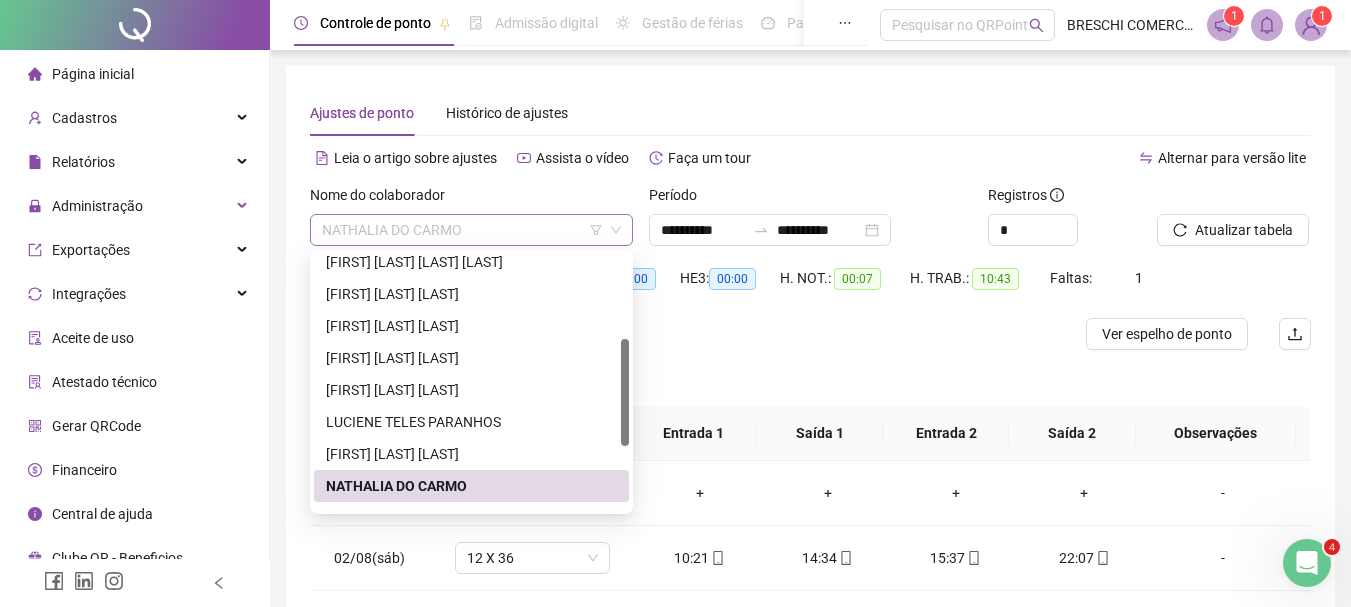 click on "NATHALIA DO CARMO" at bounding box center (471, 230) 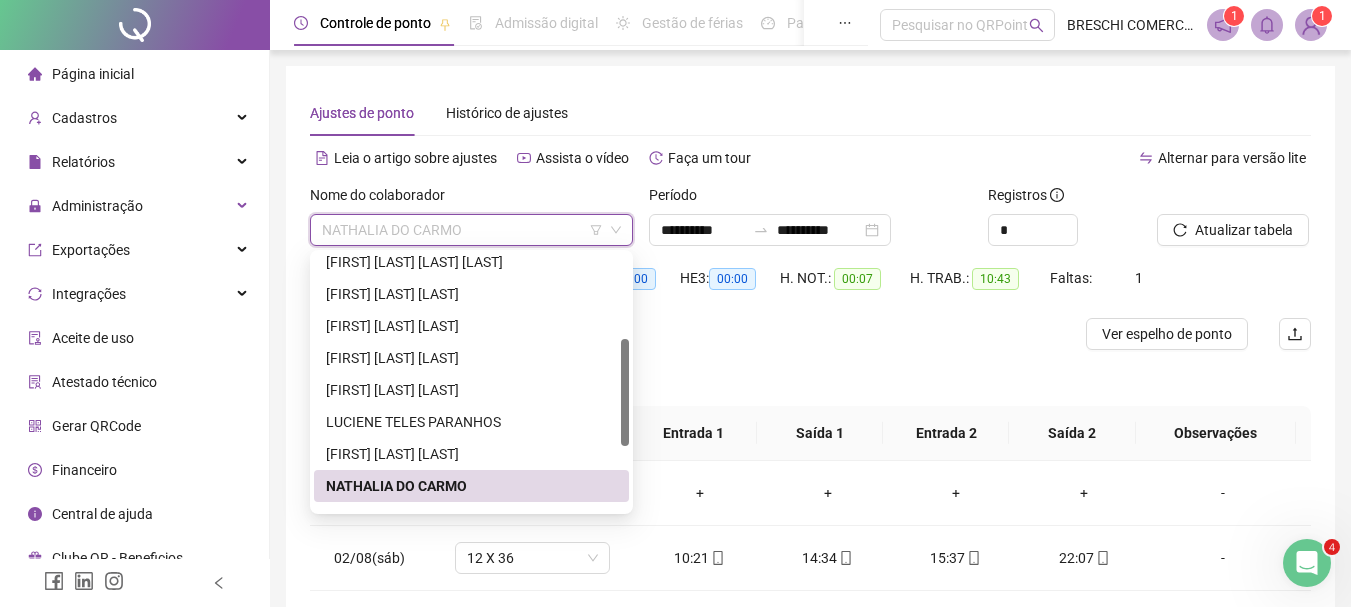 scroll, scrollTop: 300, scrollLeft: 0, axis: vertical 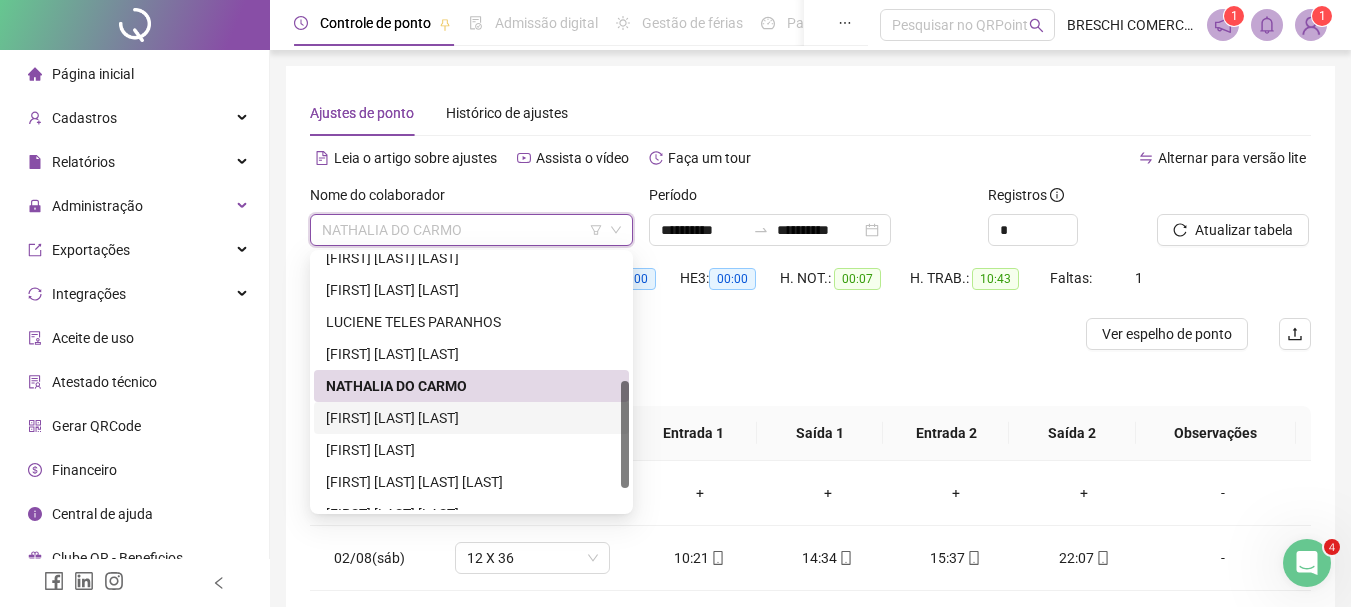 click on "[FIRST] [LAST] [LAST]" at bounding box center [471, 418] 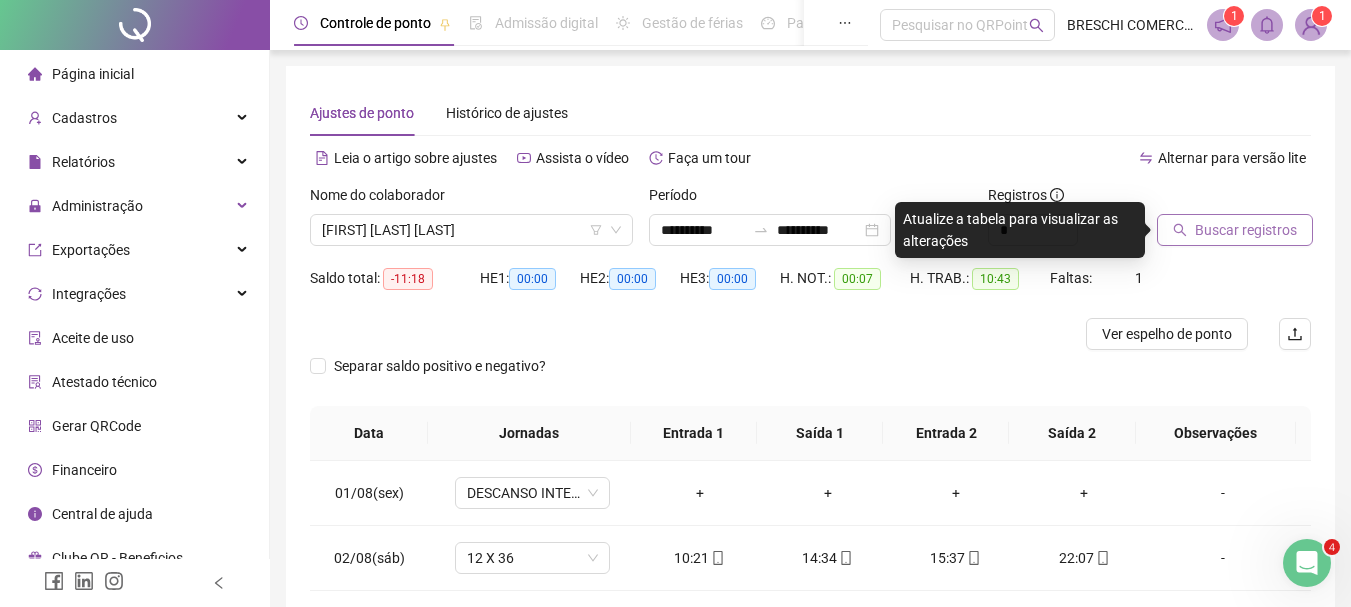 click on "Buscar registros" at bounding box center [1246, 230] 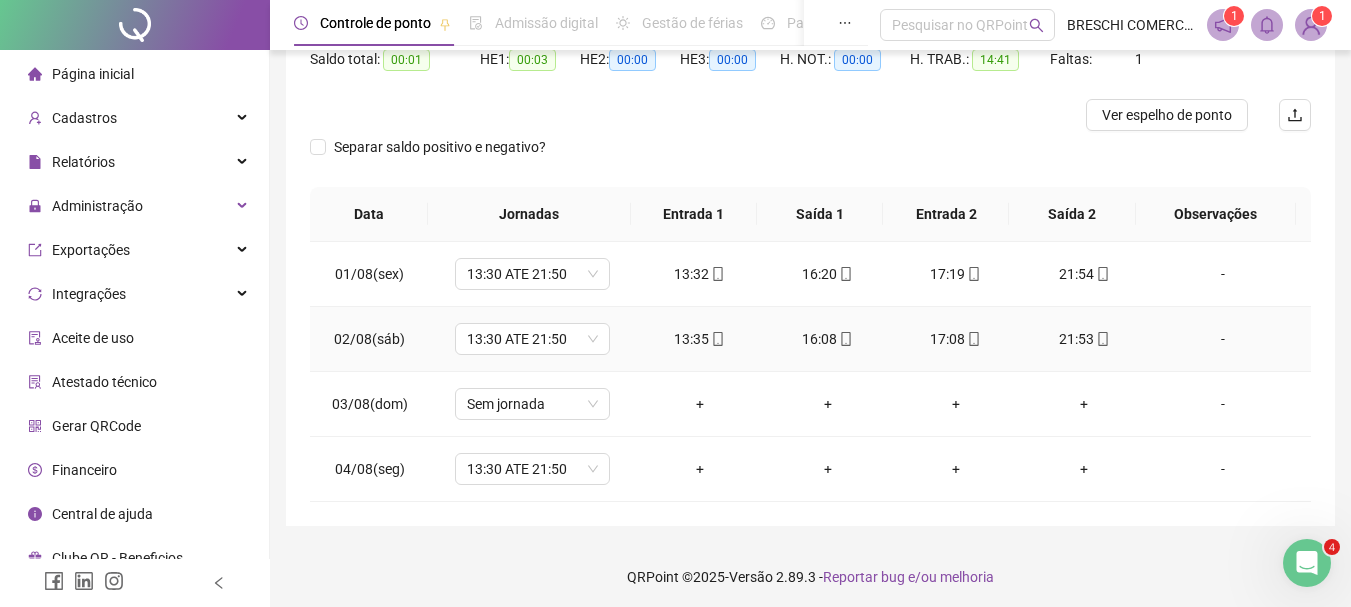 scroll, scrollTop: 224, scrollLeft: 0, axis: vertical 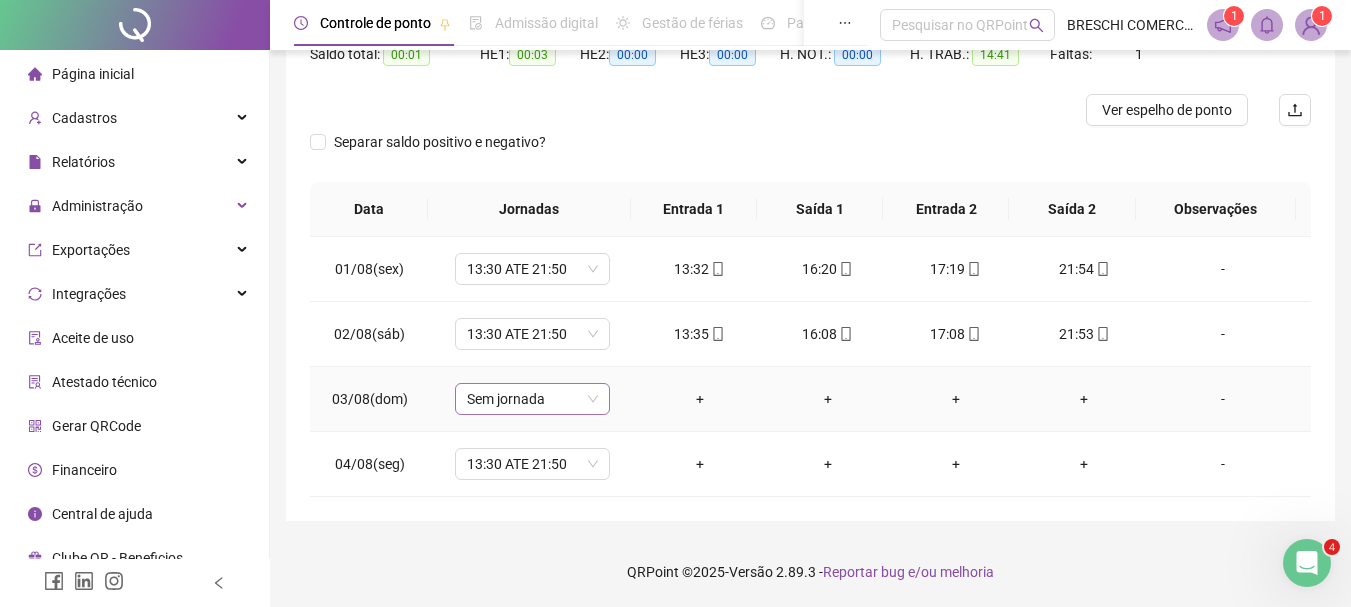 click on "Sem jornada" at bounding box center [532, 399] 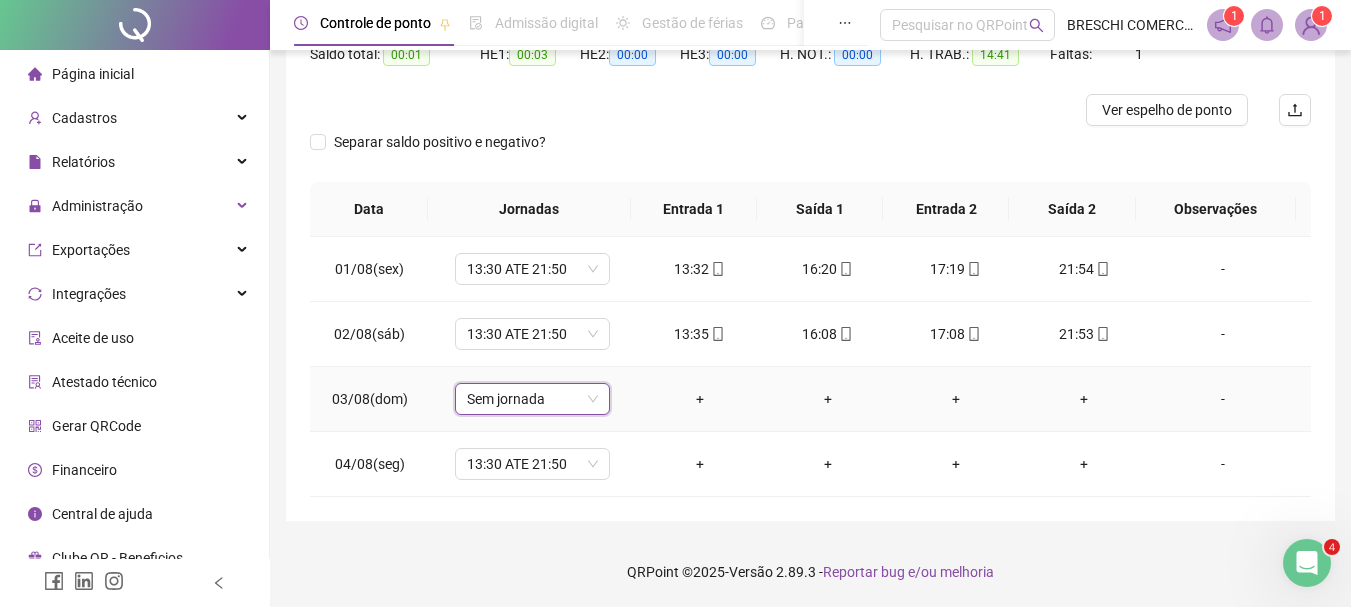drag, startPoint x: 554, startPoint y: 394, endPoint x: 544, endPoint y: 410, distance: 18.867962 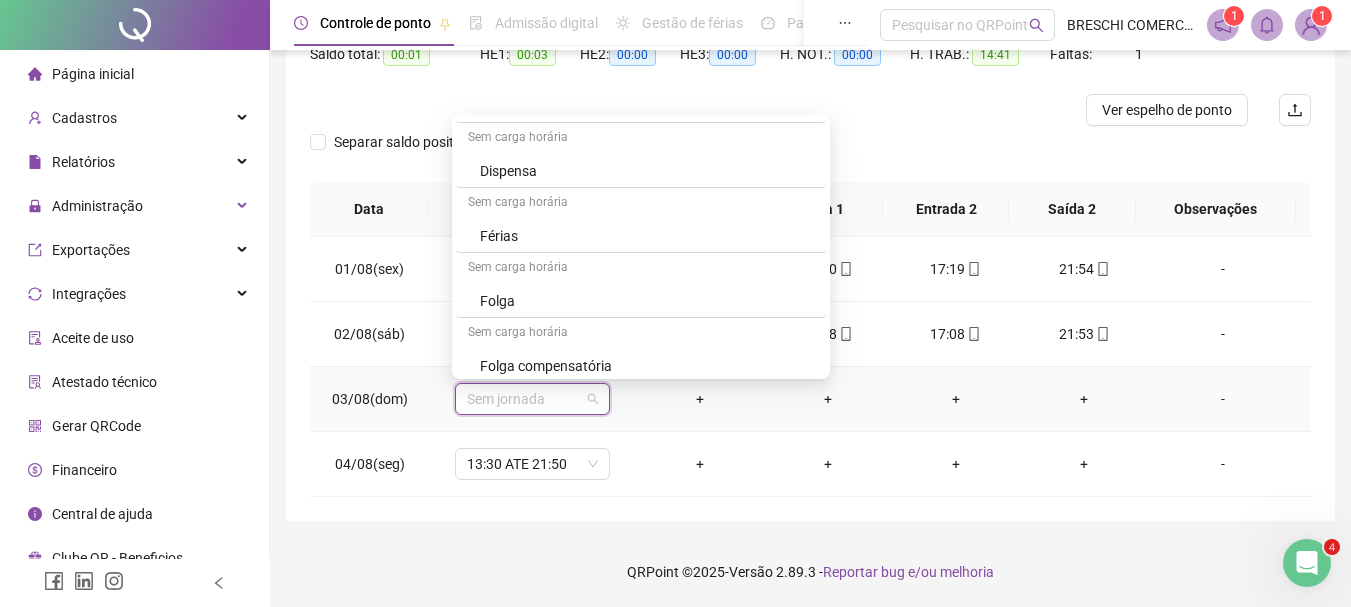 scroll, scrollTop: 6699, scrollLeft: 0, axis: vertical 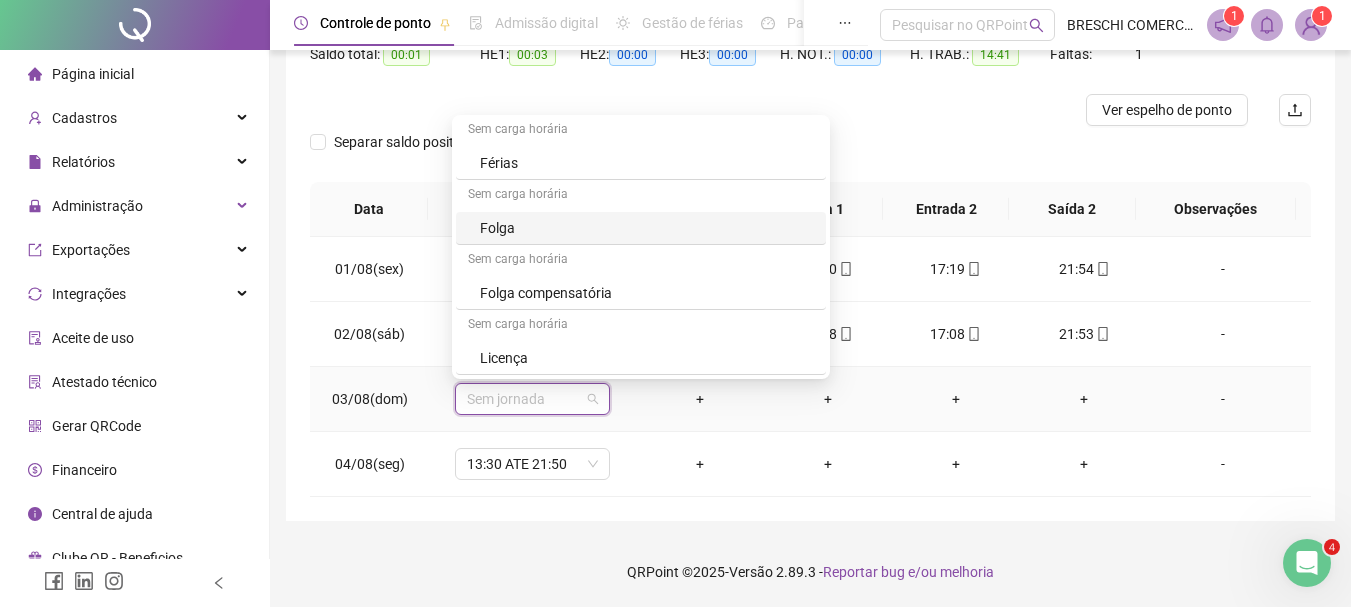 click on "Folga" at bounding box center [647, 228] 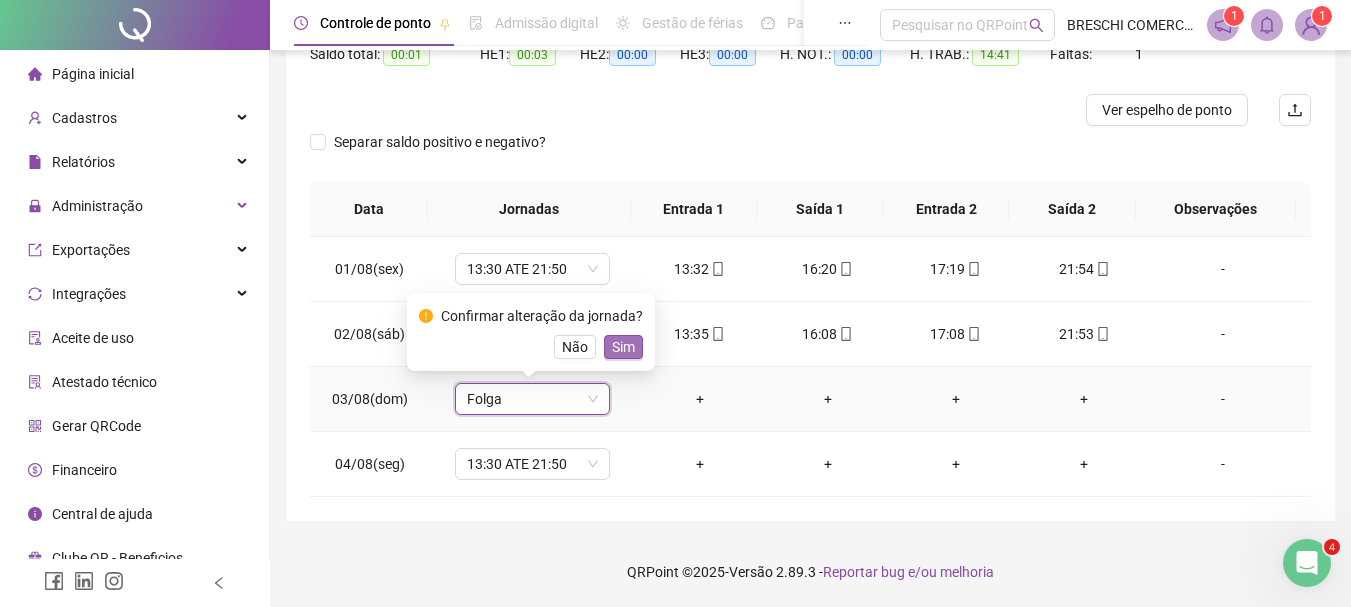 click on "Sim" at bounding box center [623, 347] 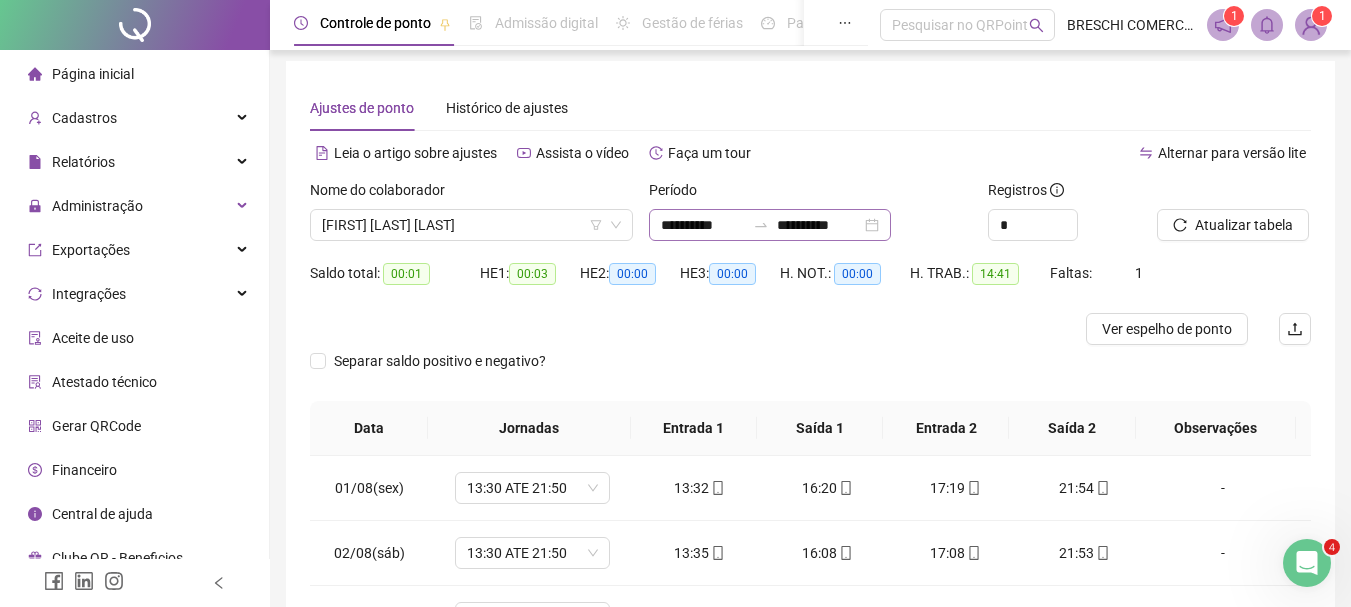 scroll, scrollTop: 0, scrollLeft: 0, axis: both 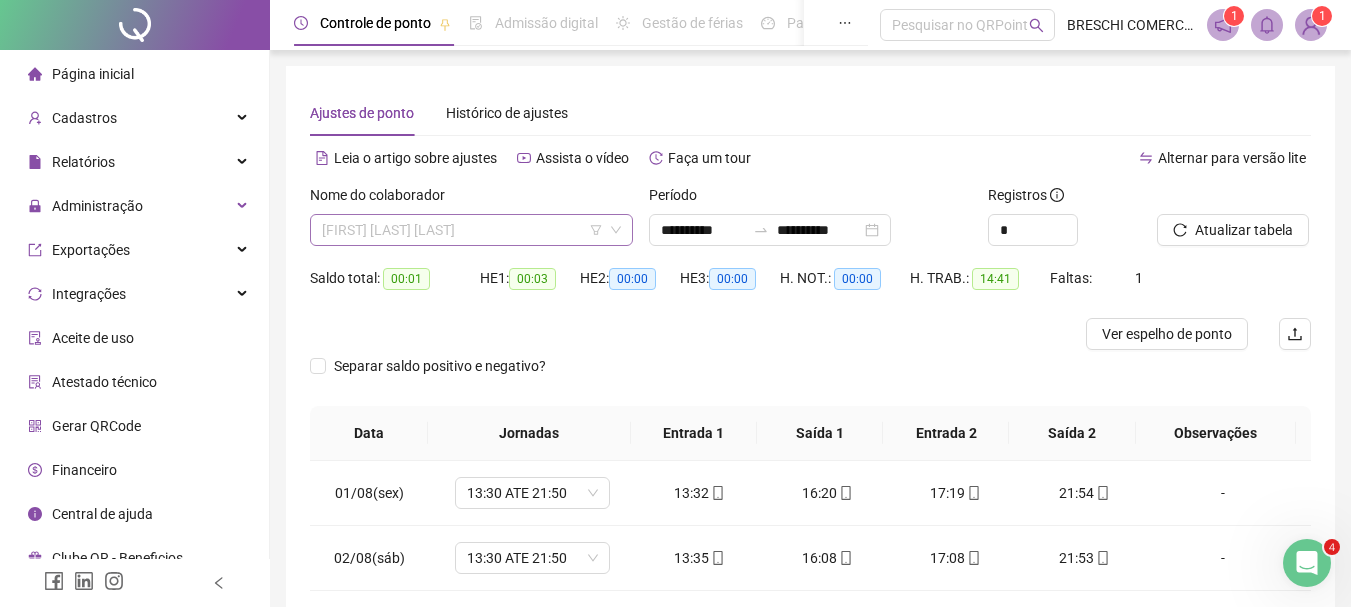 click on "[FIRST] [LAST] [LAST]" at bounding box center [471, 230] 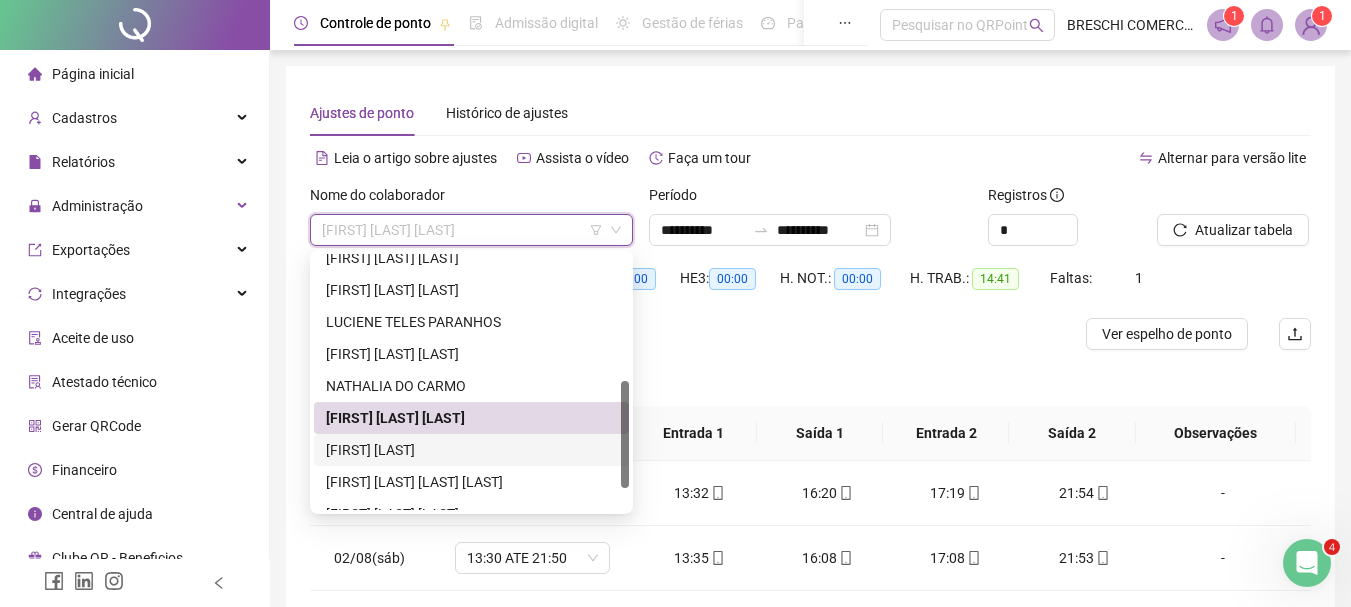 click on "[FIRST] [LAST]" at bounding box center [471, 450] 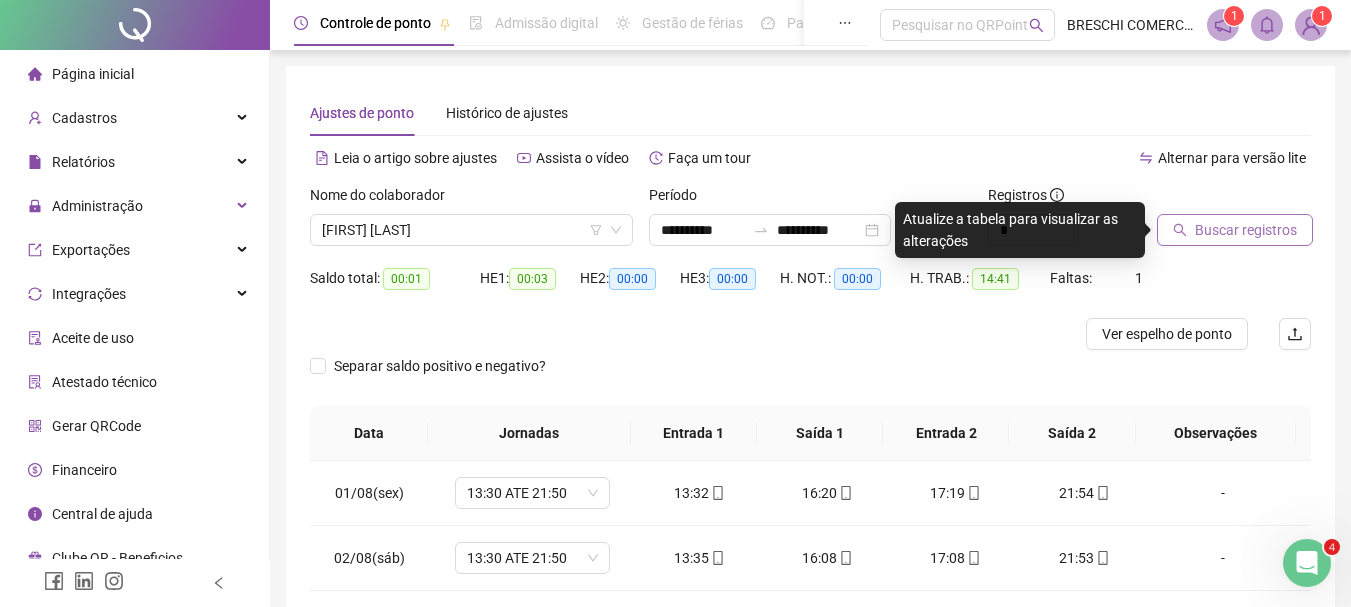 click on "Buscar registros" at bounding box center [1235, 230] 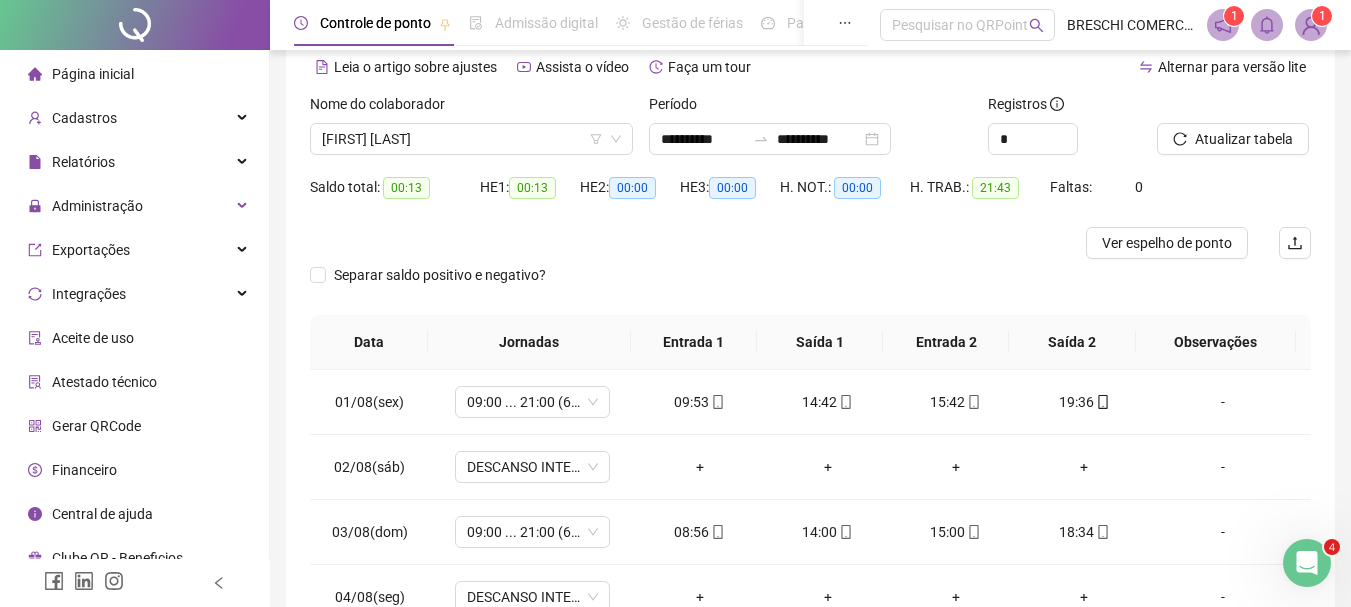 scroll, scrollTop: 24, scrollLeft: 0, axis: vertical 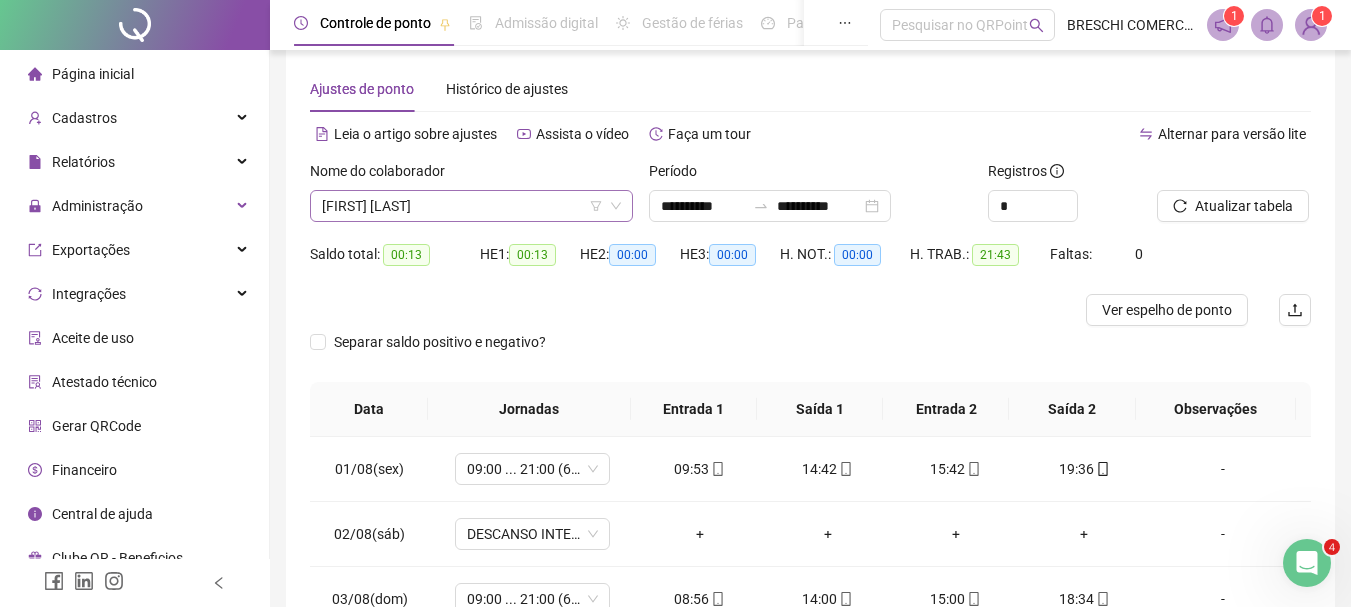 click on "[FIRST] [LAST]" at bounding box center [471, 206] 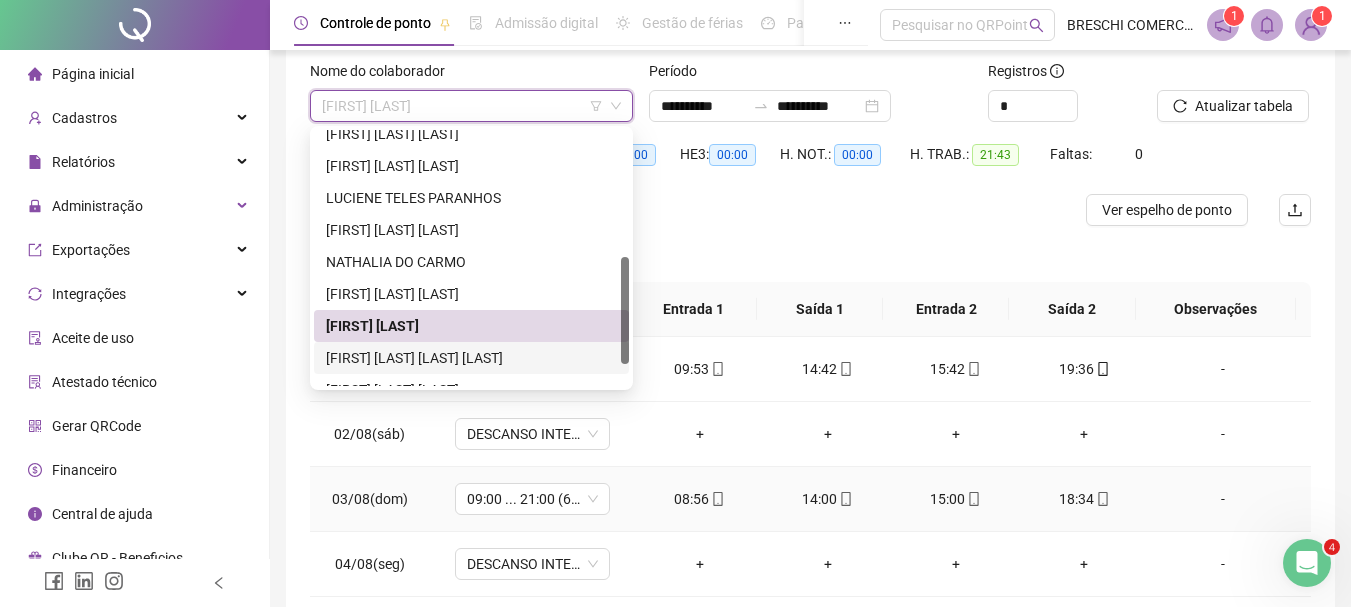 scroll, scrollTop: 224, scrollLeft: 0, axis: vertical 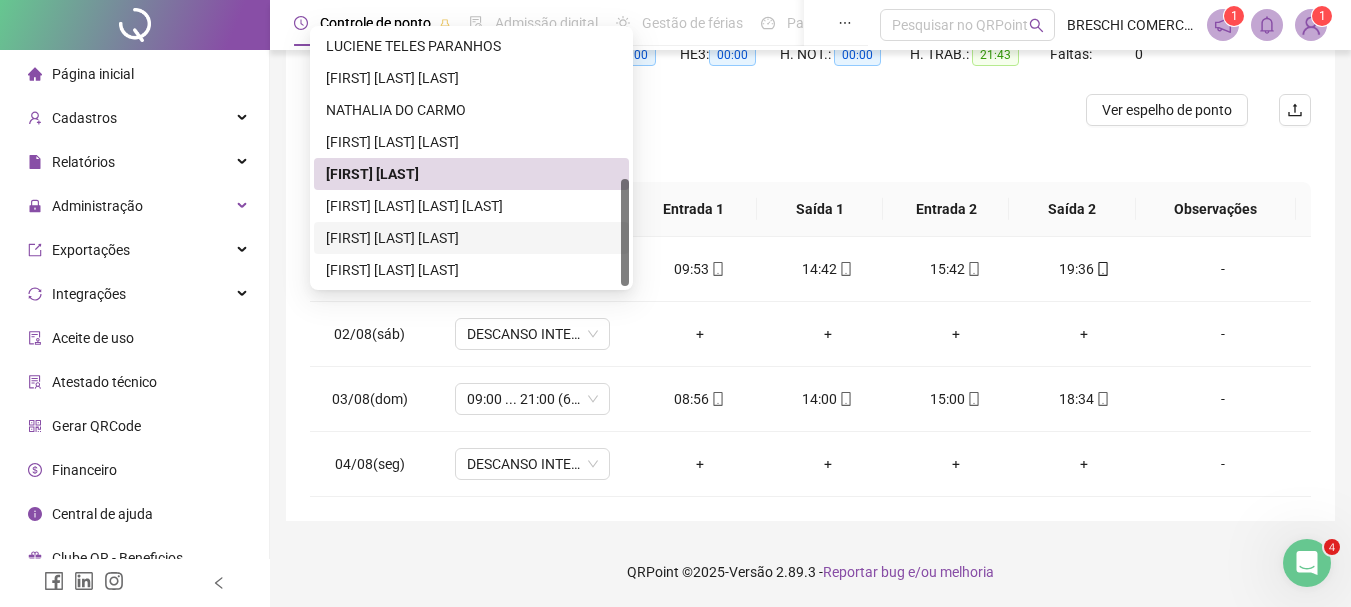 click on "[FIRST] [LAST] [LAST]" at bounding box center (471, 238) 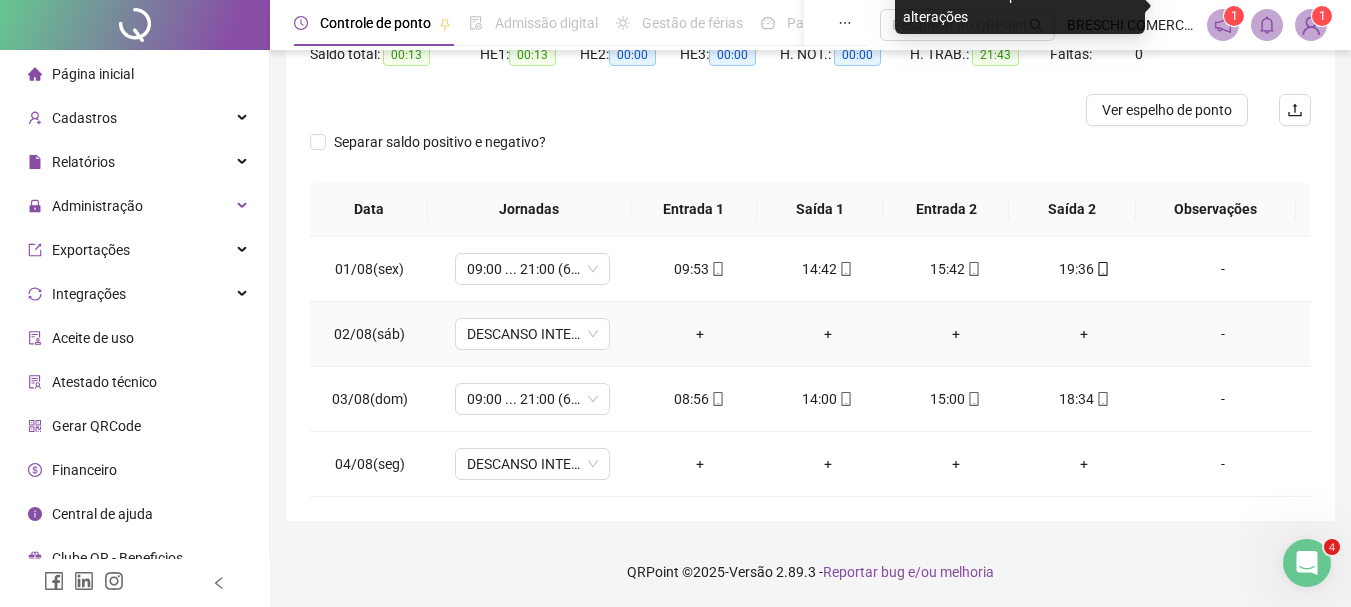 scroll, scrollTop: 24, scrollLeft: 0, axis: vertical 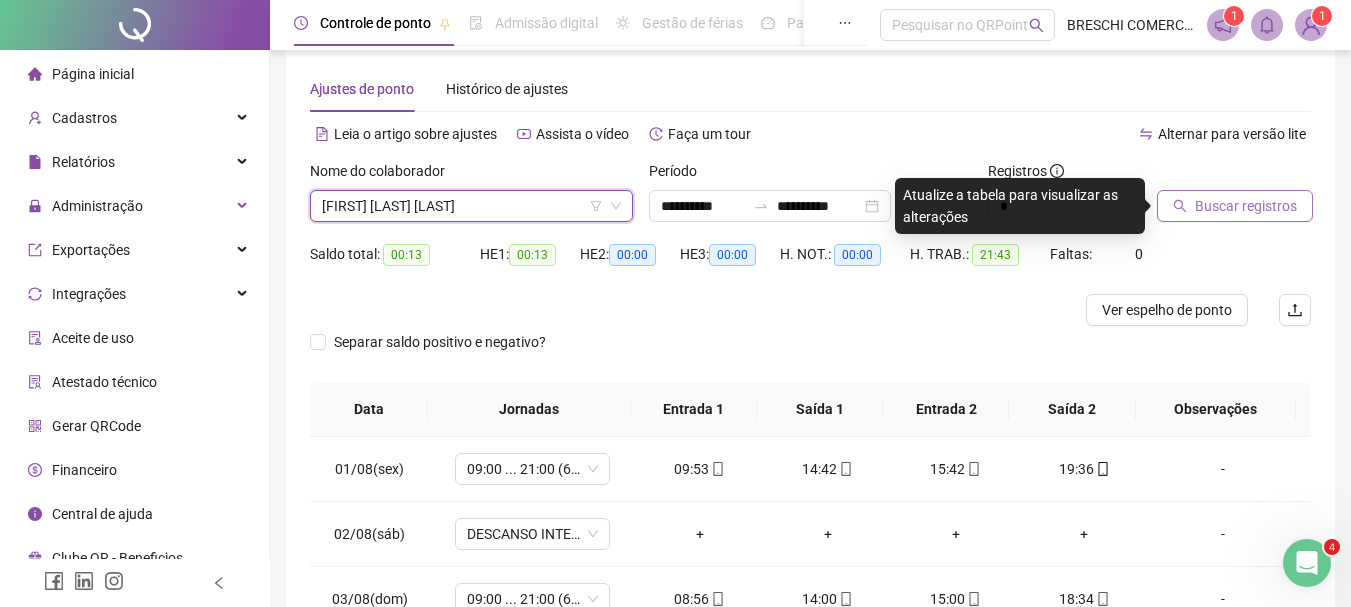 click on "Buscar registros" at bounding box center (1246, 206) 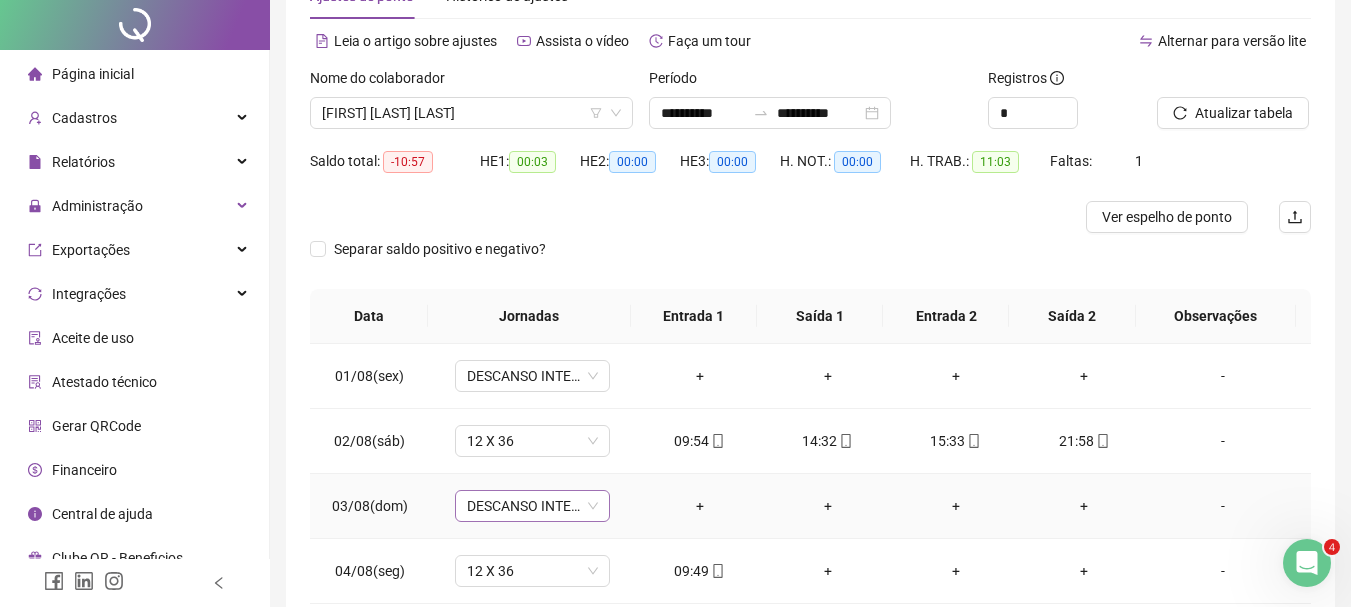scroll, scrollTop: 0, scrollLeft: 0, axis: both 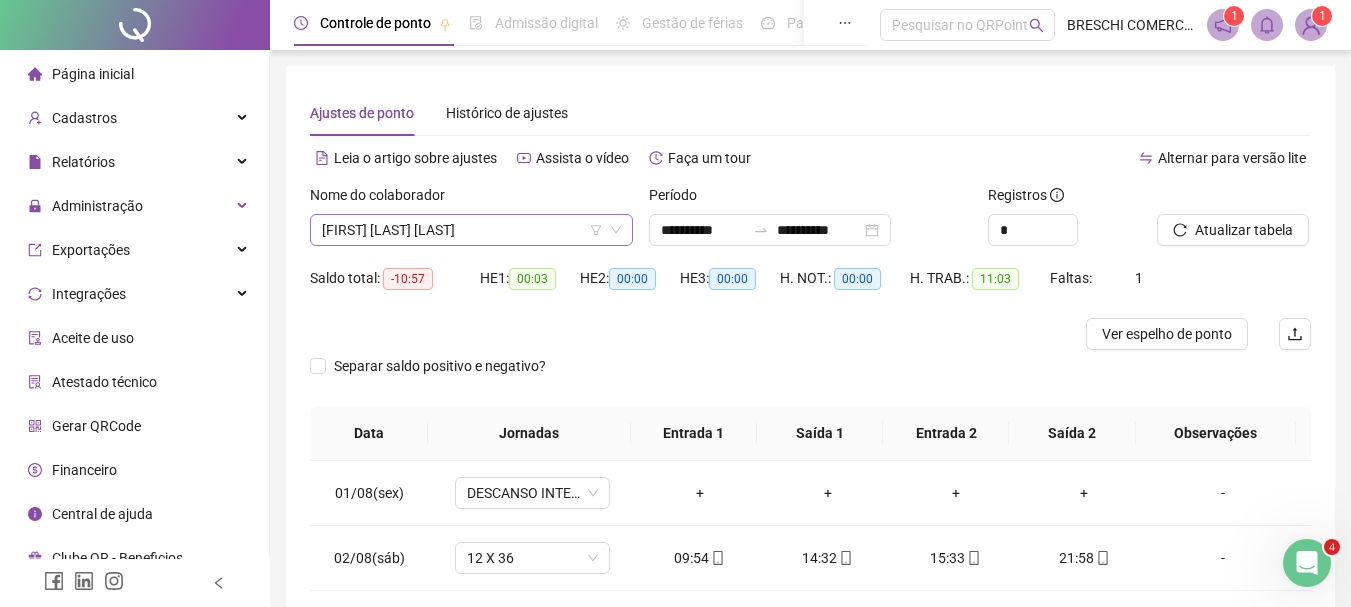 click on "[FIRST] [LAST] [LAST]" at bounding box center [471, 230] 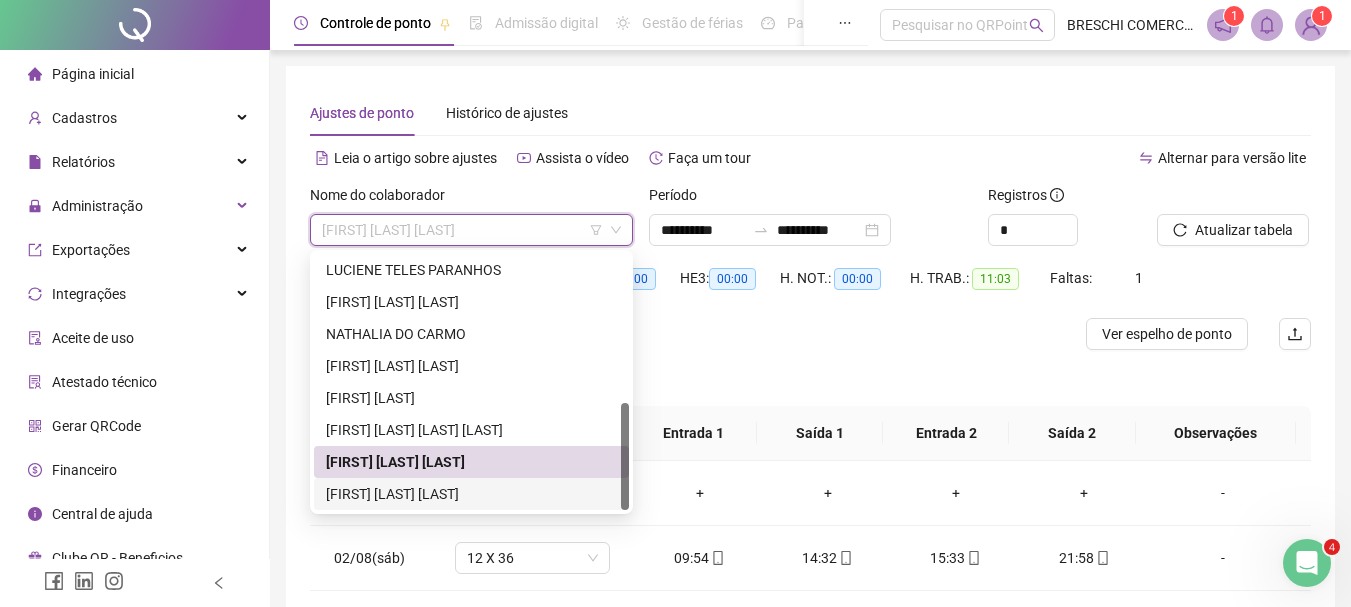 click on "[FIRST] [LAST] [LAST]" at bounding box center (471, 494) 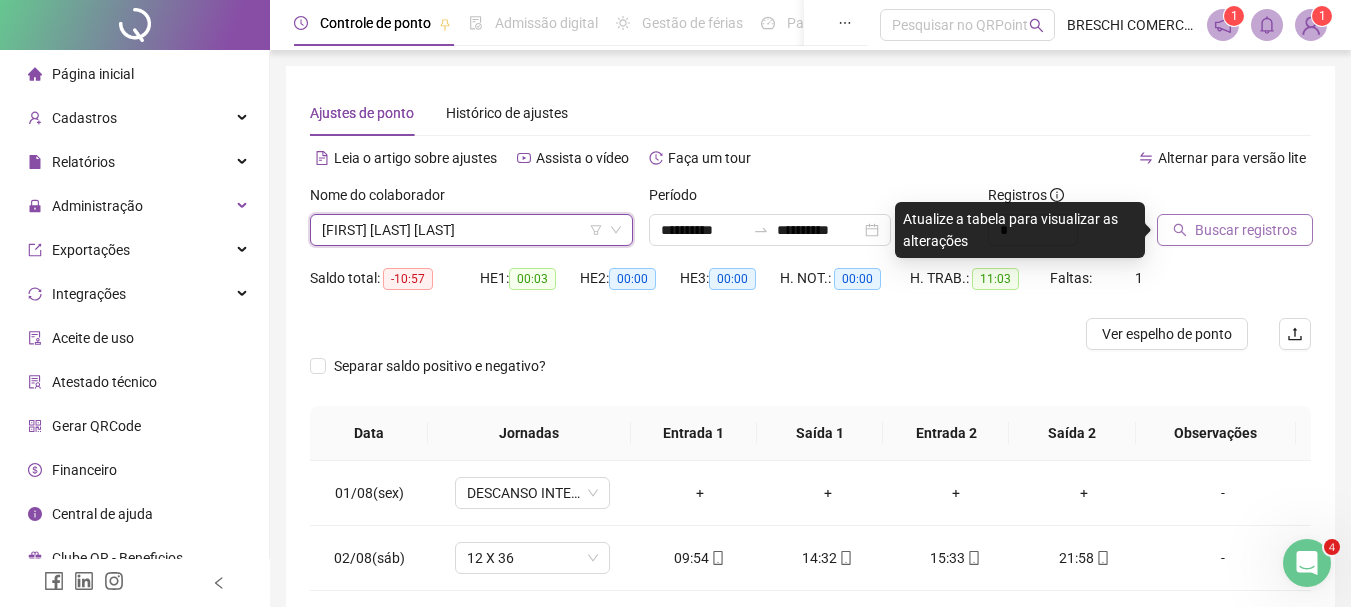 click on "Buscar registros" at bounding box center [1246, 230] 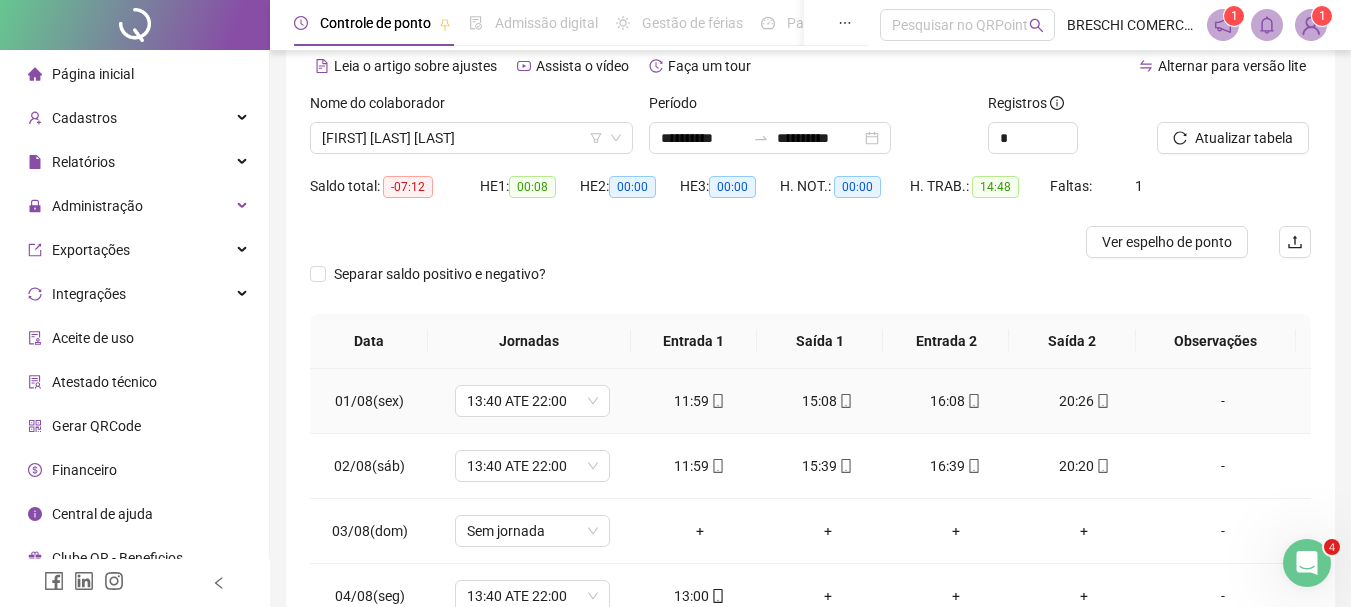 scroll, scrollTop: 224, scrollLeft: 0, axis: vertical 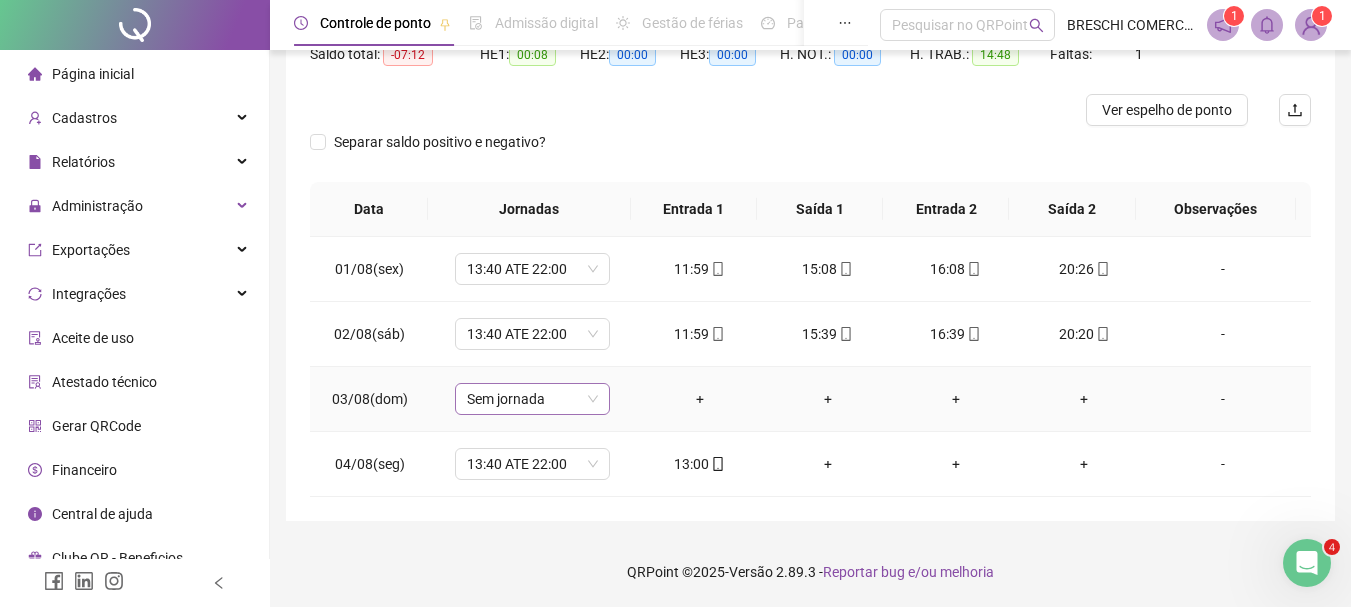 click on "Sem jornada" at bounding box center (532, 399) 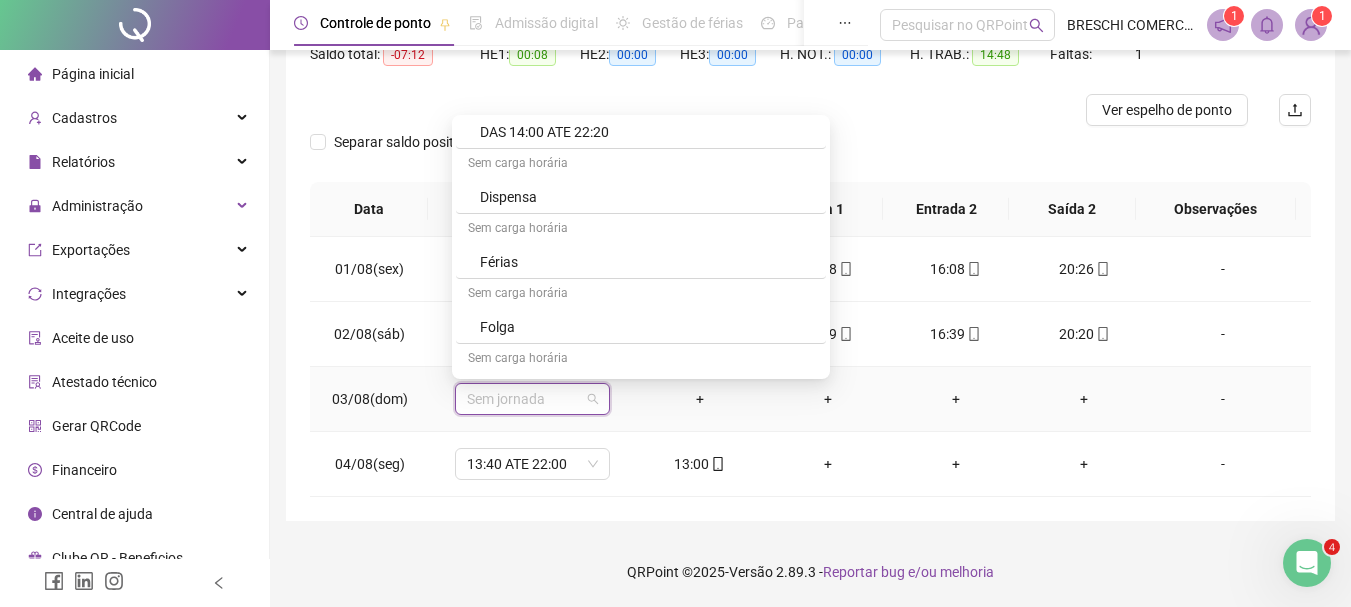 scroll, scrollTop: 6699, scrollLeft: 0, axis: vertical 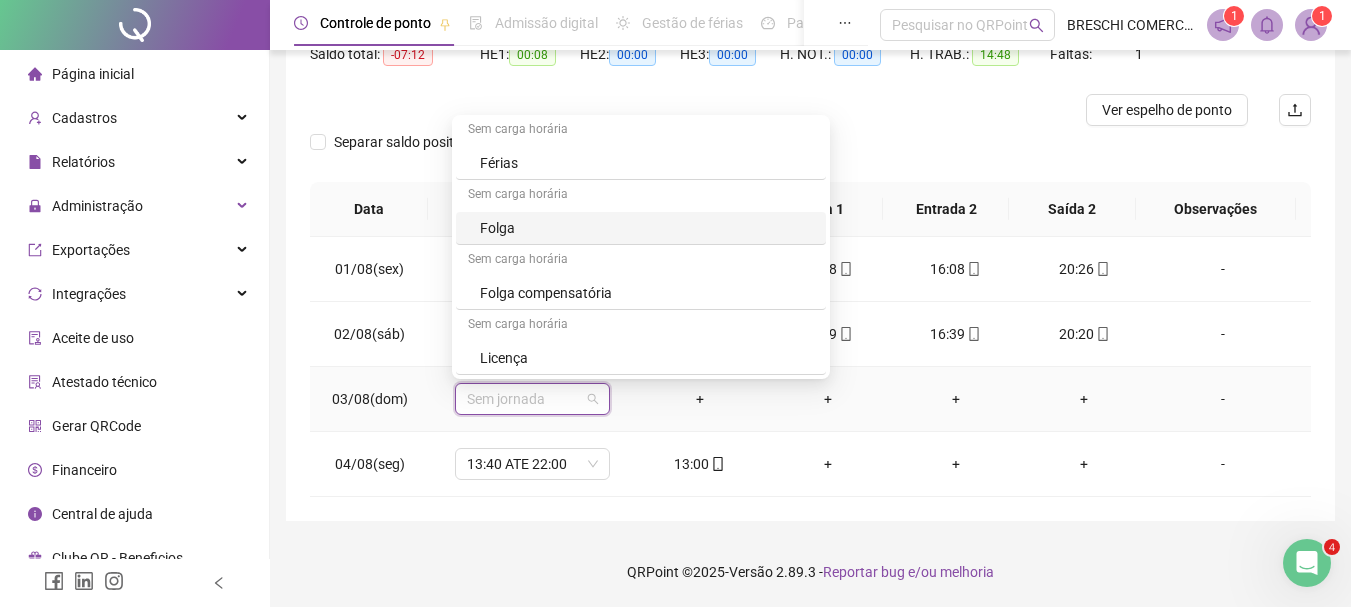 click on "Folga" at bounding box center (647, 228) 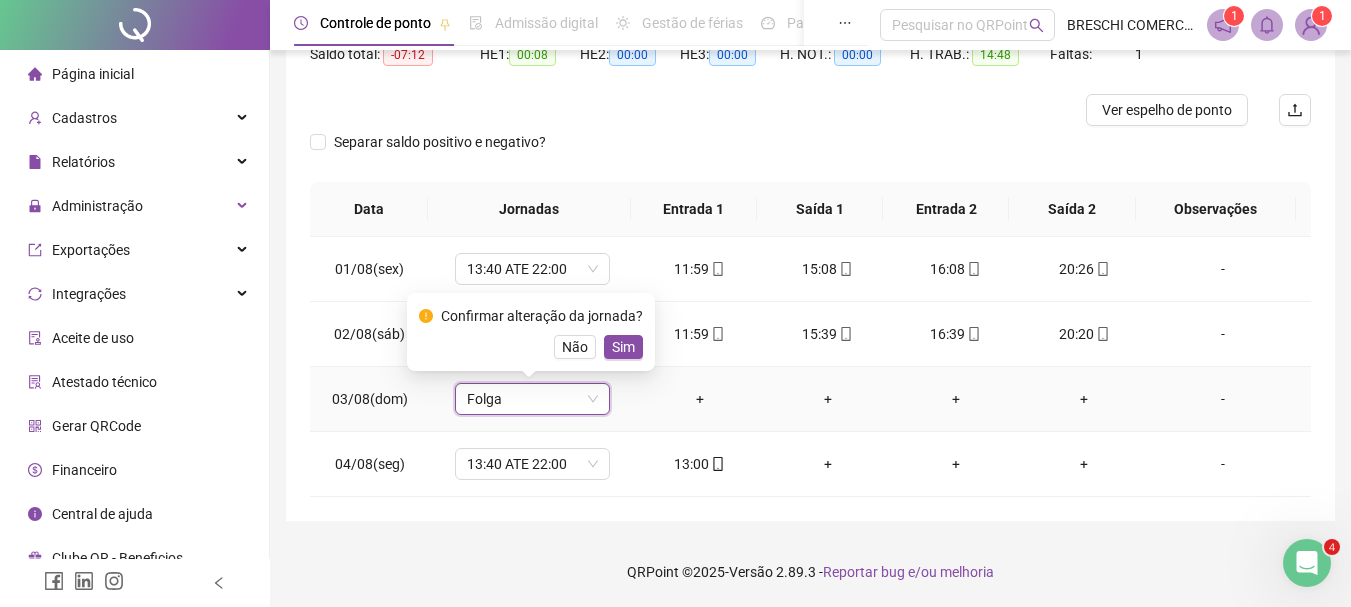click on "Sim" at bounding box center (623, 347) 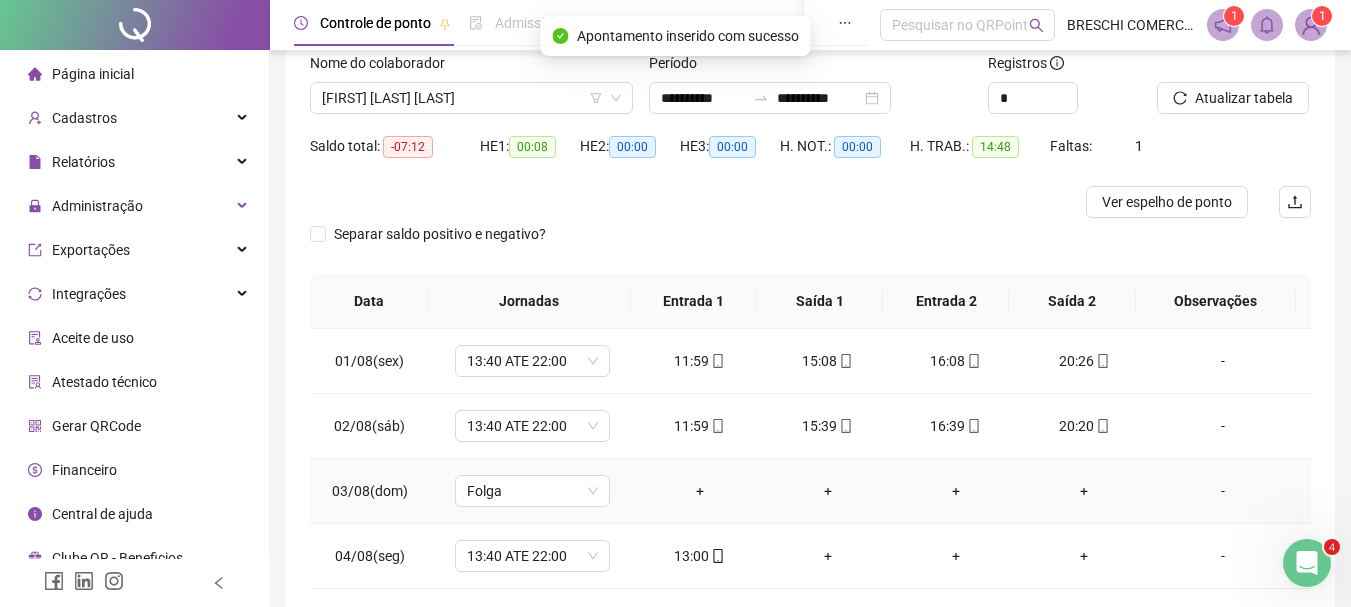 scroll, scrollTop: 0, scrollLeft: 0, axis: both 